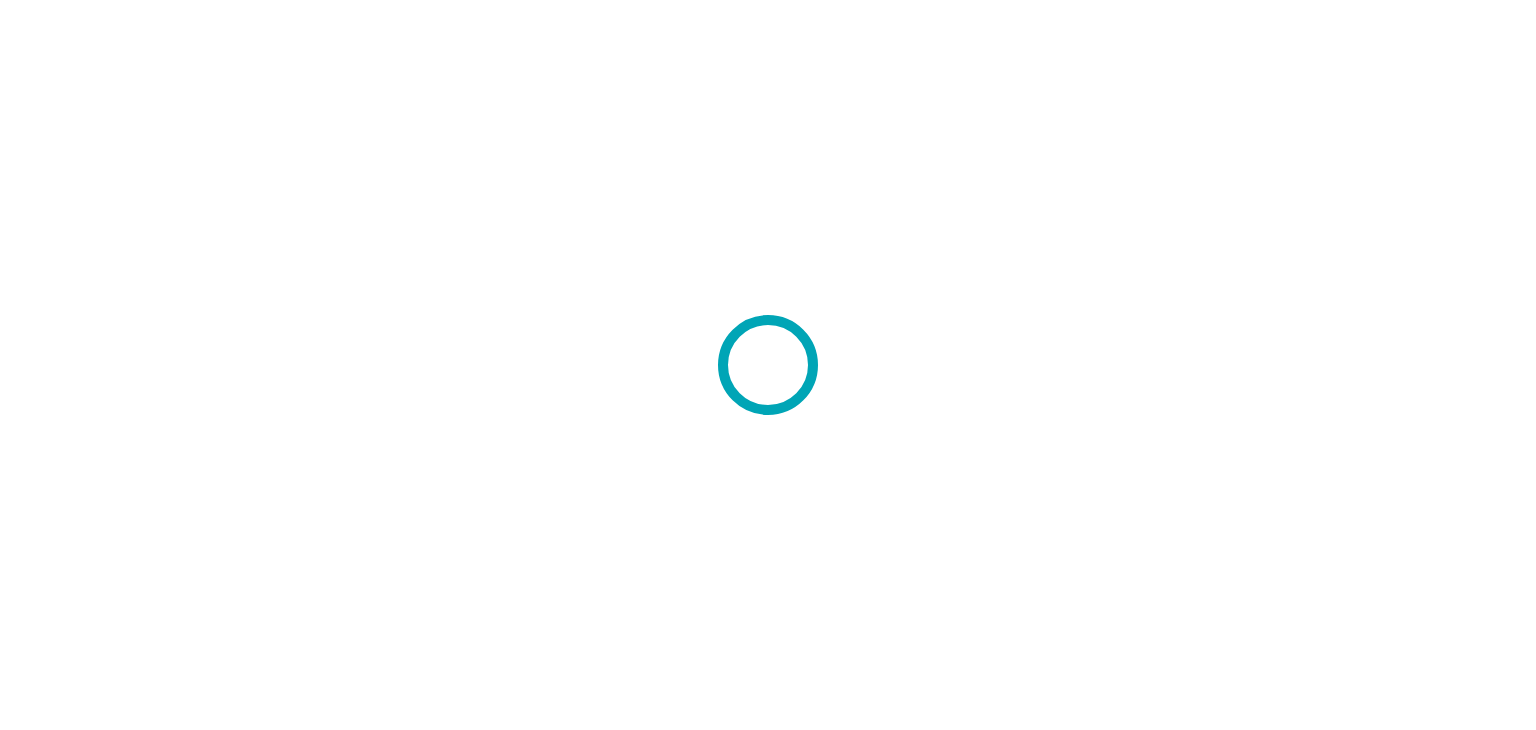 scroll, scrollTop: 0, scrollLeft: 0, axis: both 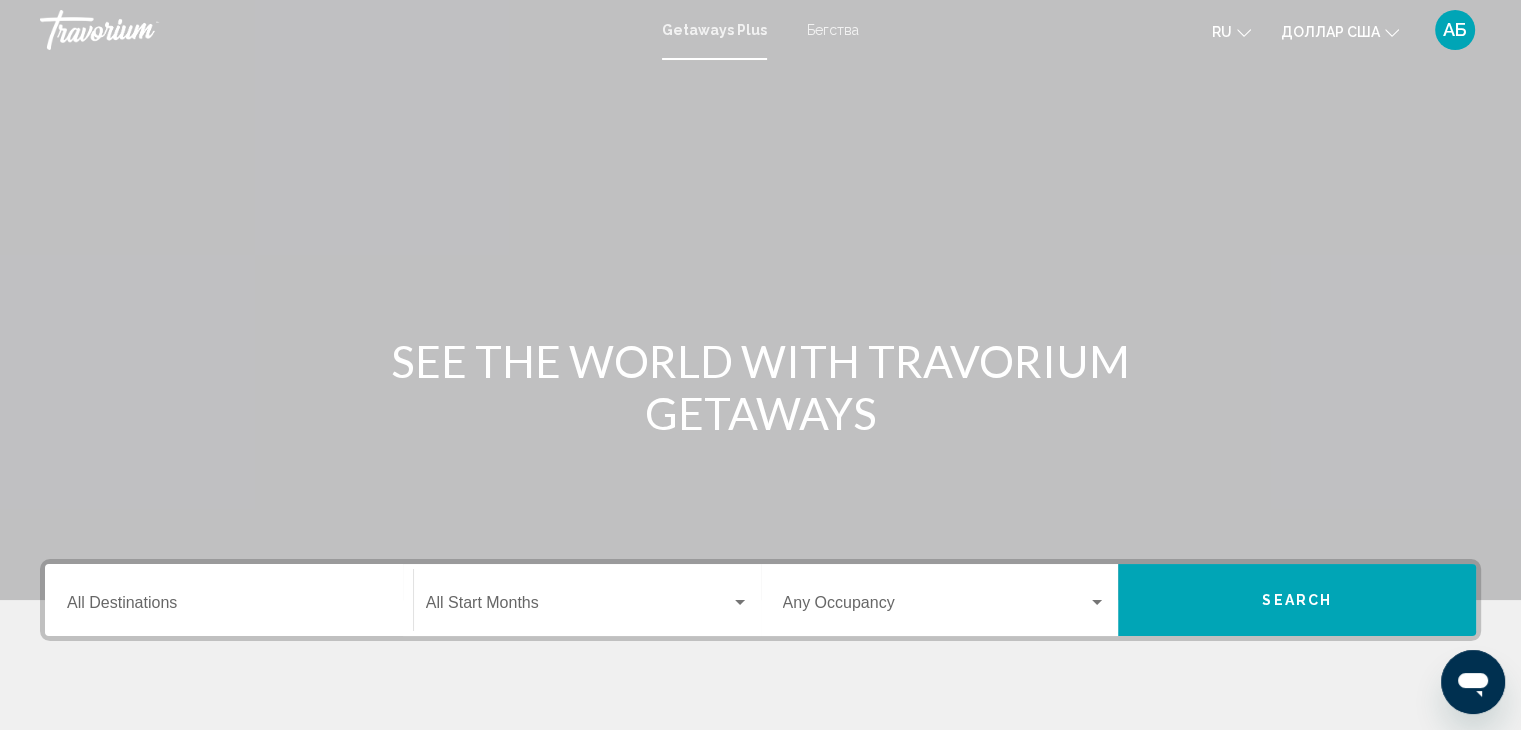 click on "Destination All Destinations" at bounding box center (229, 607) 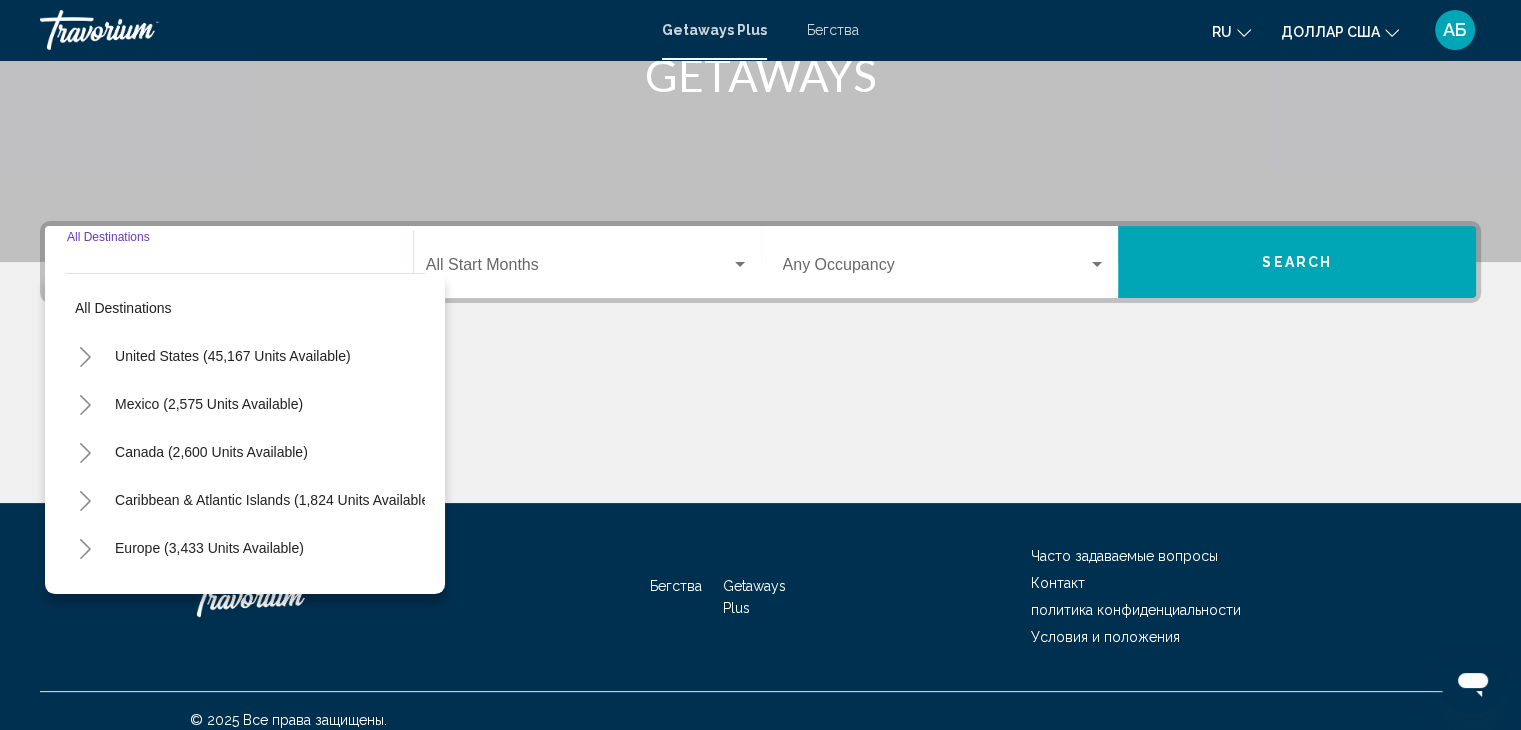 scroll, scrollTop: 356, scrollLeft: 0, axis: vertical 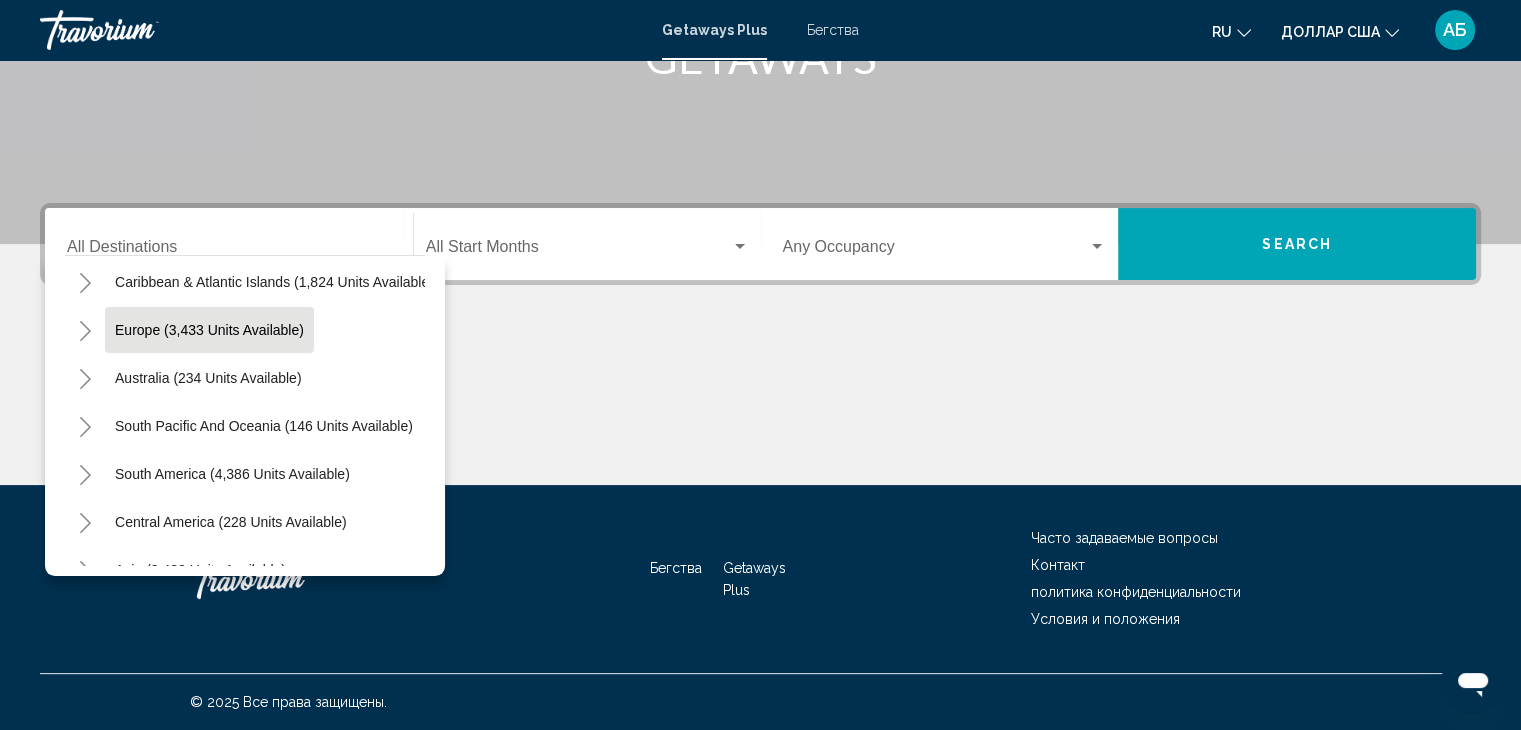 click on "Europe (3,433 units available)" at bounding box center (208, 378) 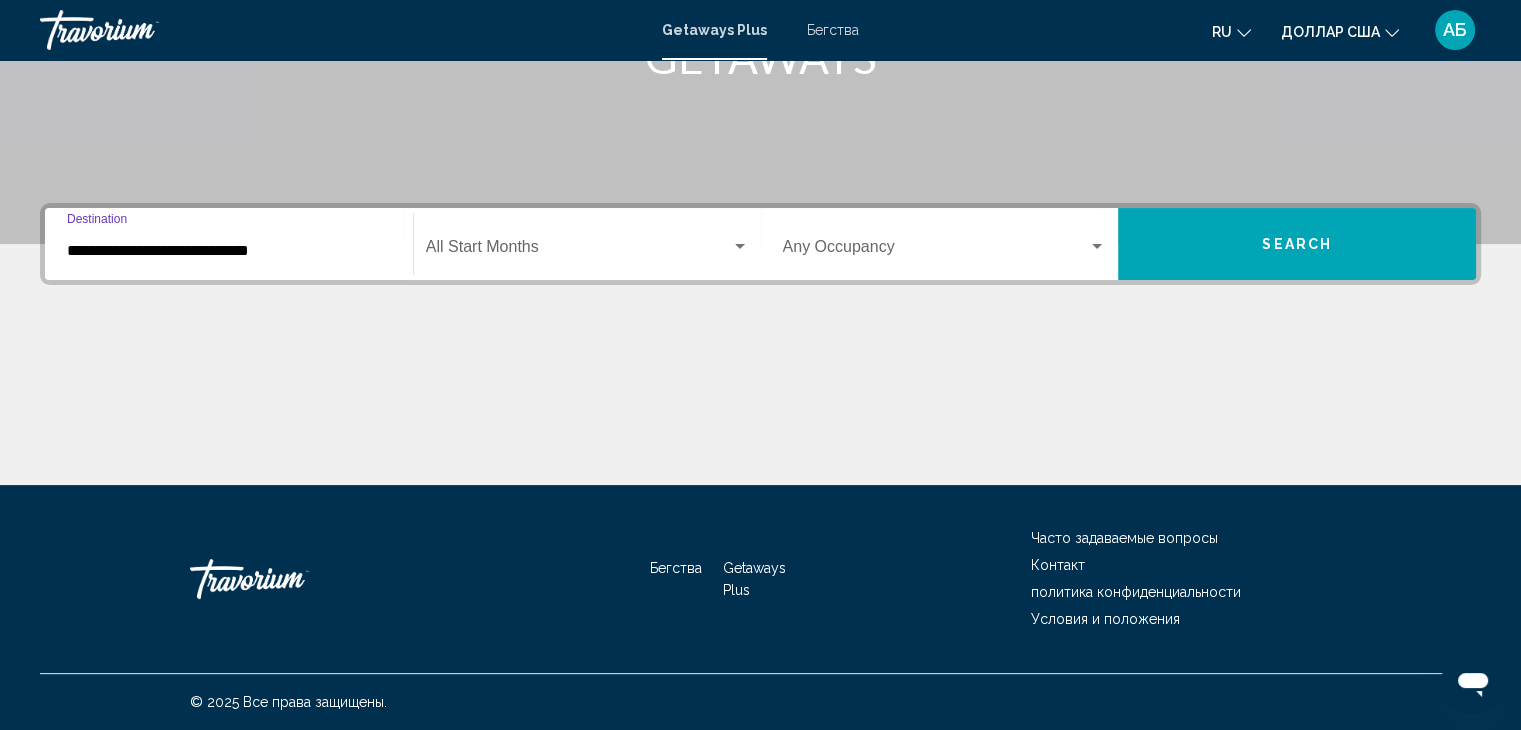 click on "**********" at bounding box center (229, 251) 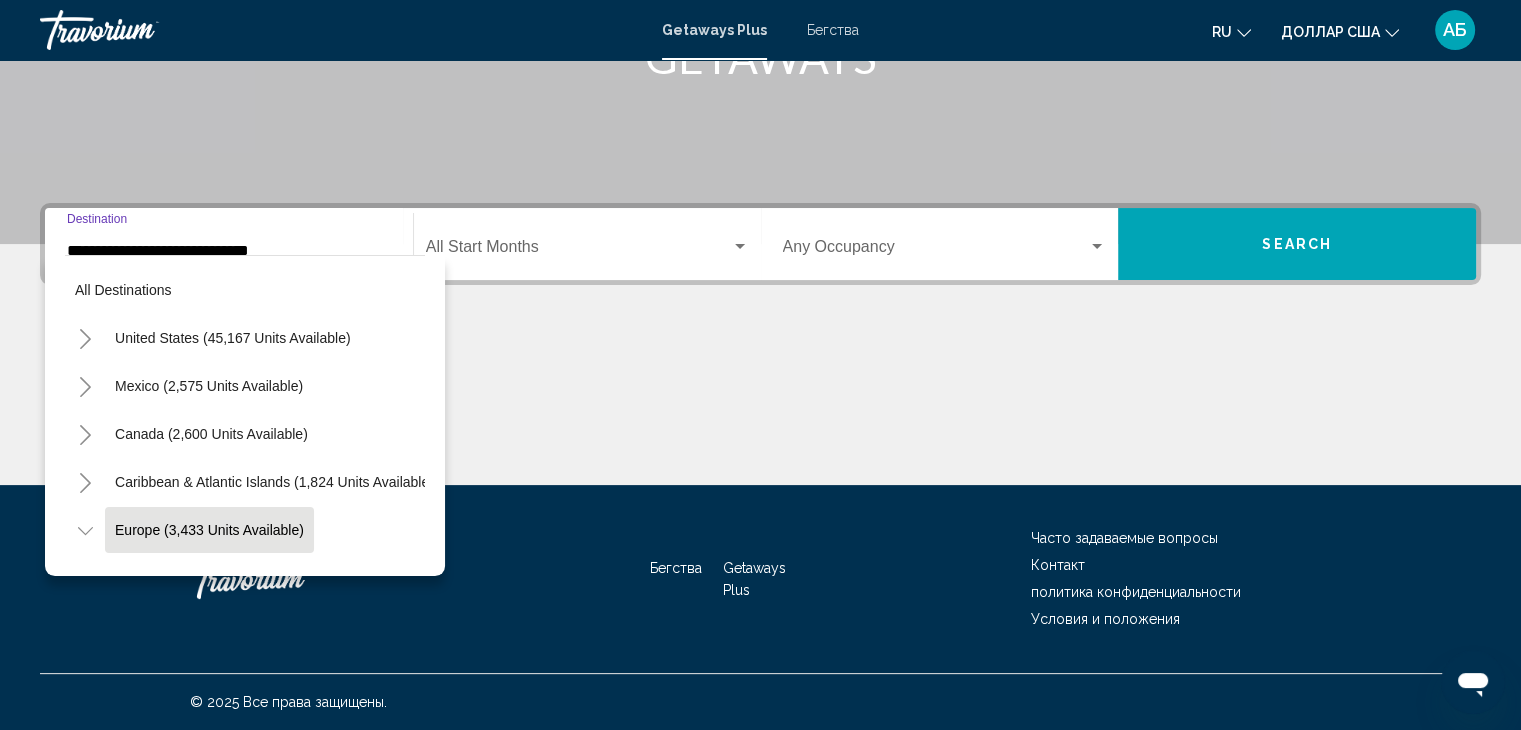 scroll, scrollTop: 126, scrollLeft: 0, axis: vertical 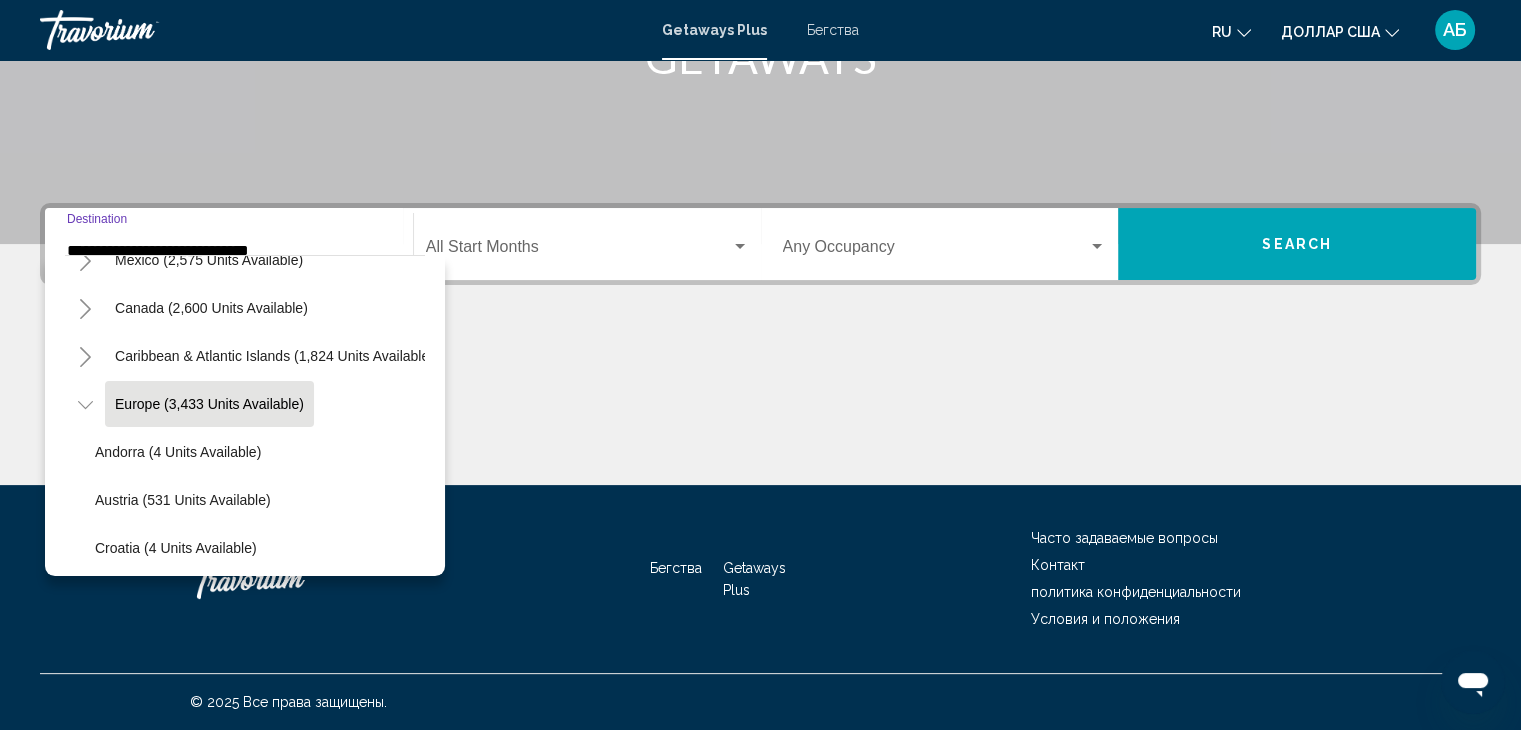click on "Europe (3,433 units available)" 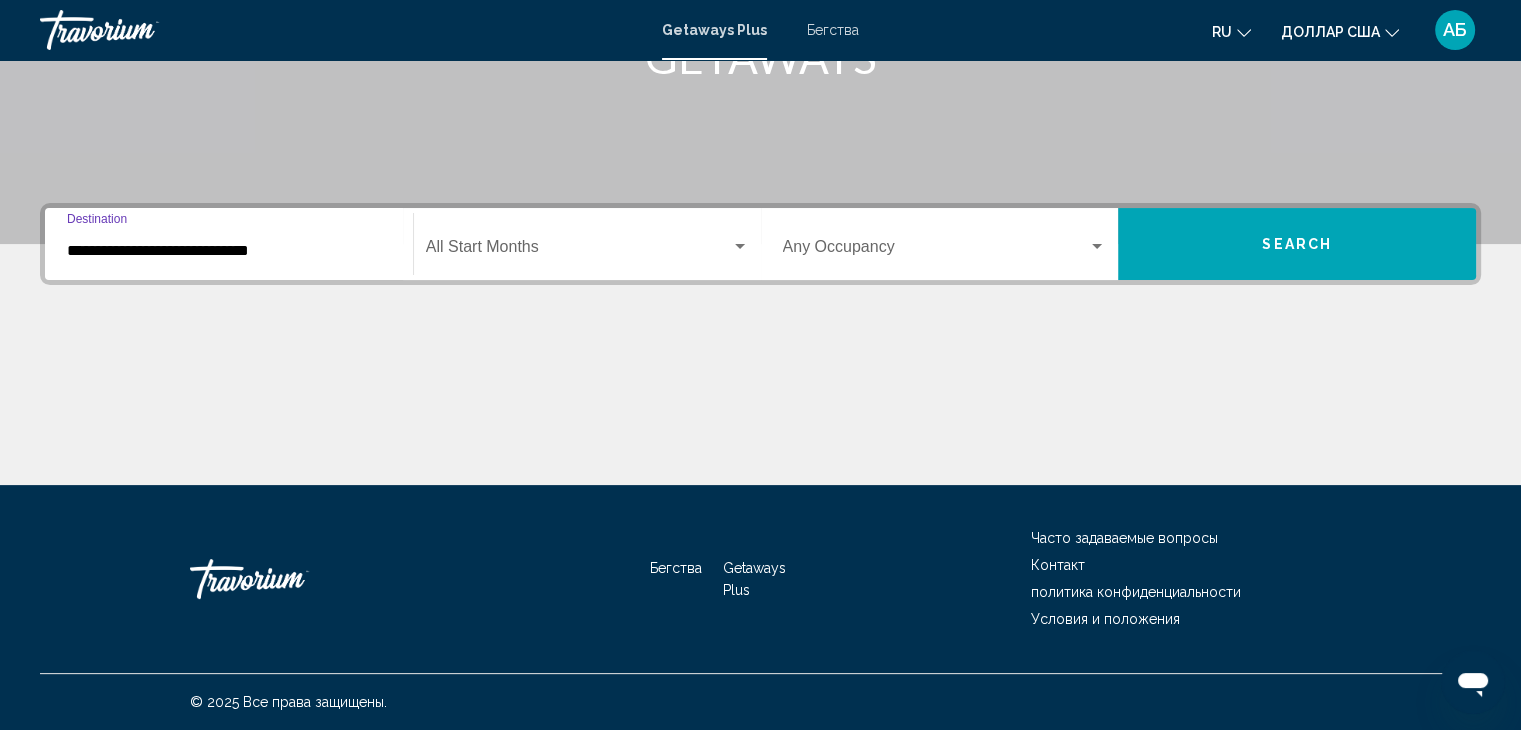 click on "**********" at bounding box center [229, 251] 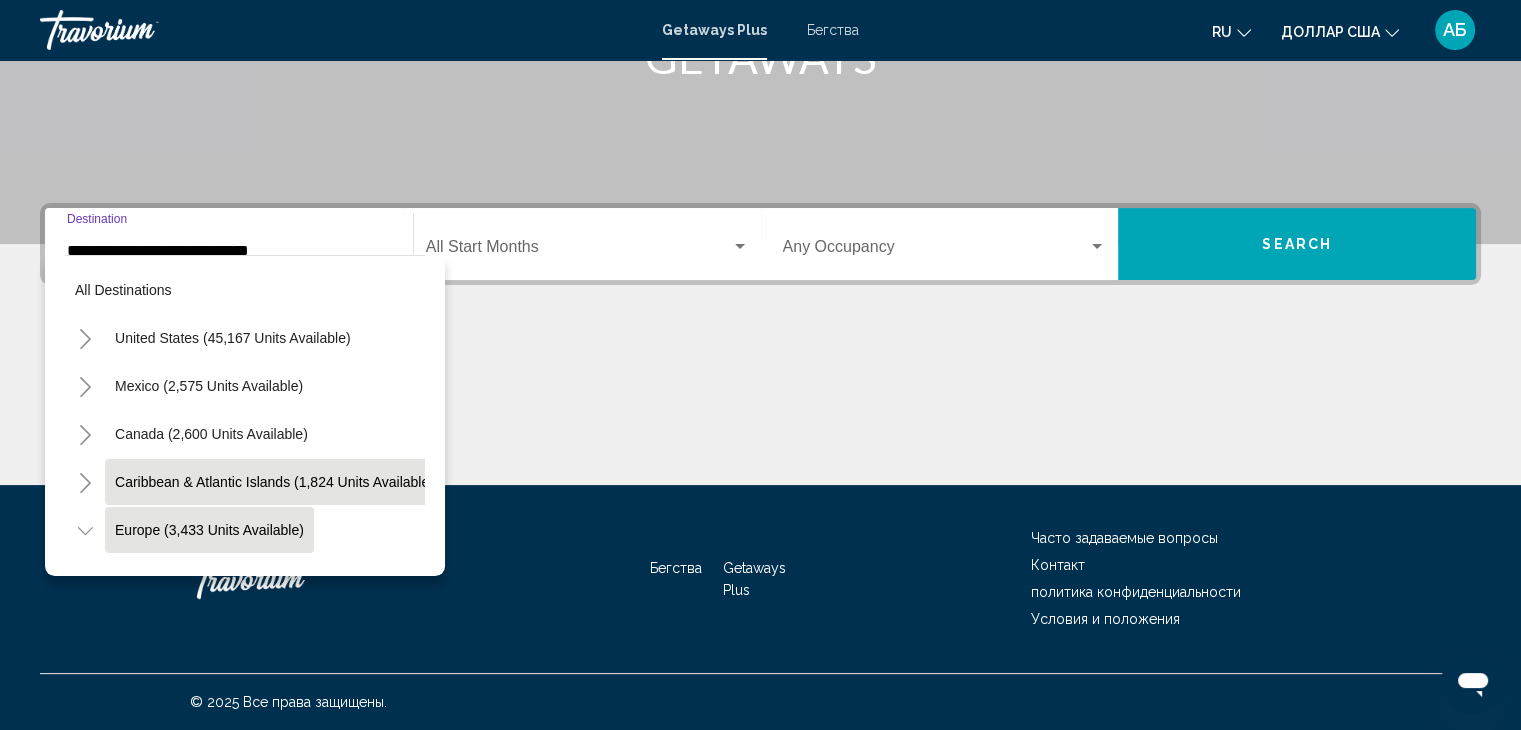 scroll, scrollTop: 126, scrollLeft: 0, axis: vertical 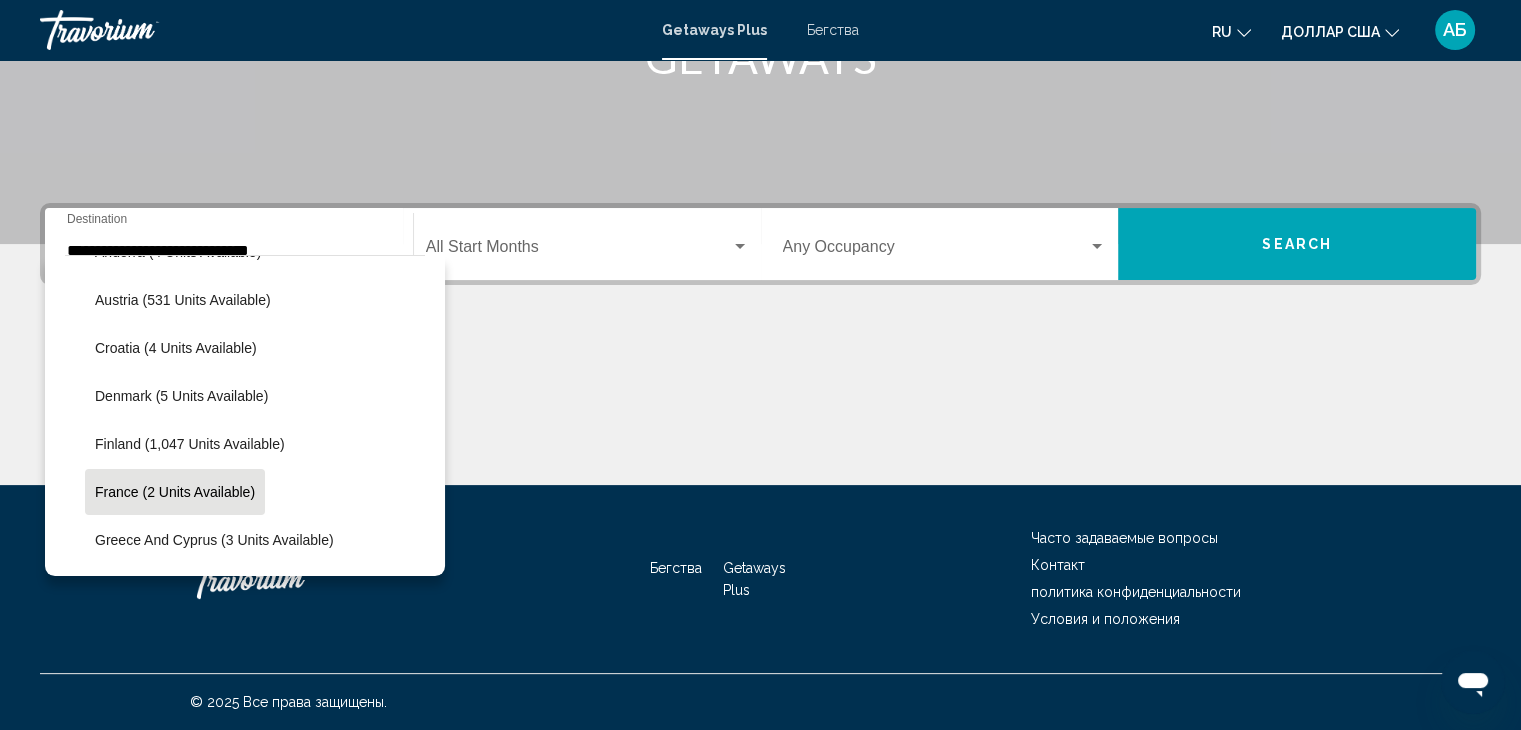 click on "France (2 units available)" 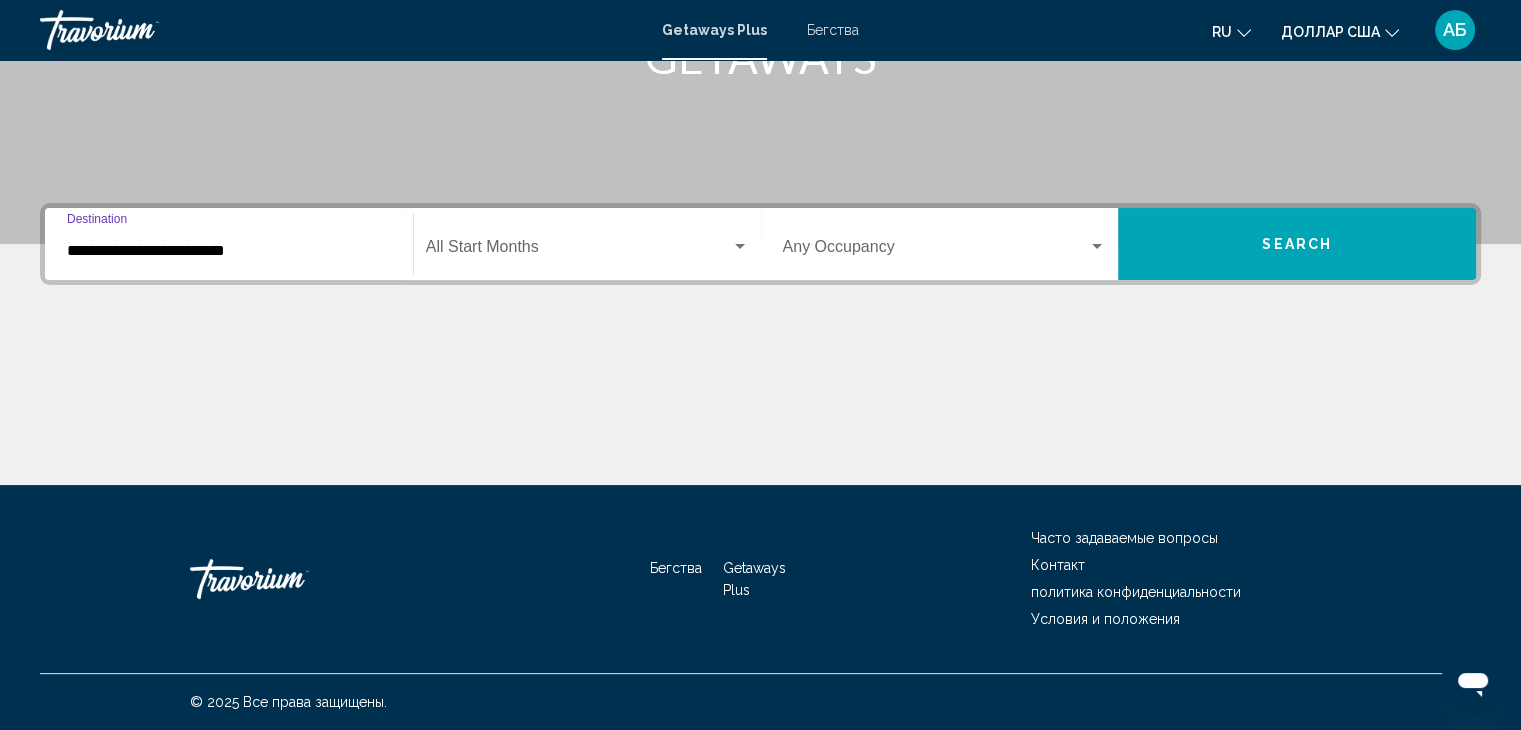 click at bounding box center (578, 251) 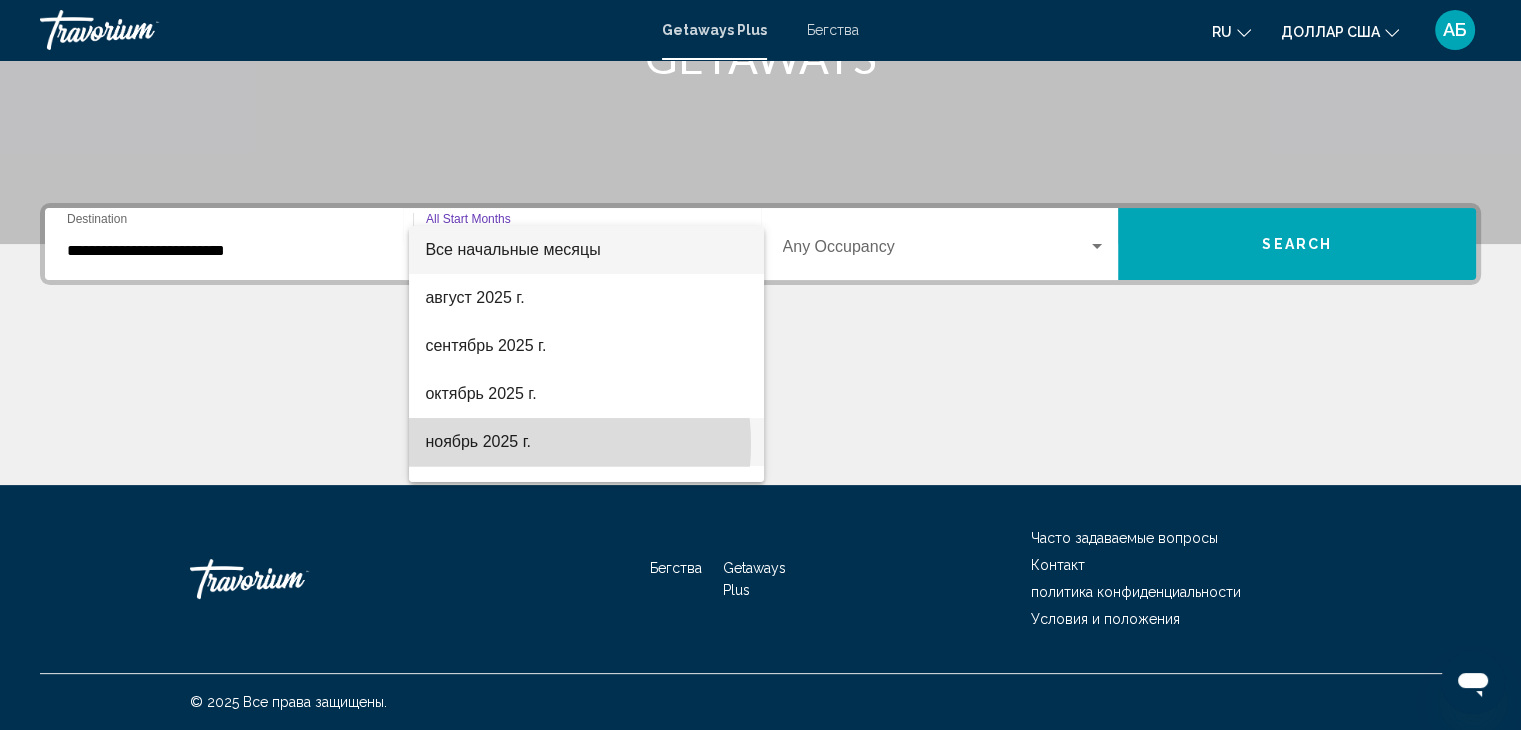 click on "ноябрь 2025 г." at bounding box center [478, 441] 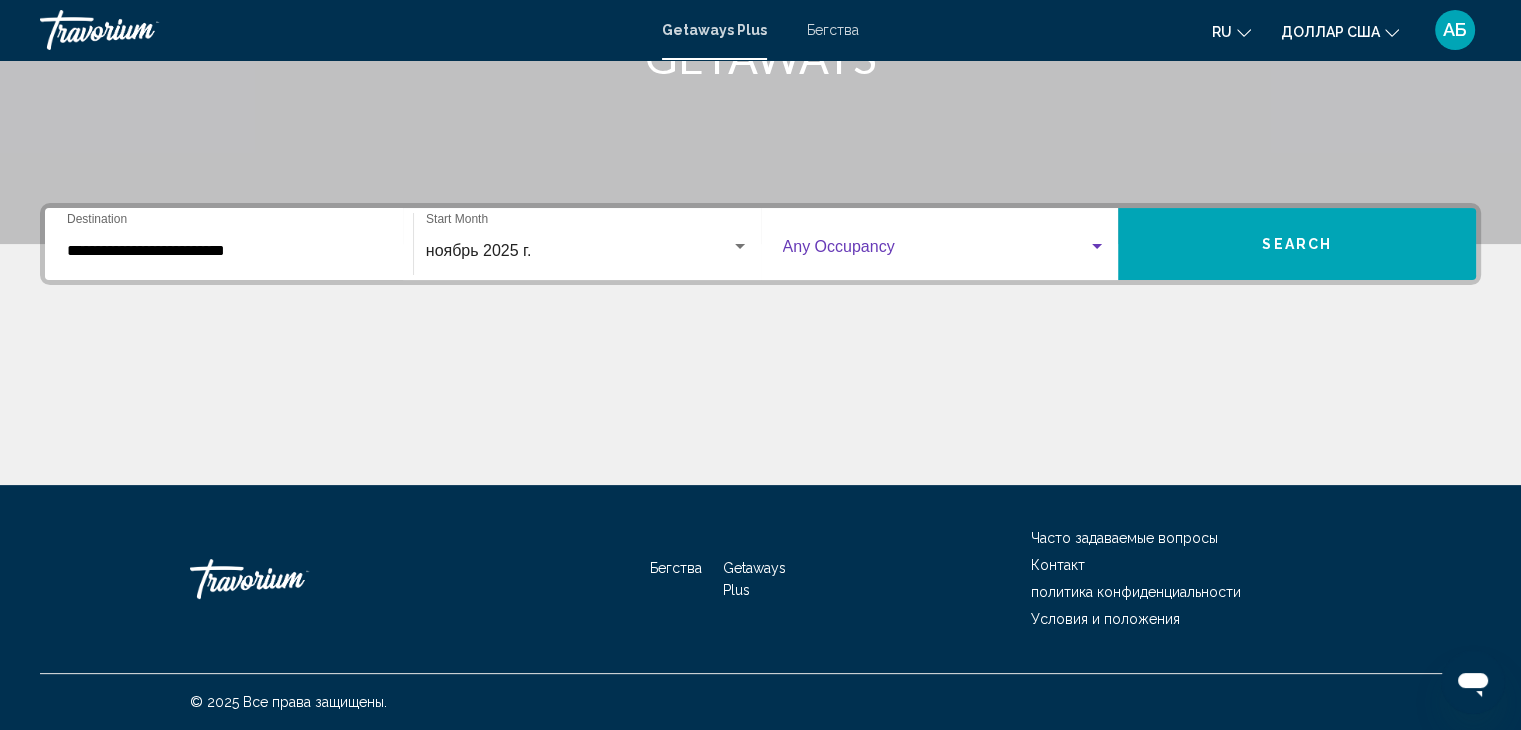 click at bounding box center (936, 251) 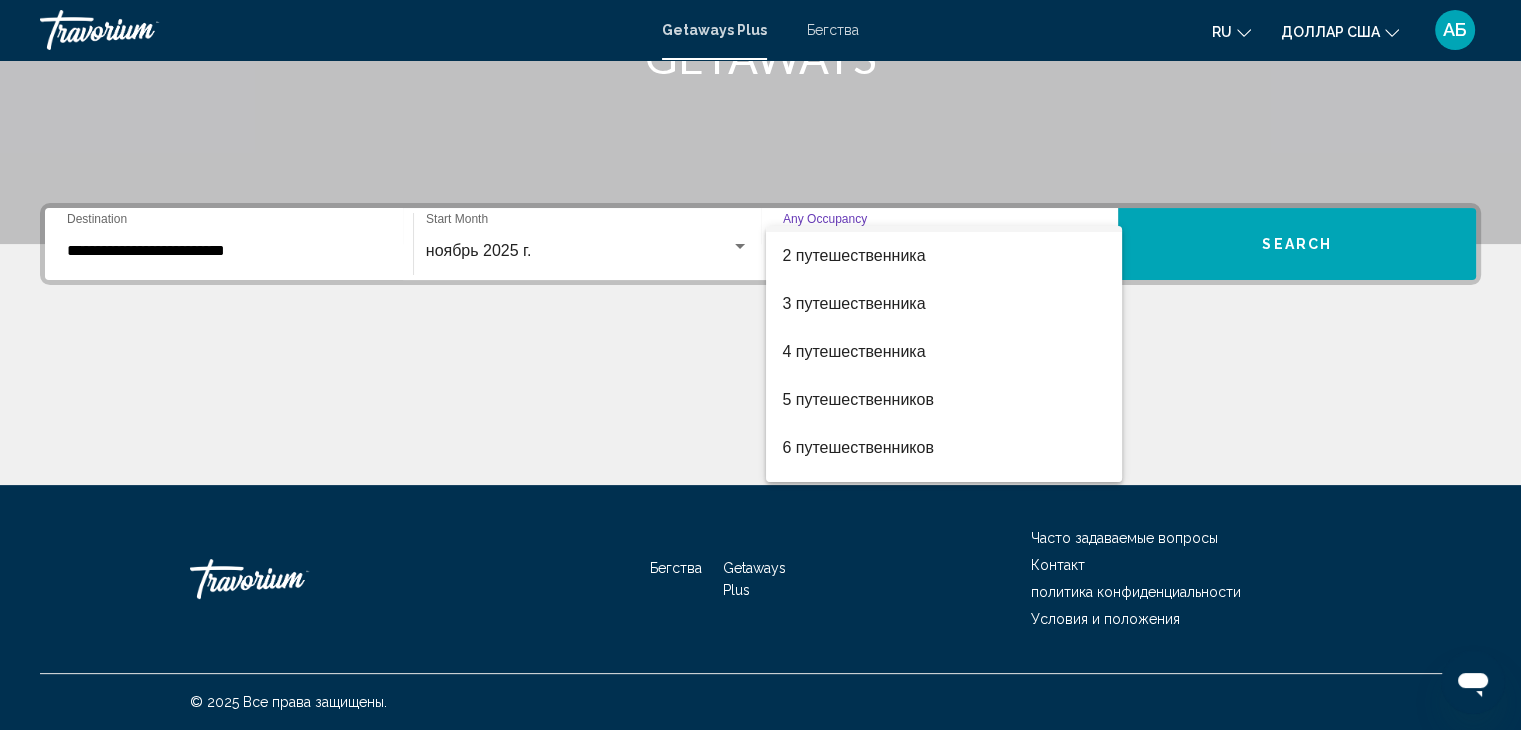 scroll, scrollTop: 24, scrollLeft: 0, axis: vertical 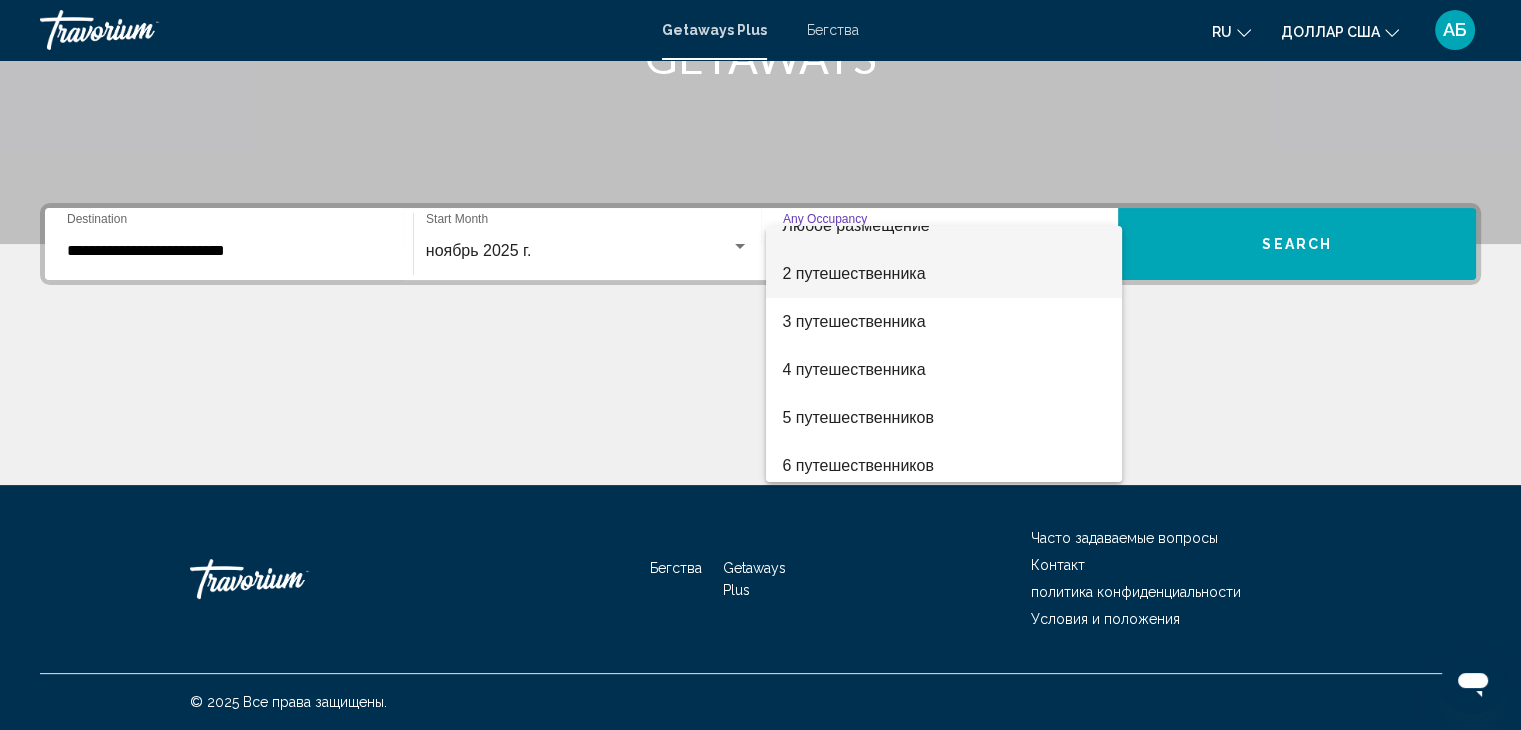 click on "2 путешественника" at bounding box center (853, 273) 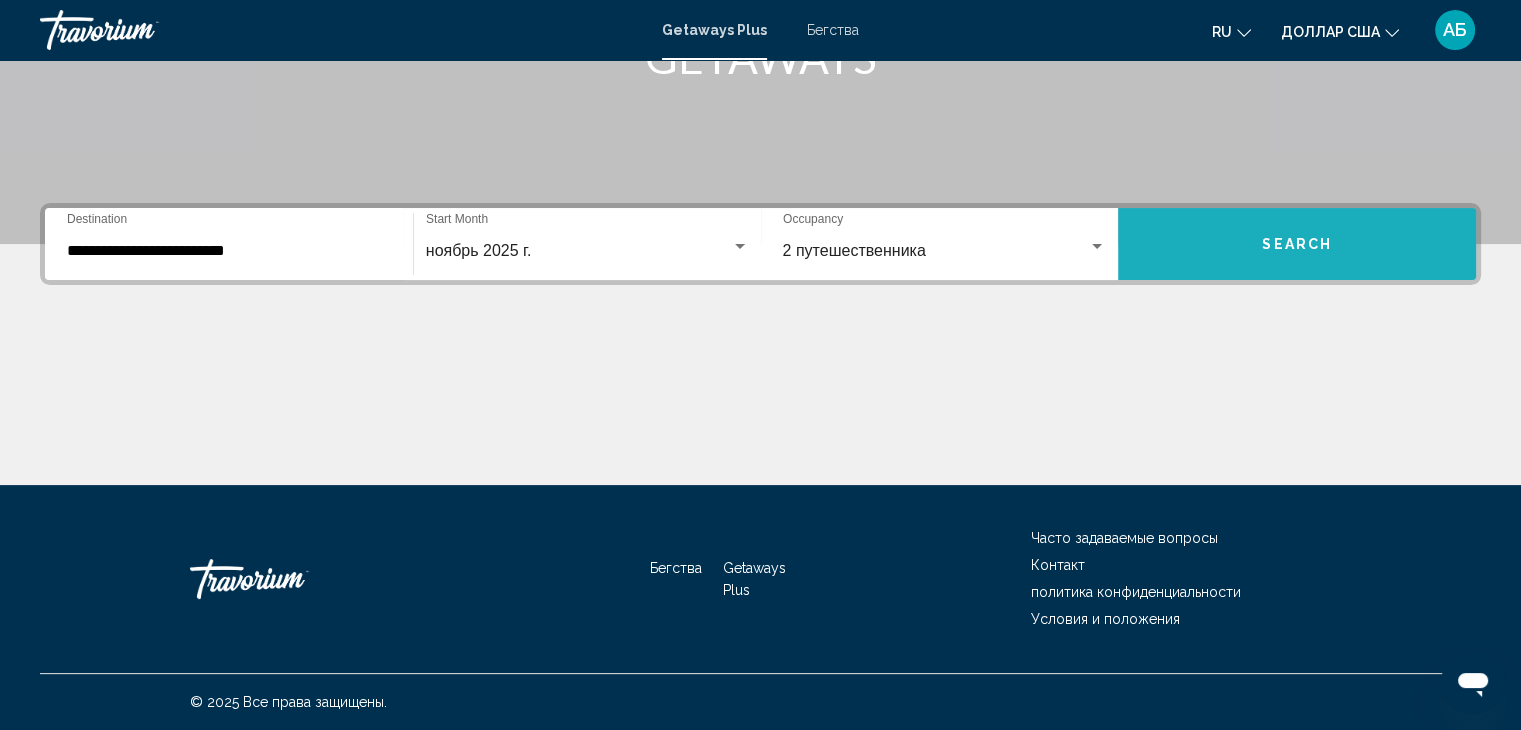 click on "Search" at bounding box center [1297, 244] 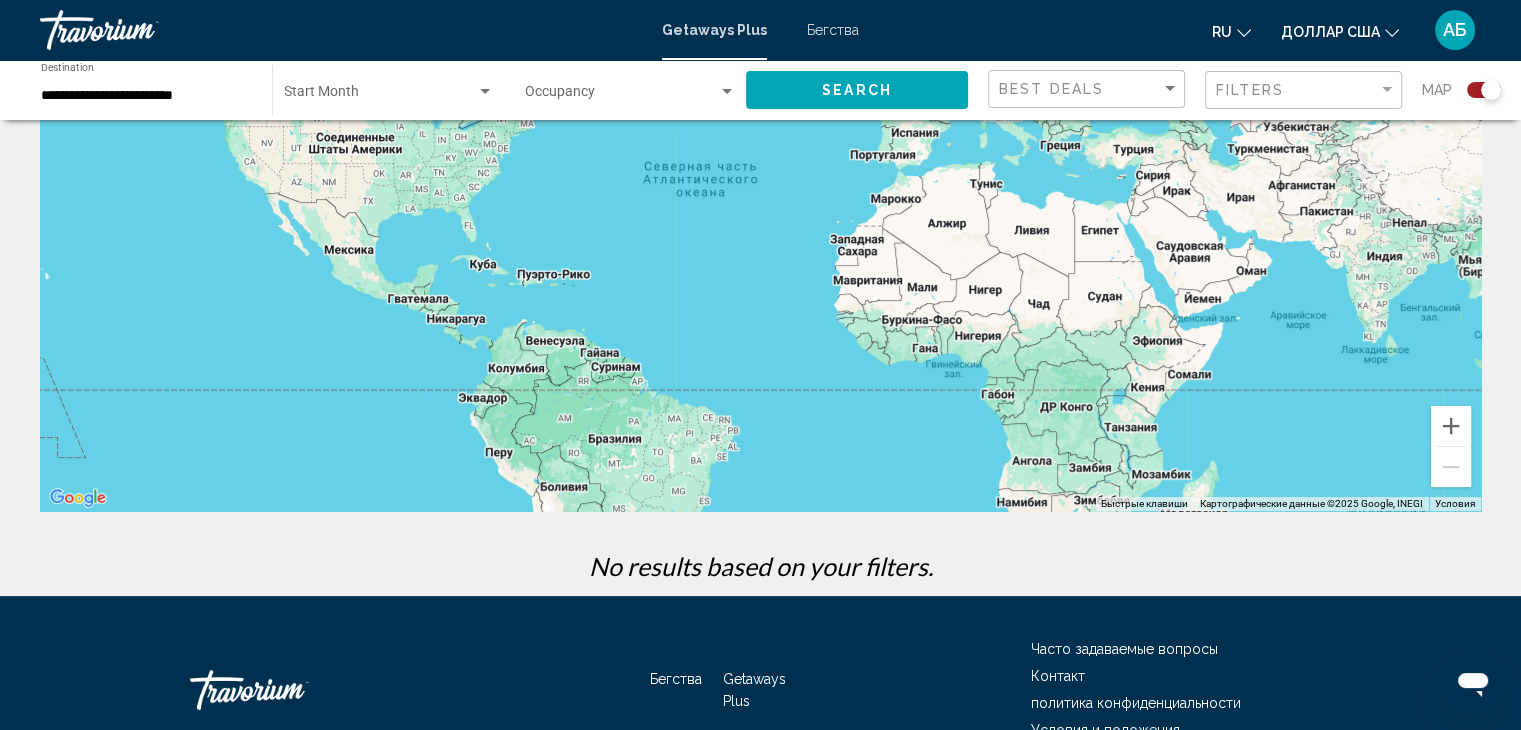 scroll, scrollTop: 340, scrollLeft: 0, axis: vertical 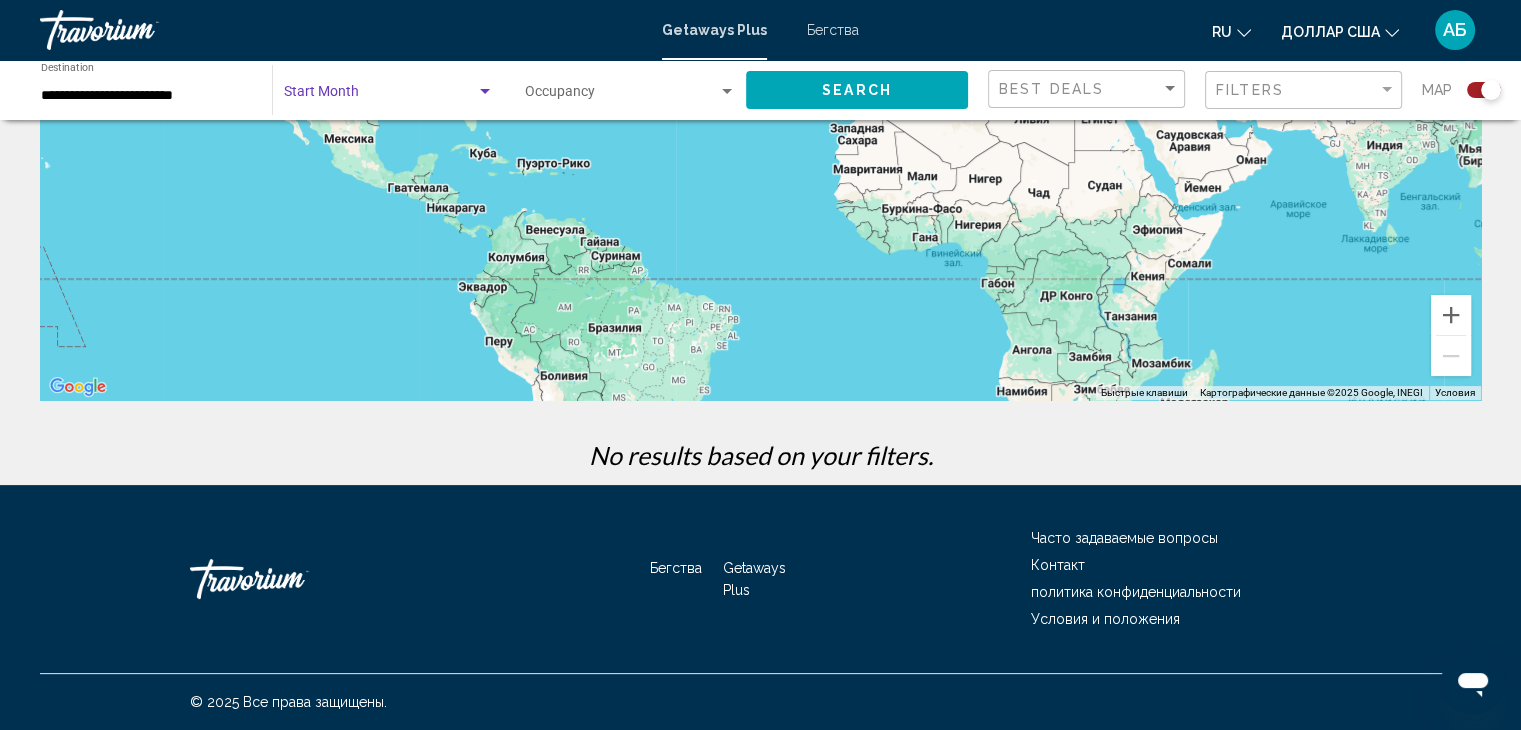 click at bounding box center [380, 96] 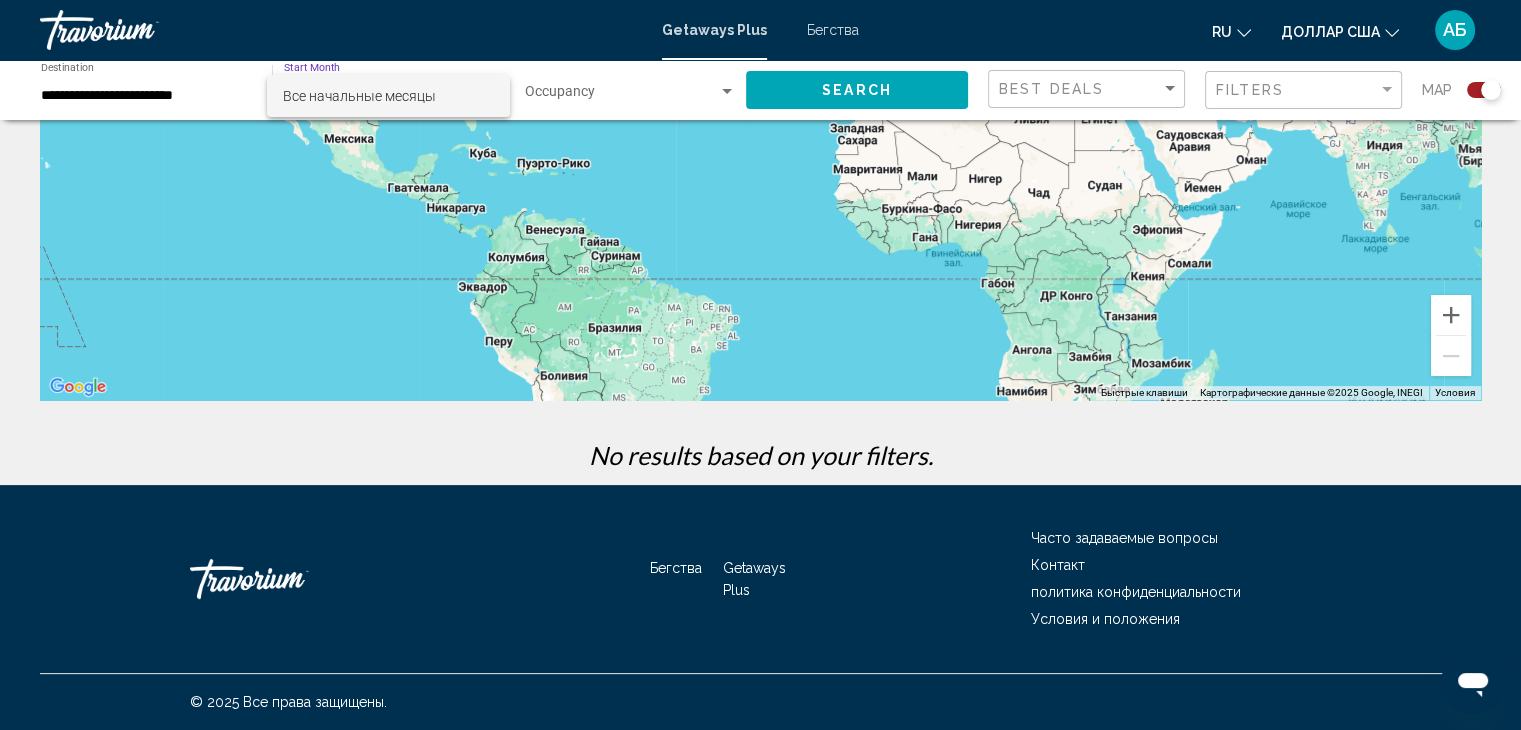 click on "Все начальные месяцы" at bounding box center [359, 96] 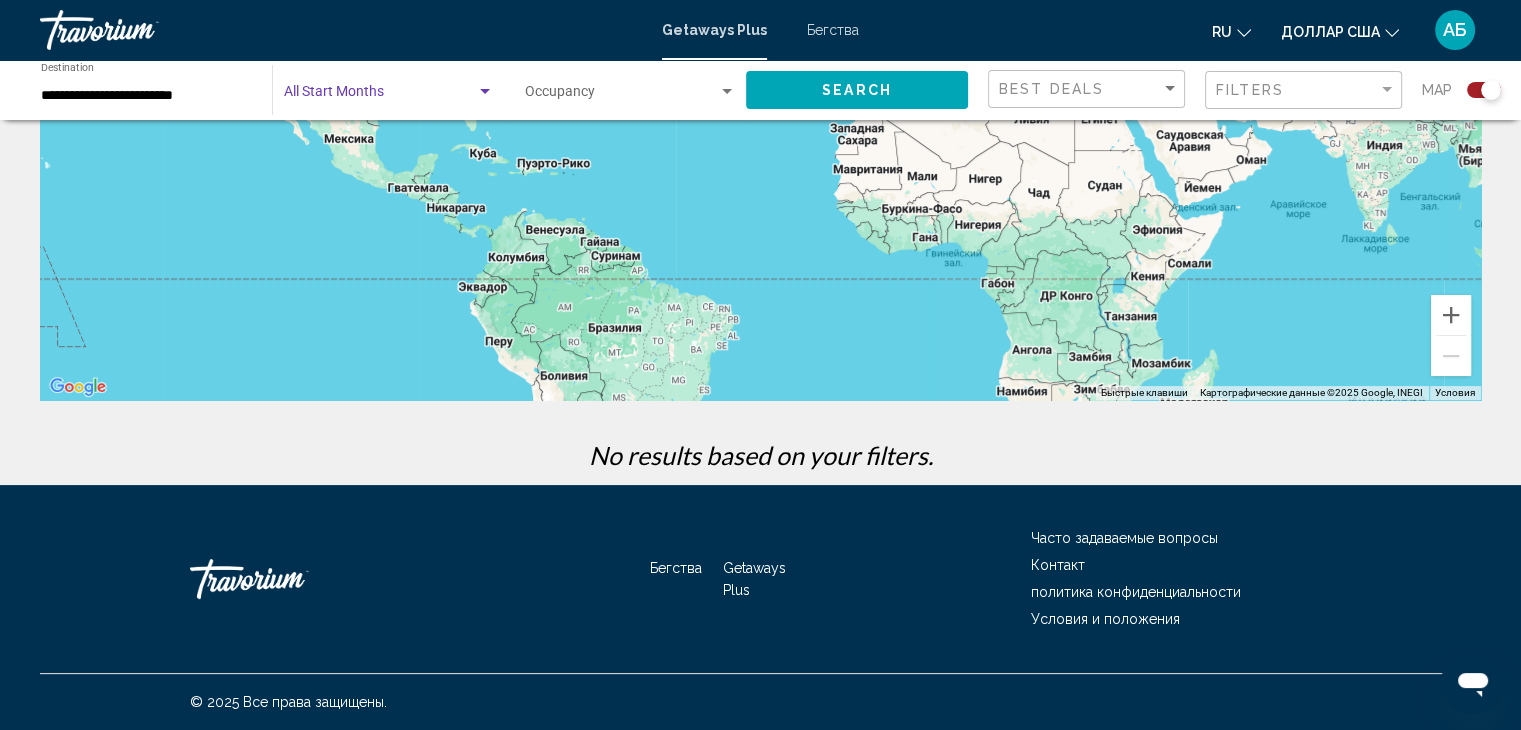 click at bounding box center (485, 92) 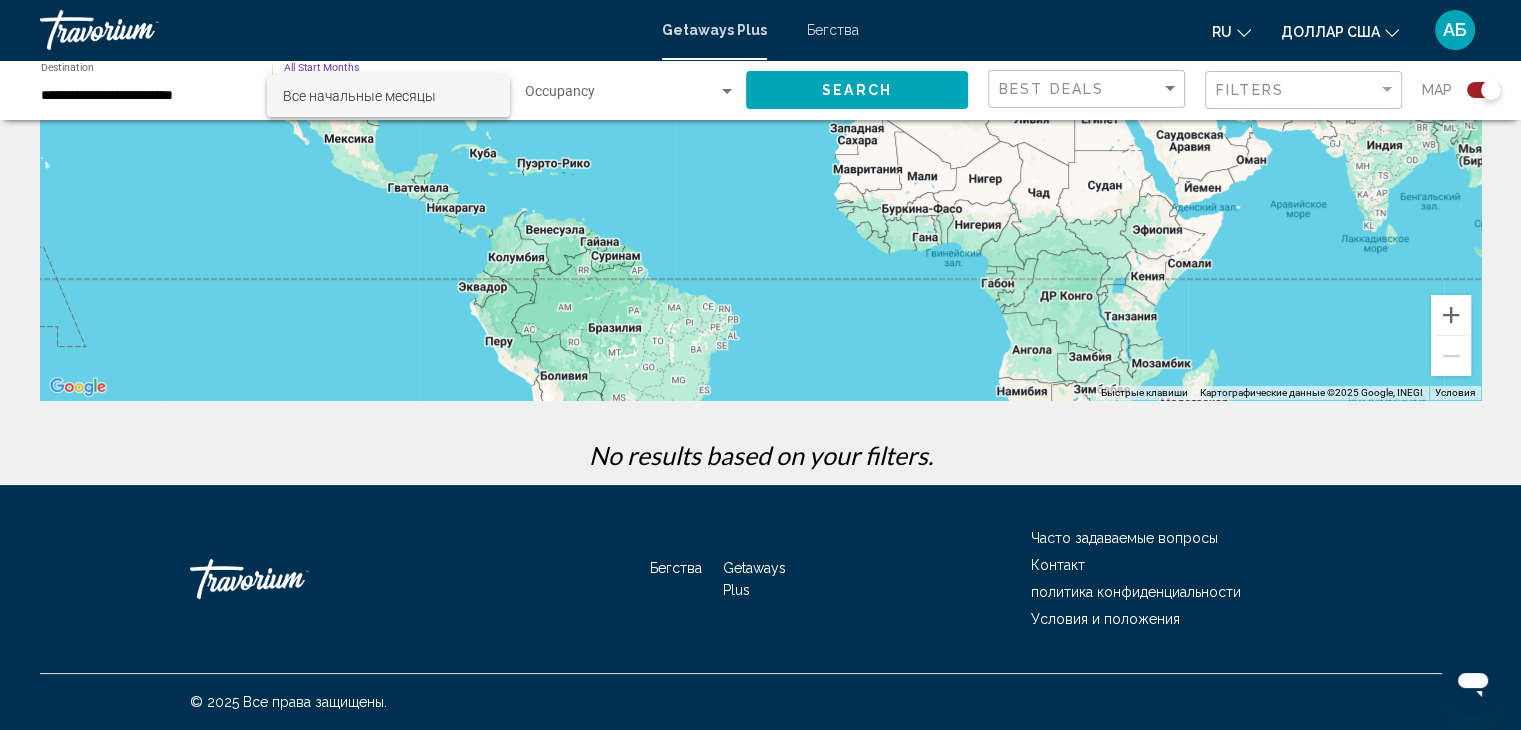 click on "Все начальные месяцы" at bounding box center [388, 96] 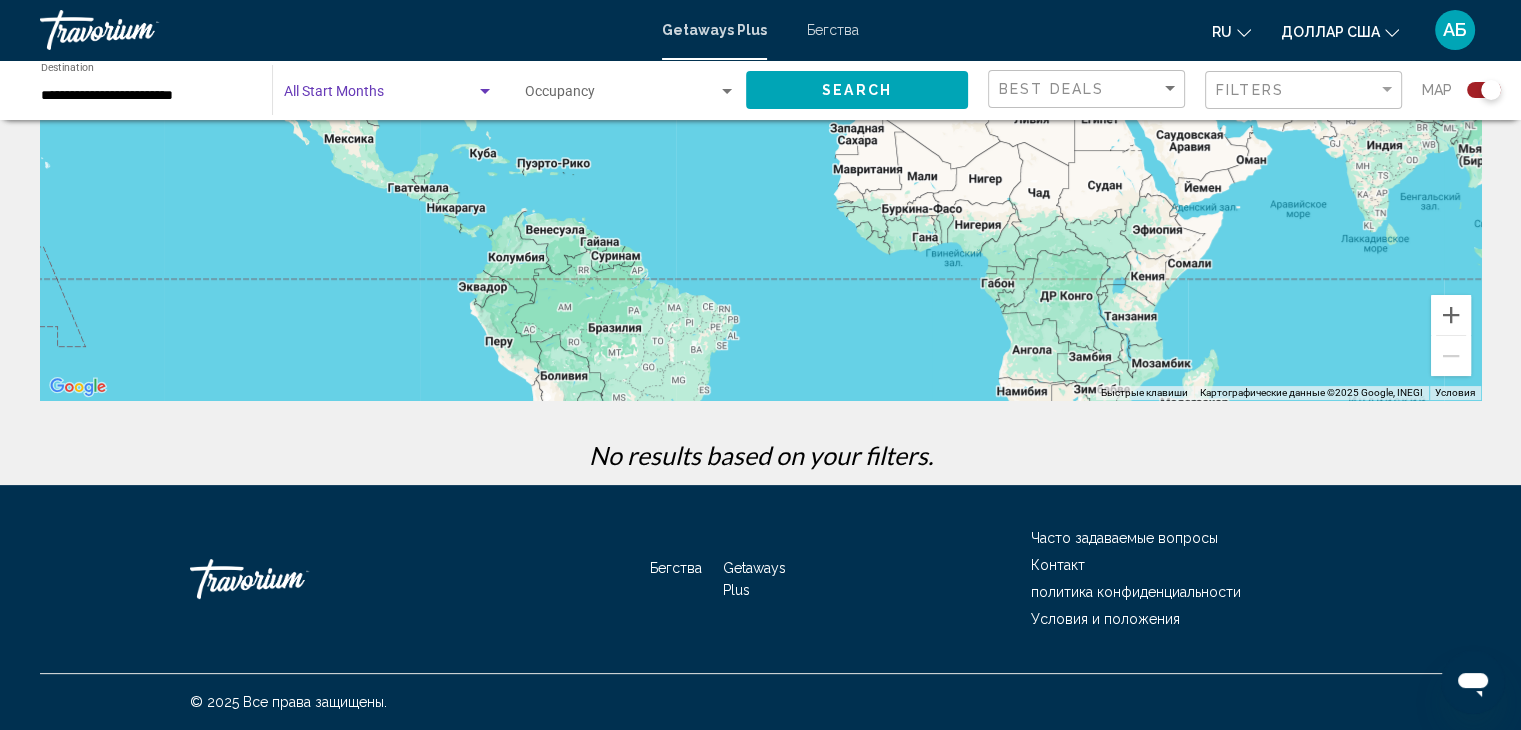 click at bounding box center (485, 92) 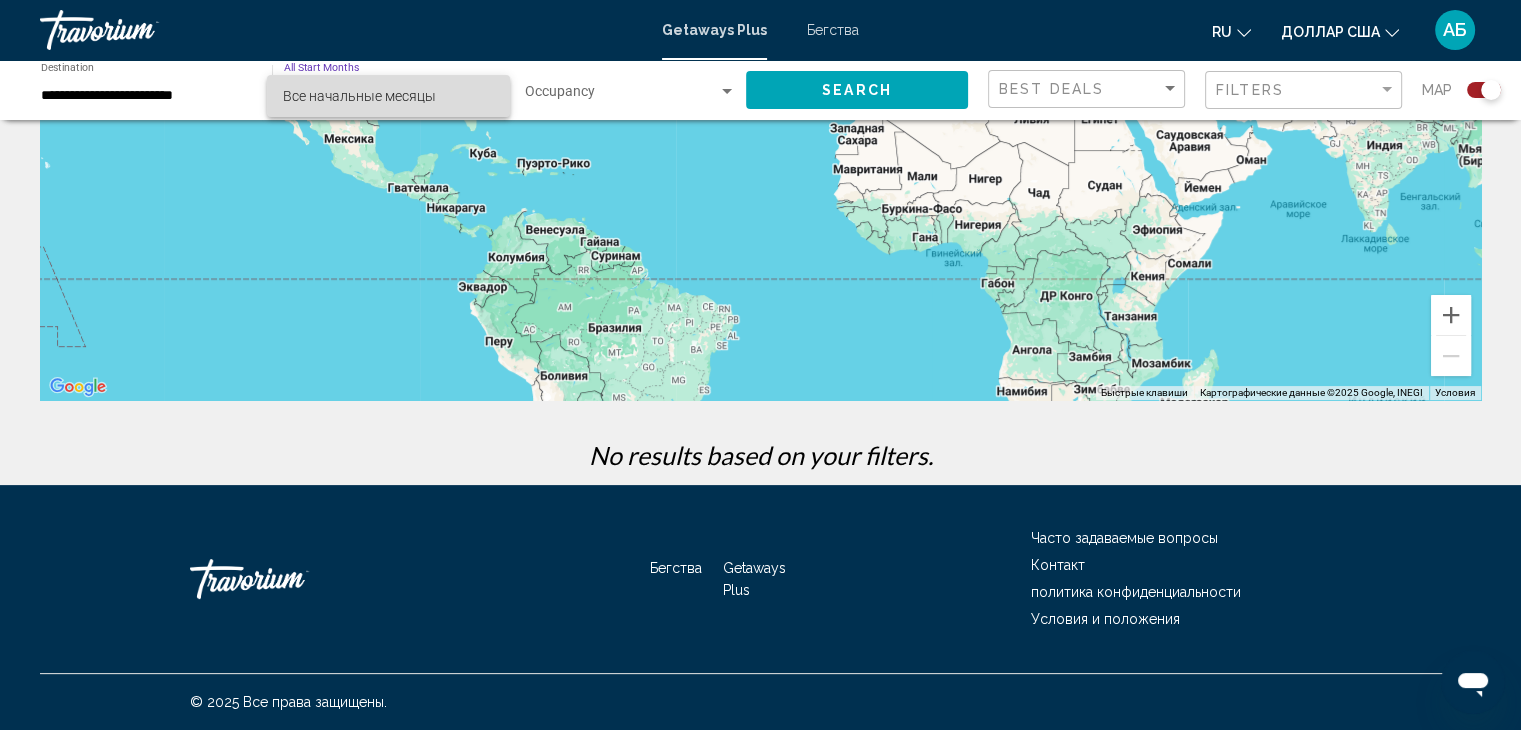 click on "Все начальные месяцы" at bounding box center [388, 96] 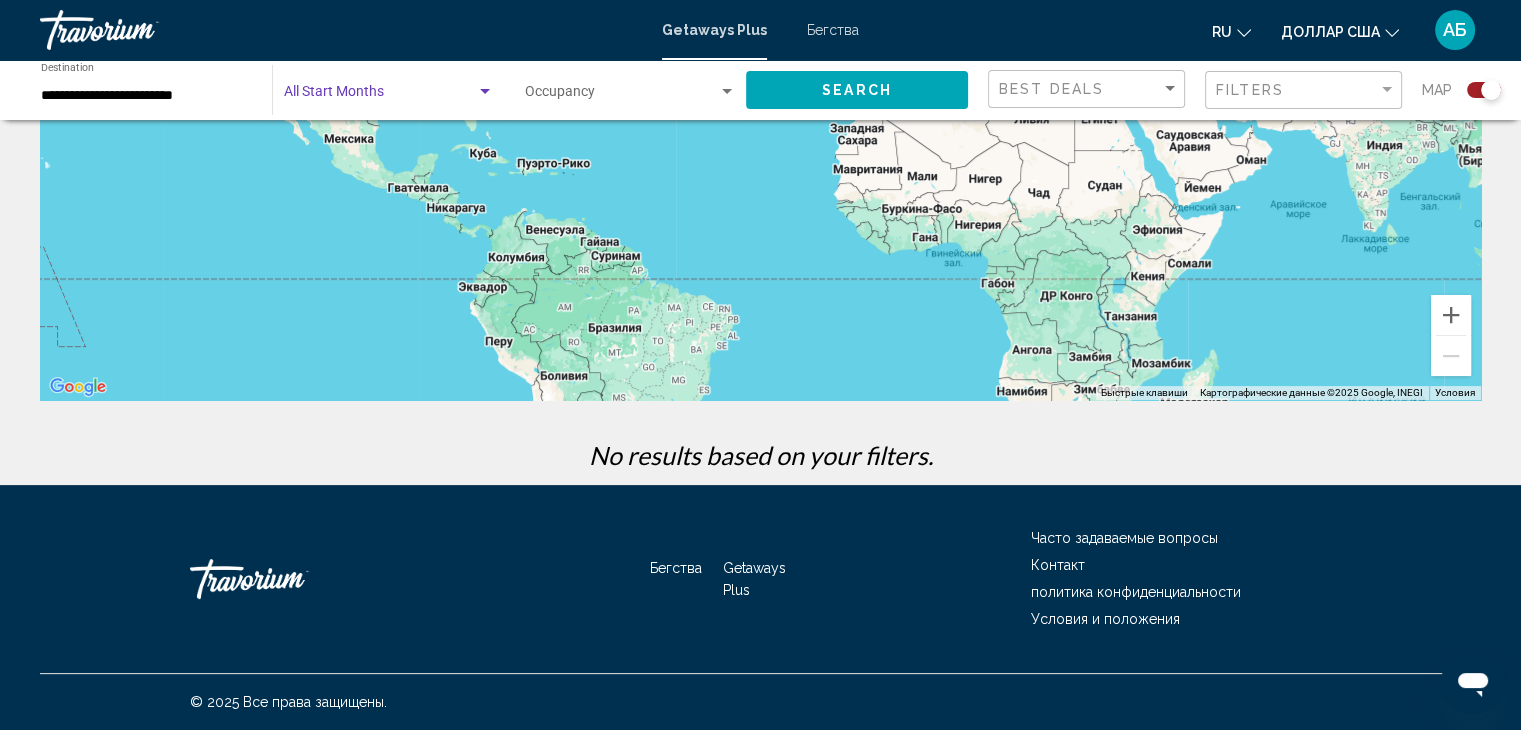 click at bounding box center (727, 91) 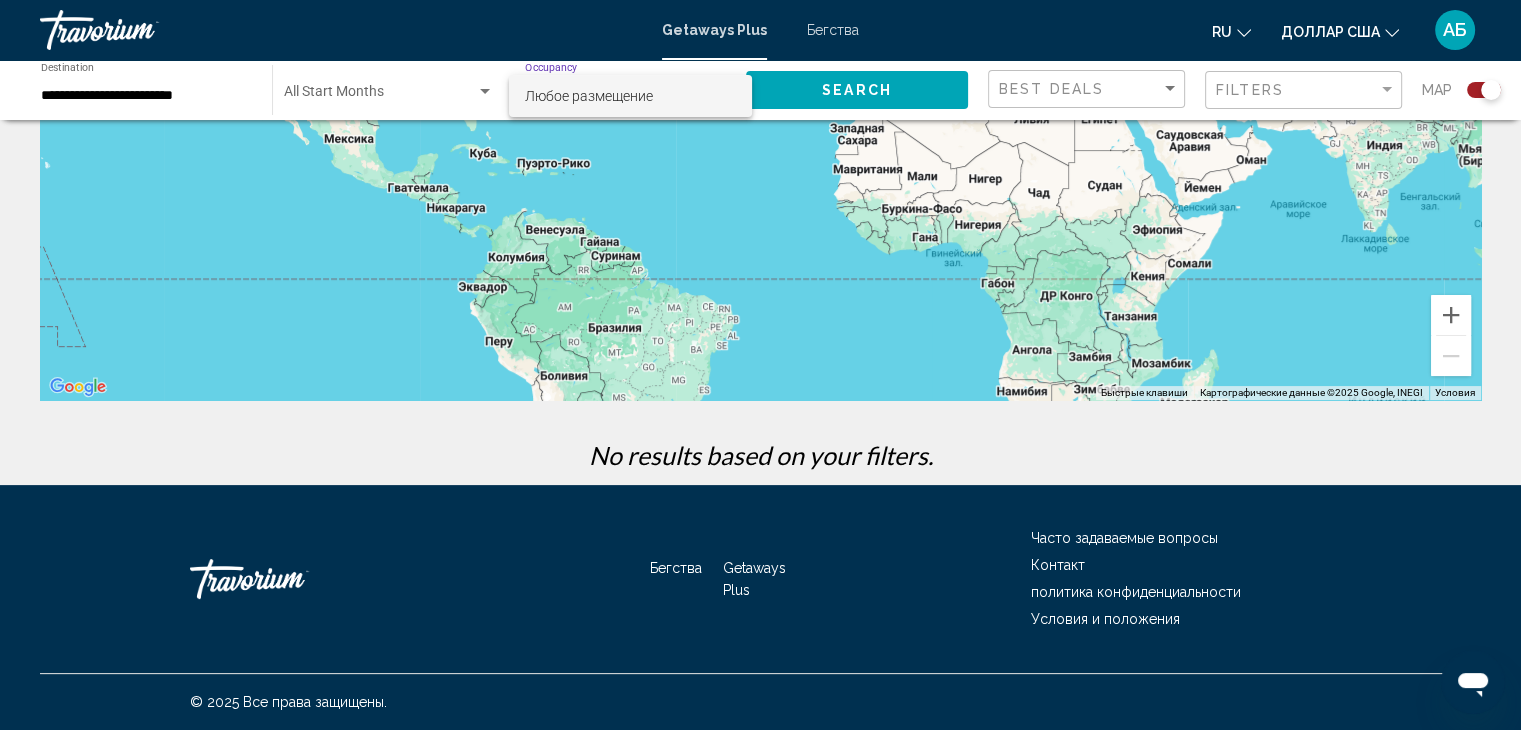click at bounding box center (760, 365) 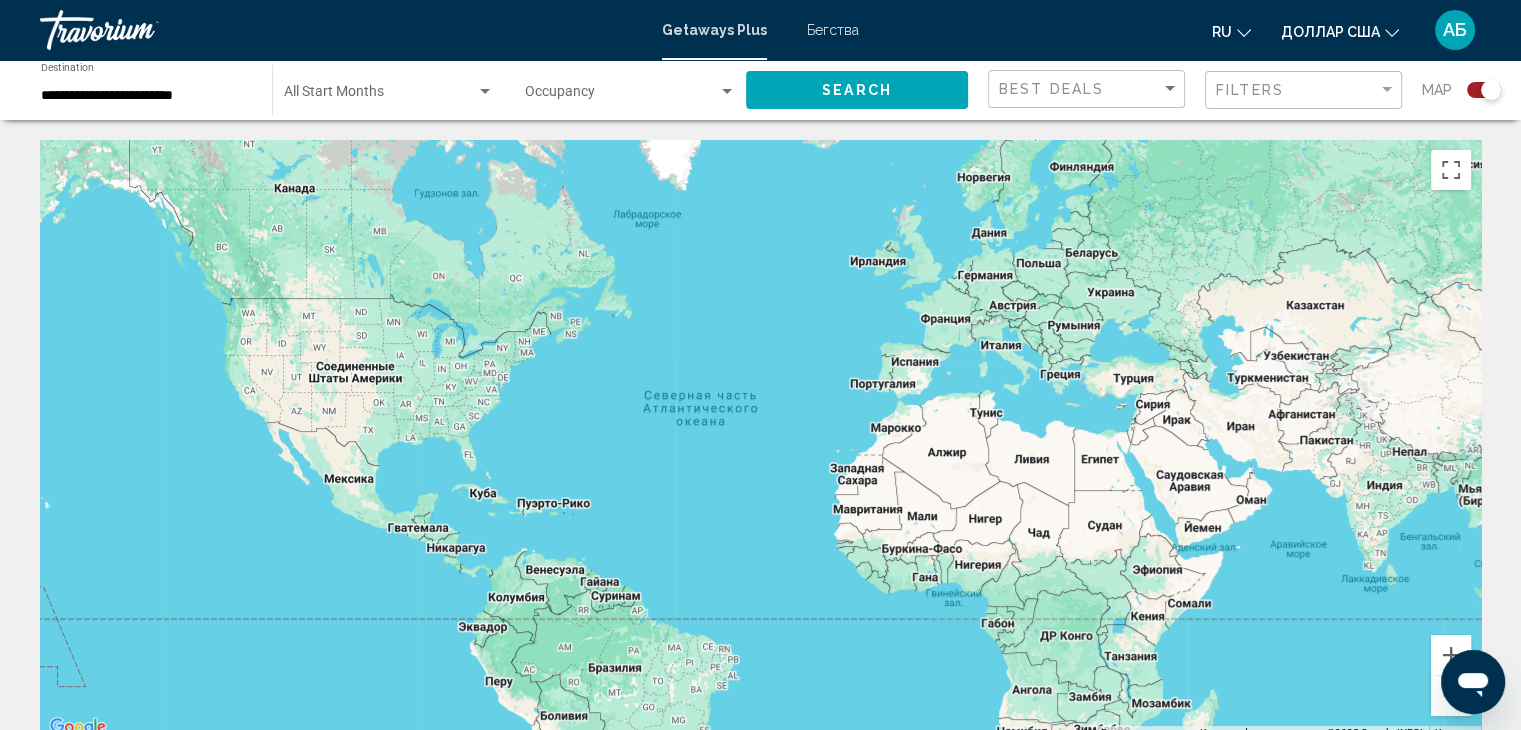 scroll, scrollTop: 0, scrollLeft: 0, axis: both 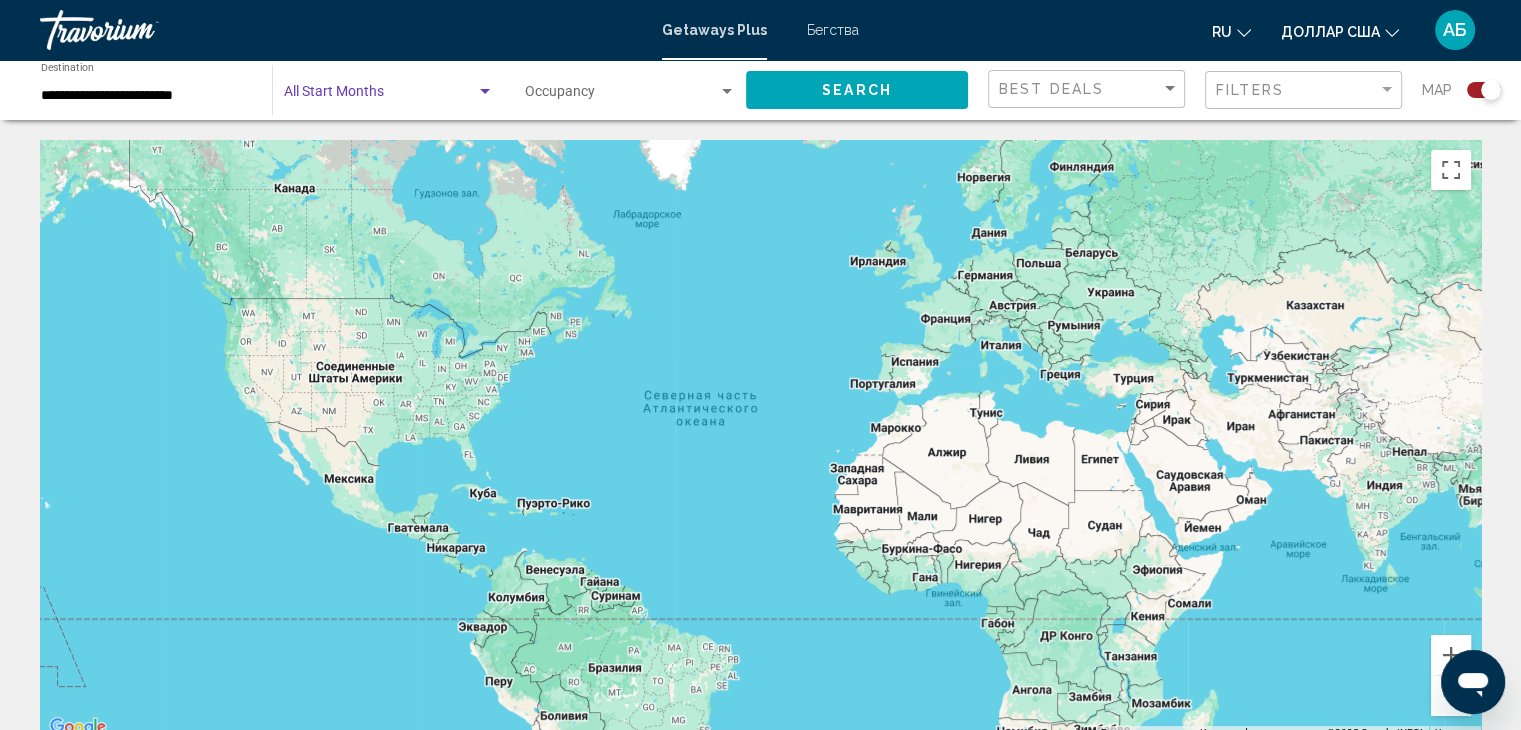 click at bounding box center (380, 96) 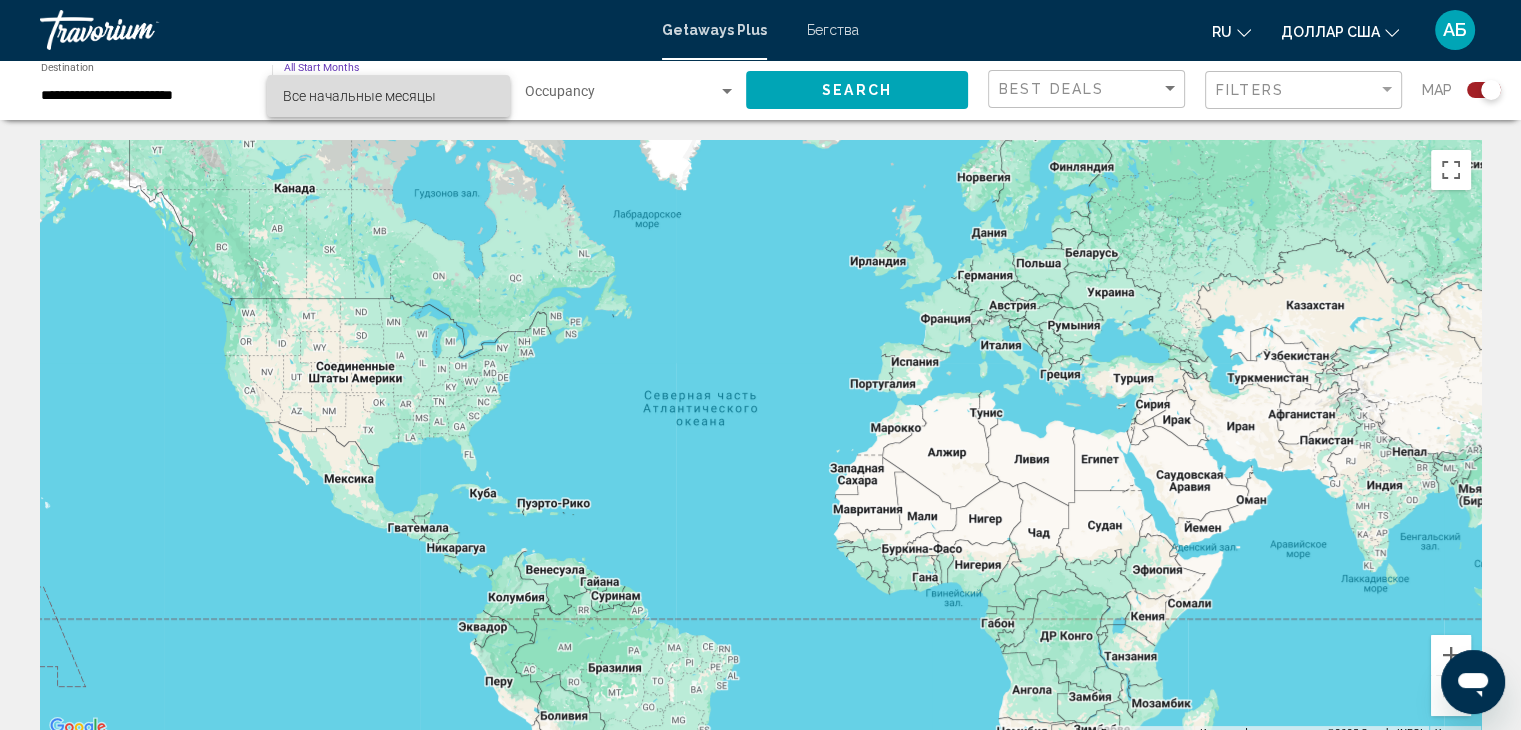 click on "Все начальные месяцы" at bounding box center [388, 96] 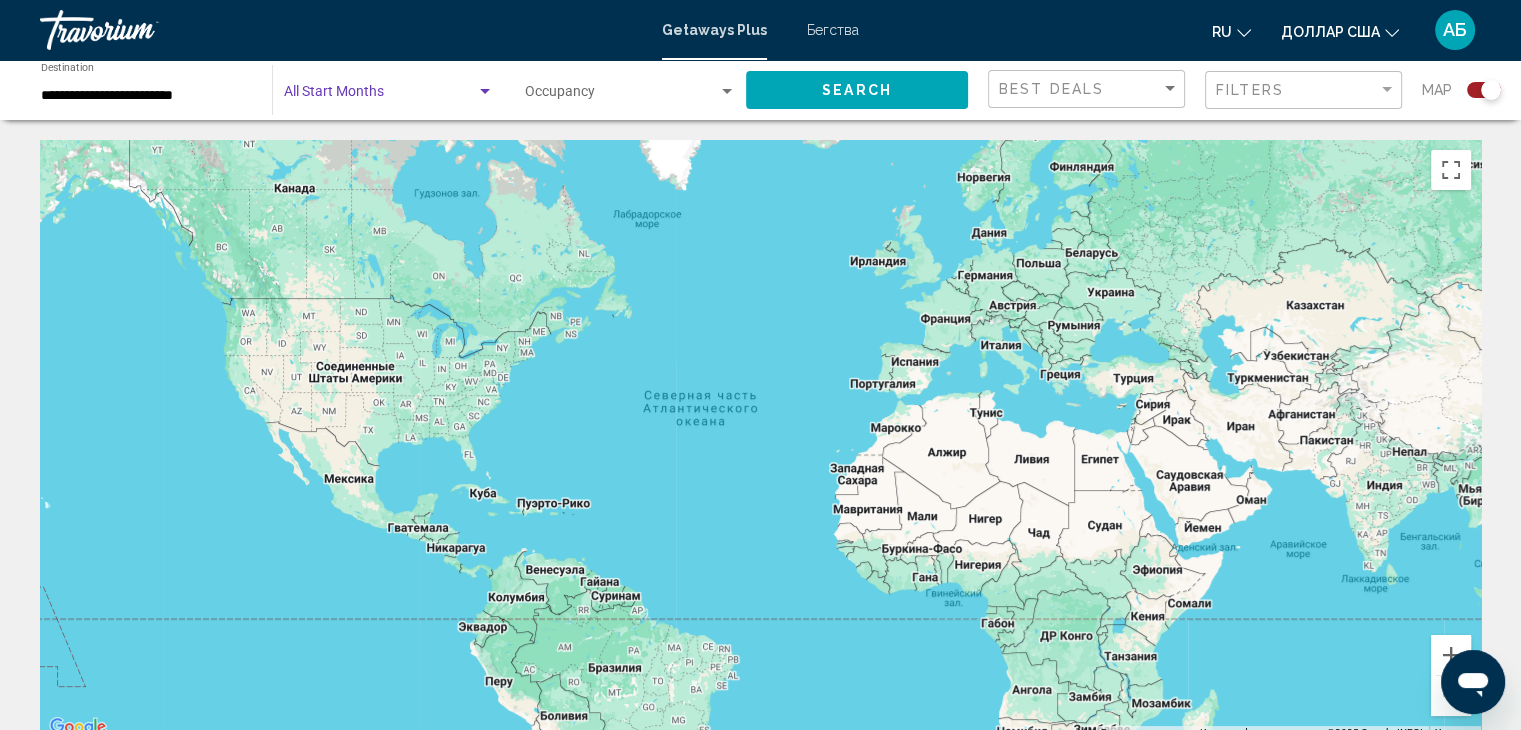click at bounding box center [485, 92] 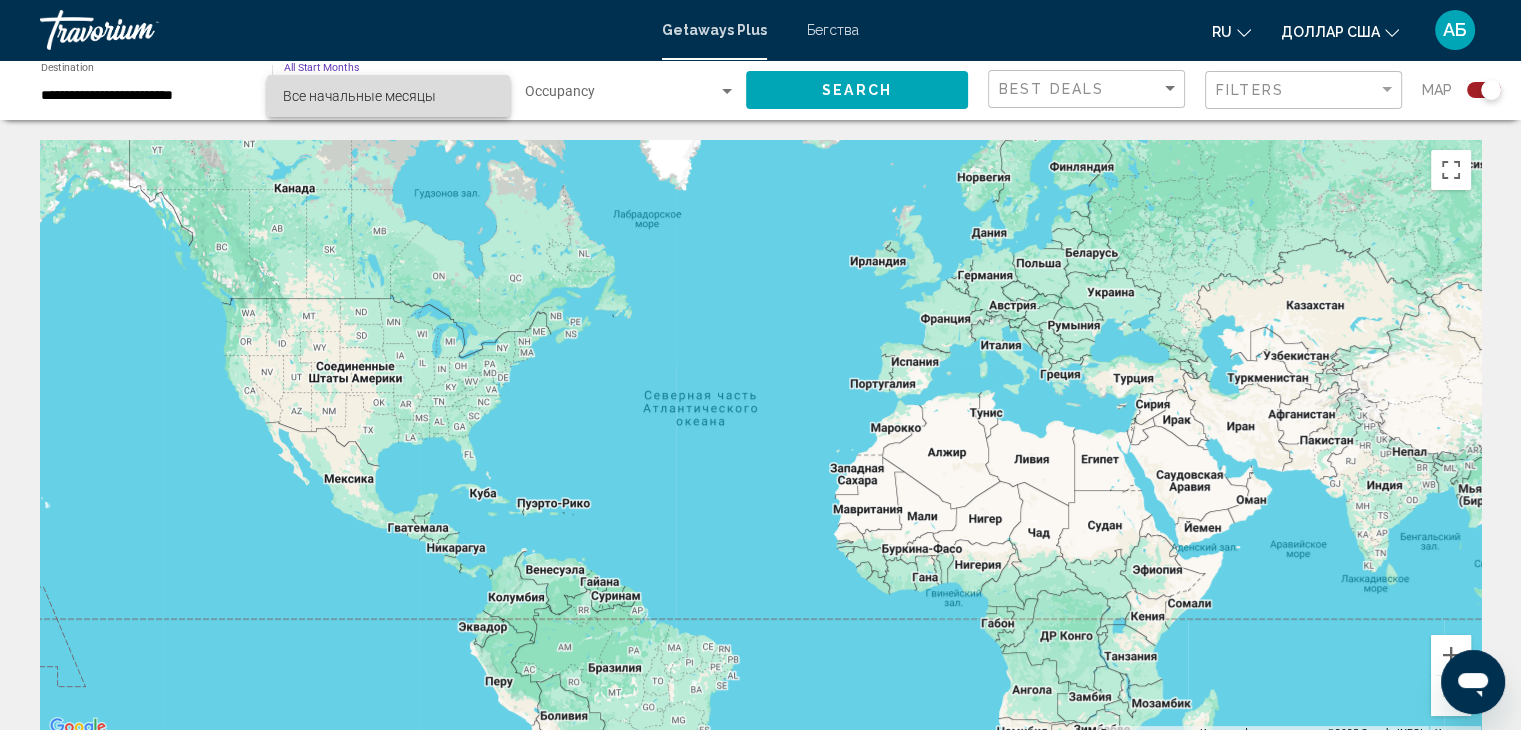 click on "Все начальные месяцы" at bounding box center [388, 96] 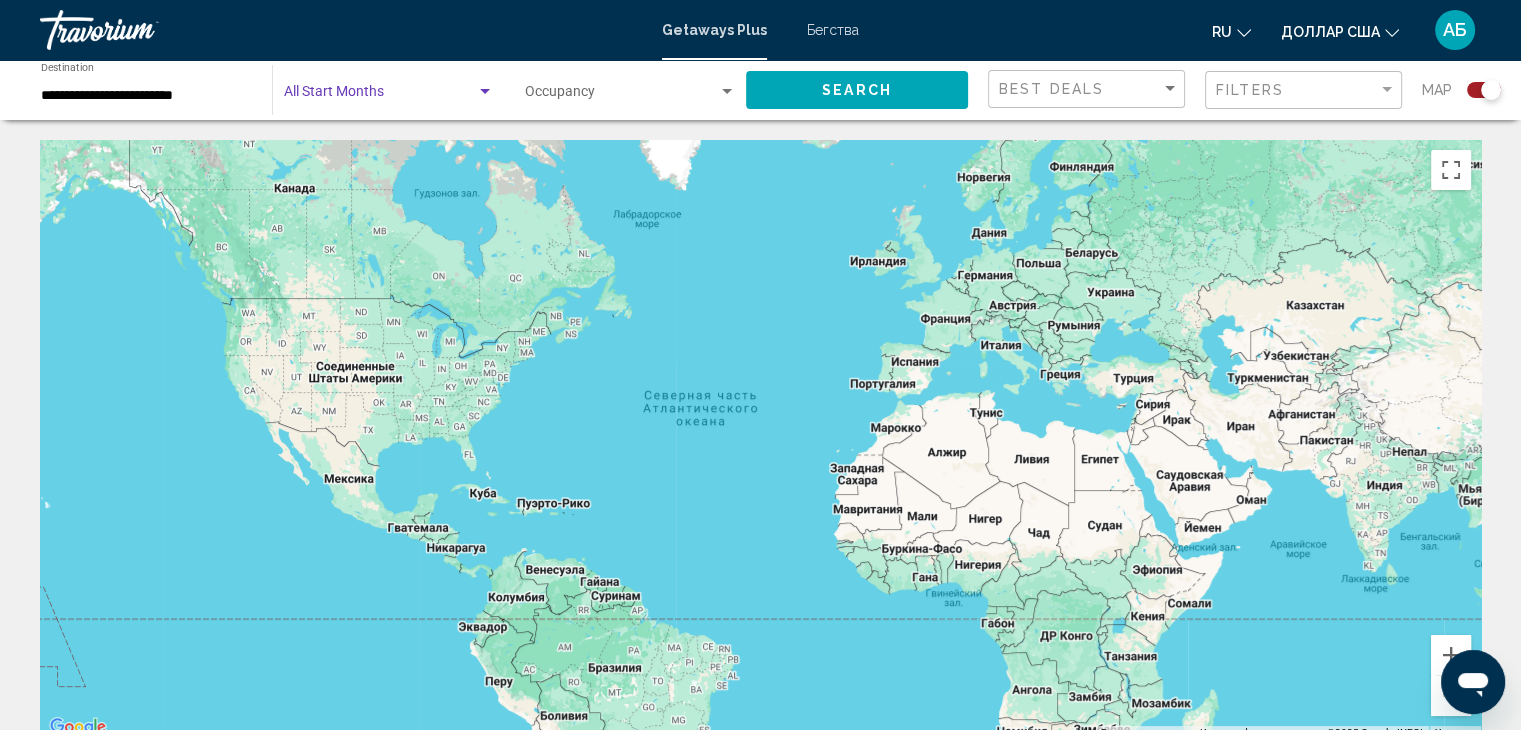 click at bounding box center [485, 92] 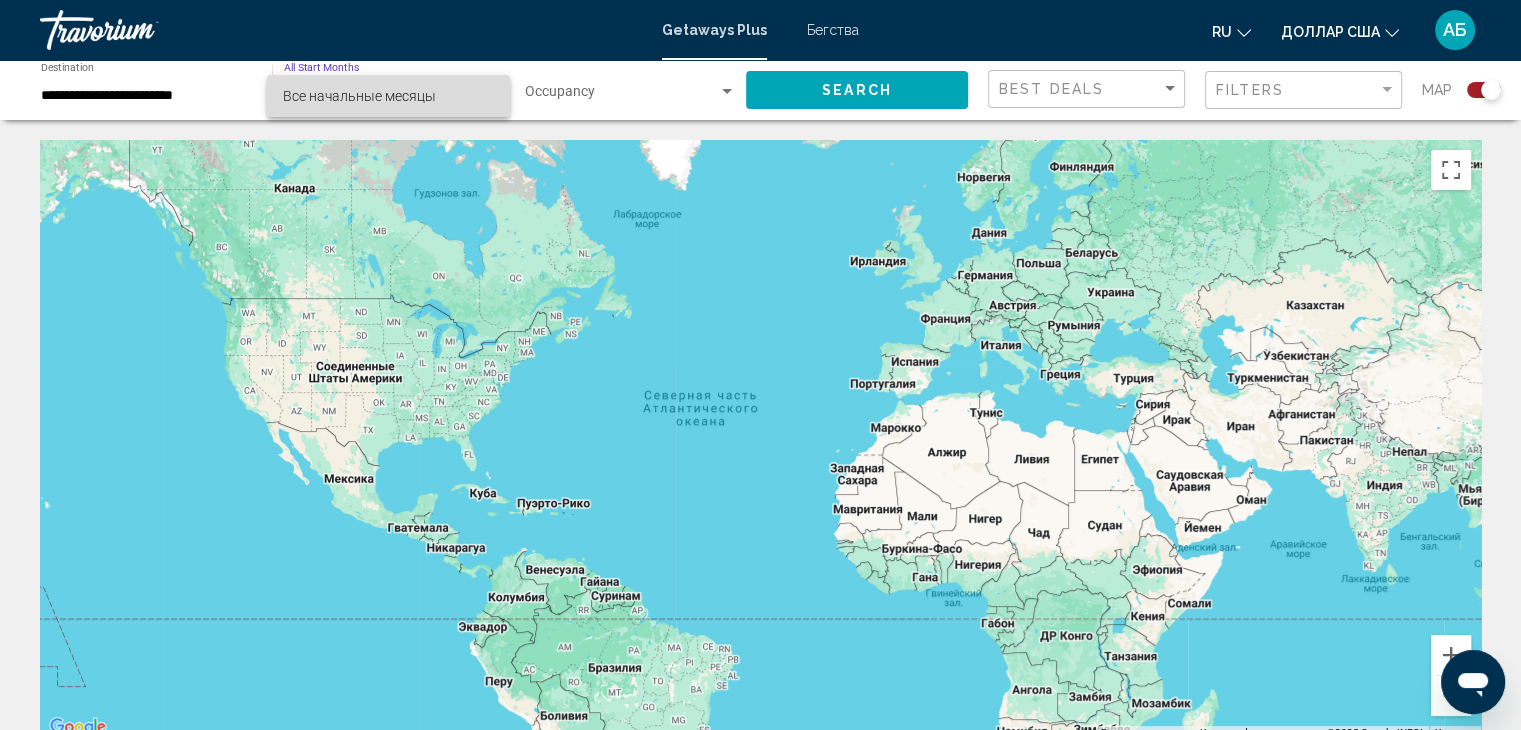 click on "Все начальные месяцы" at bounding box center (388, 96) 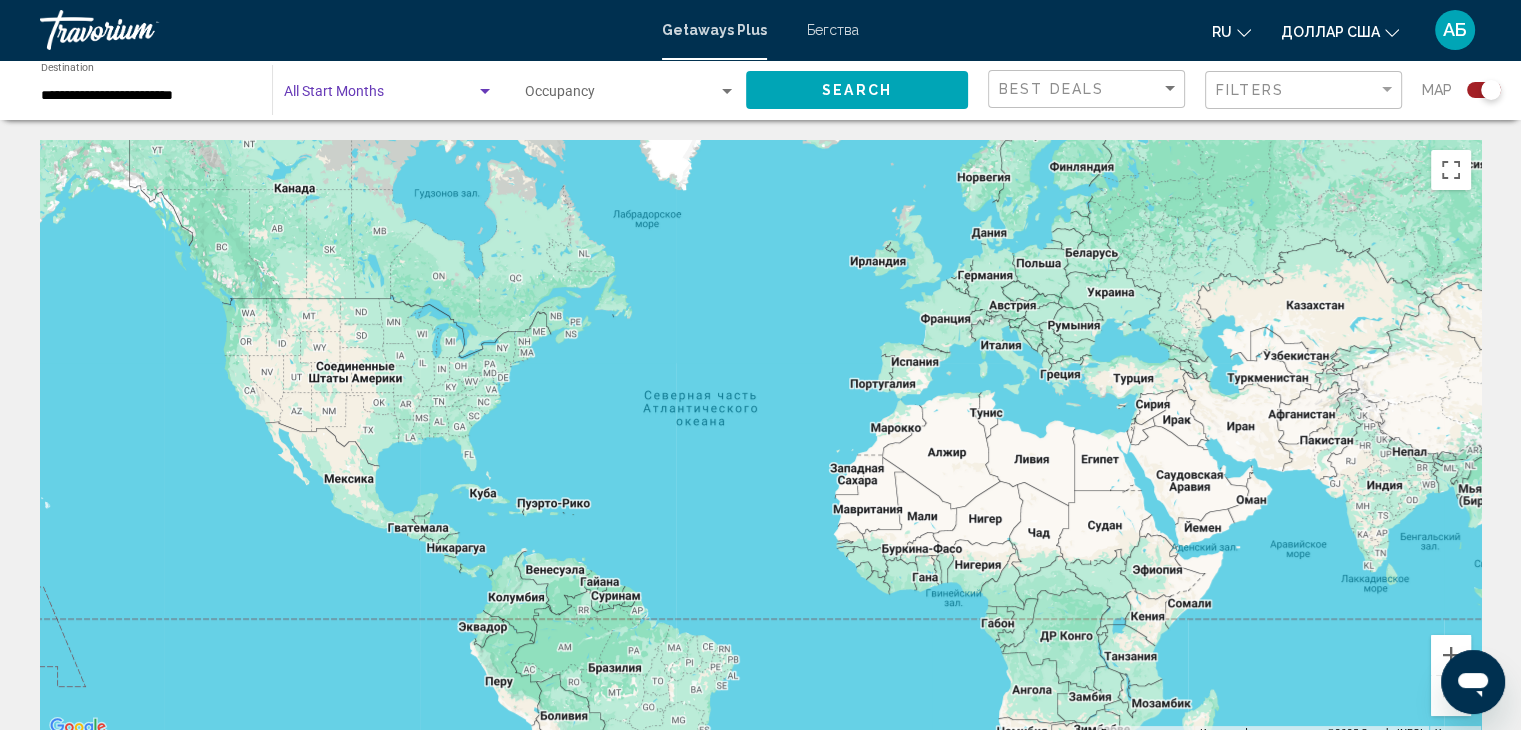 click at bounding box center [621, 96] 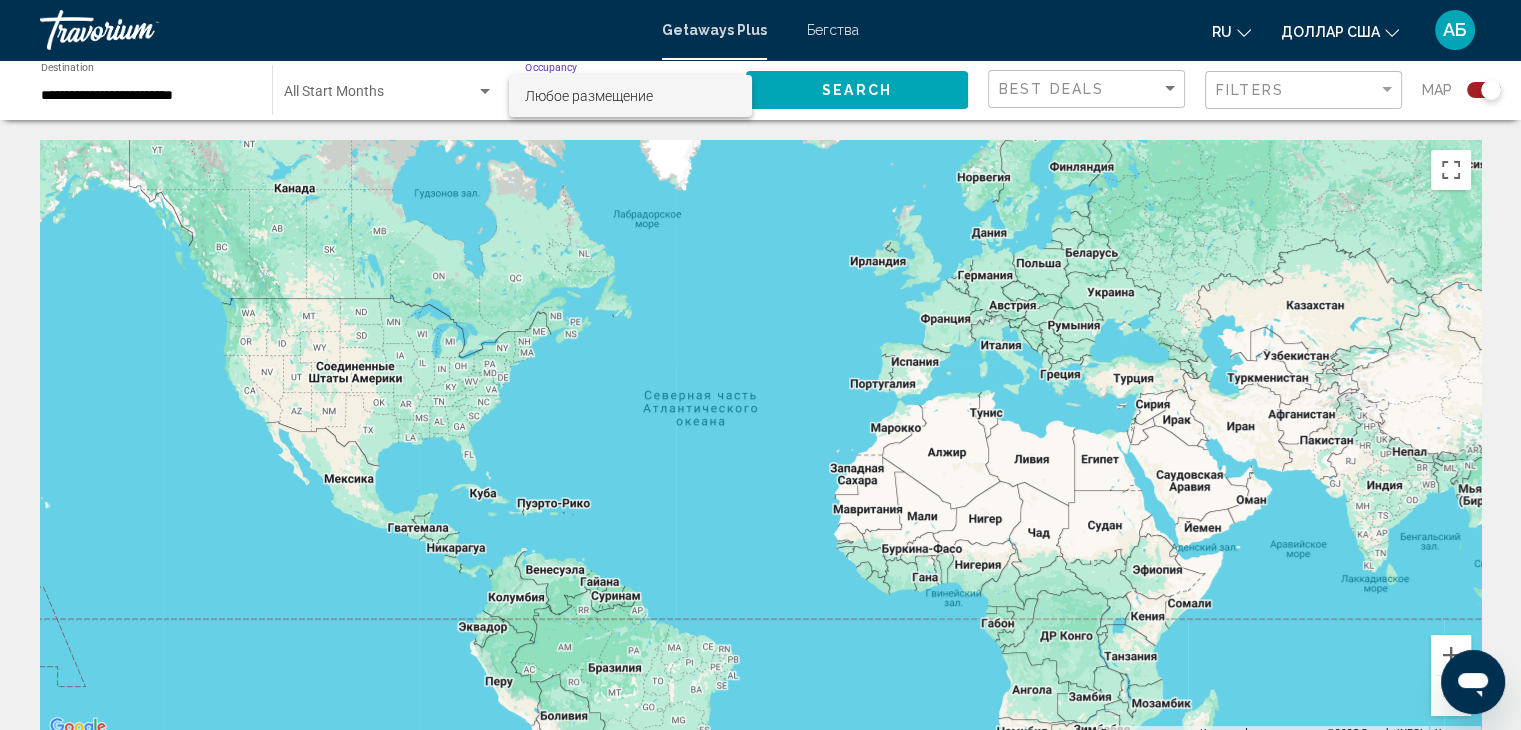 click on "Любое размещение" at bounding box center [589, 96] 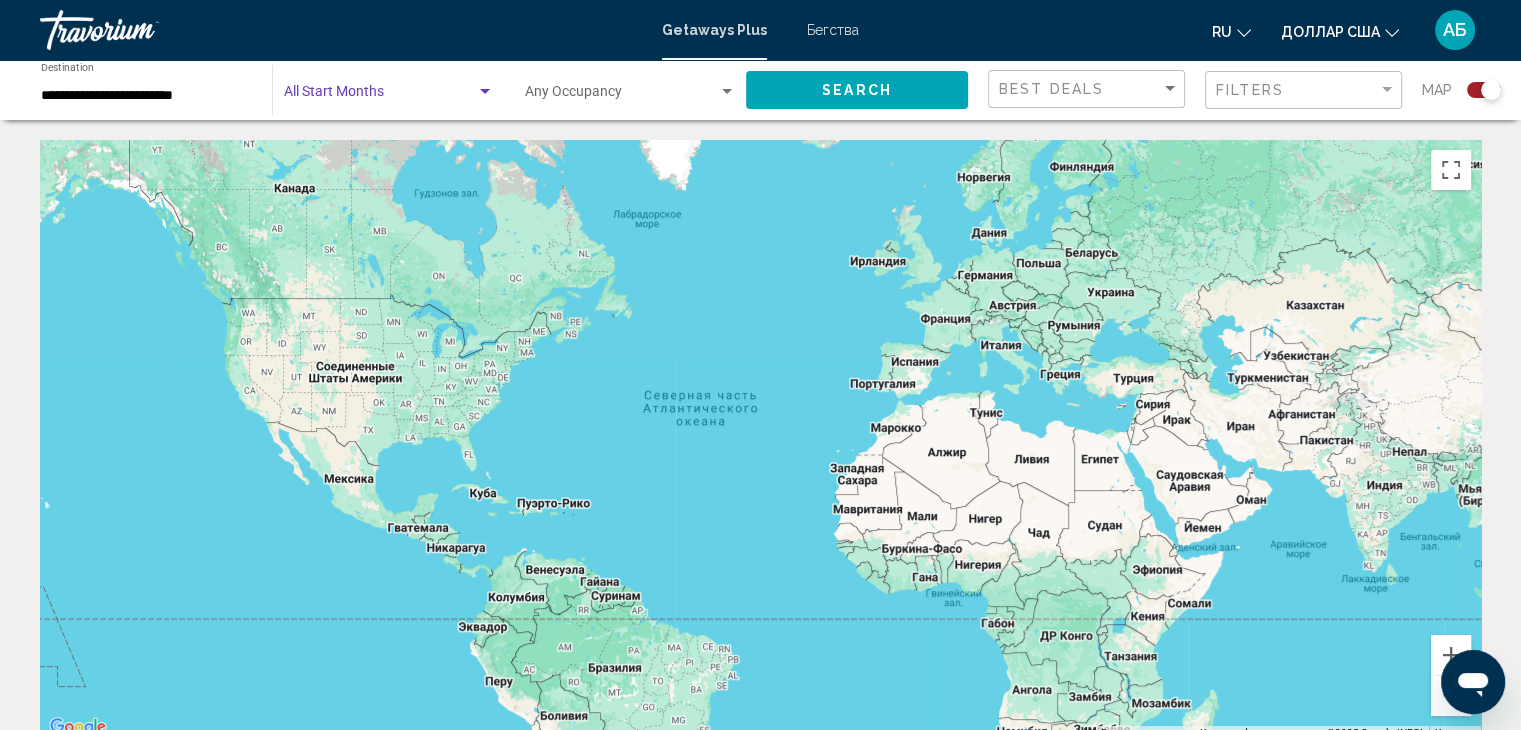 click at bounding box center [485, 91] 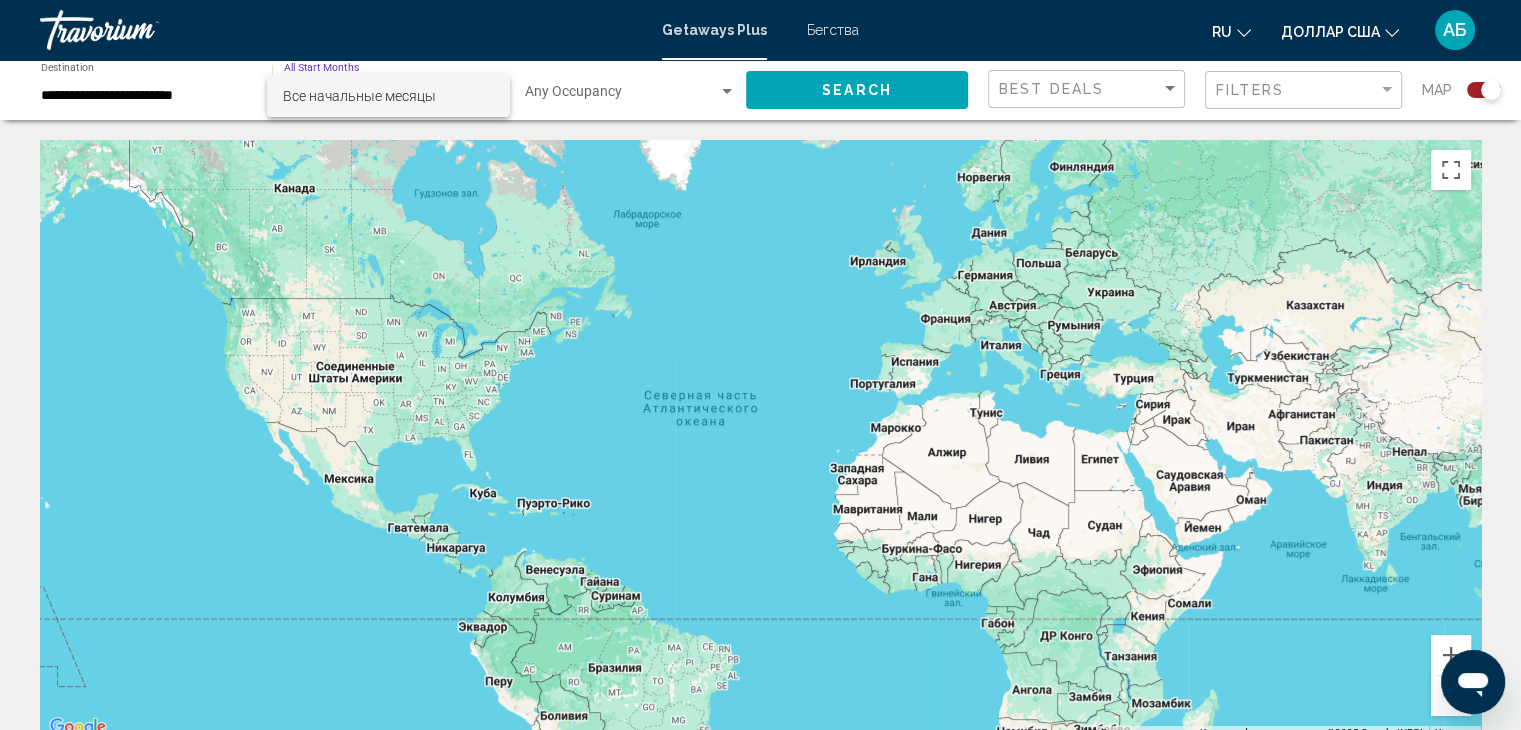click at bounding box center (760, 365) 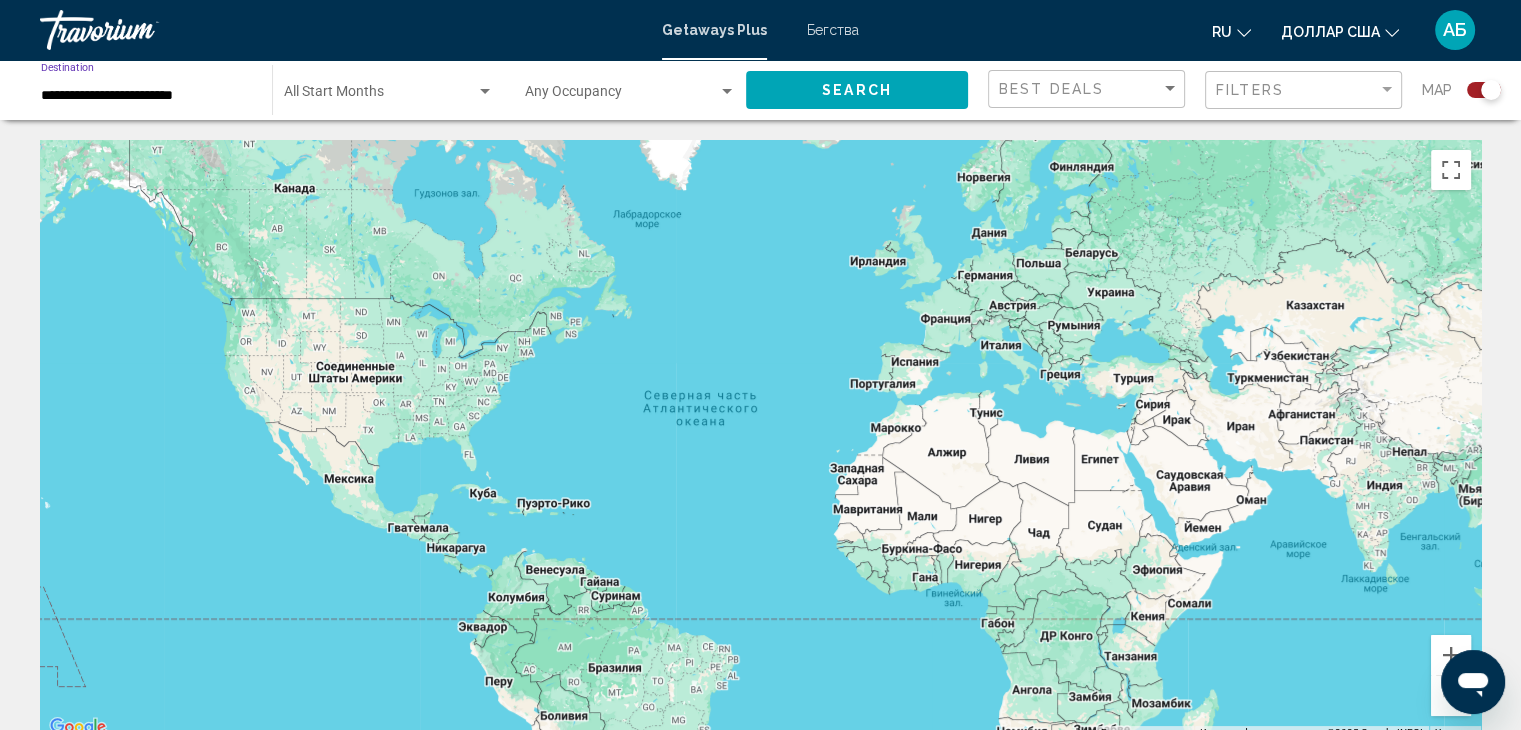 click on "**********" at bounding box center (146, 96) 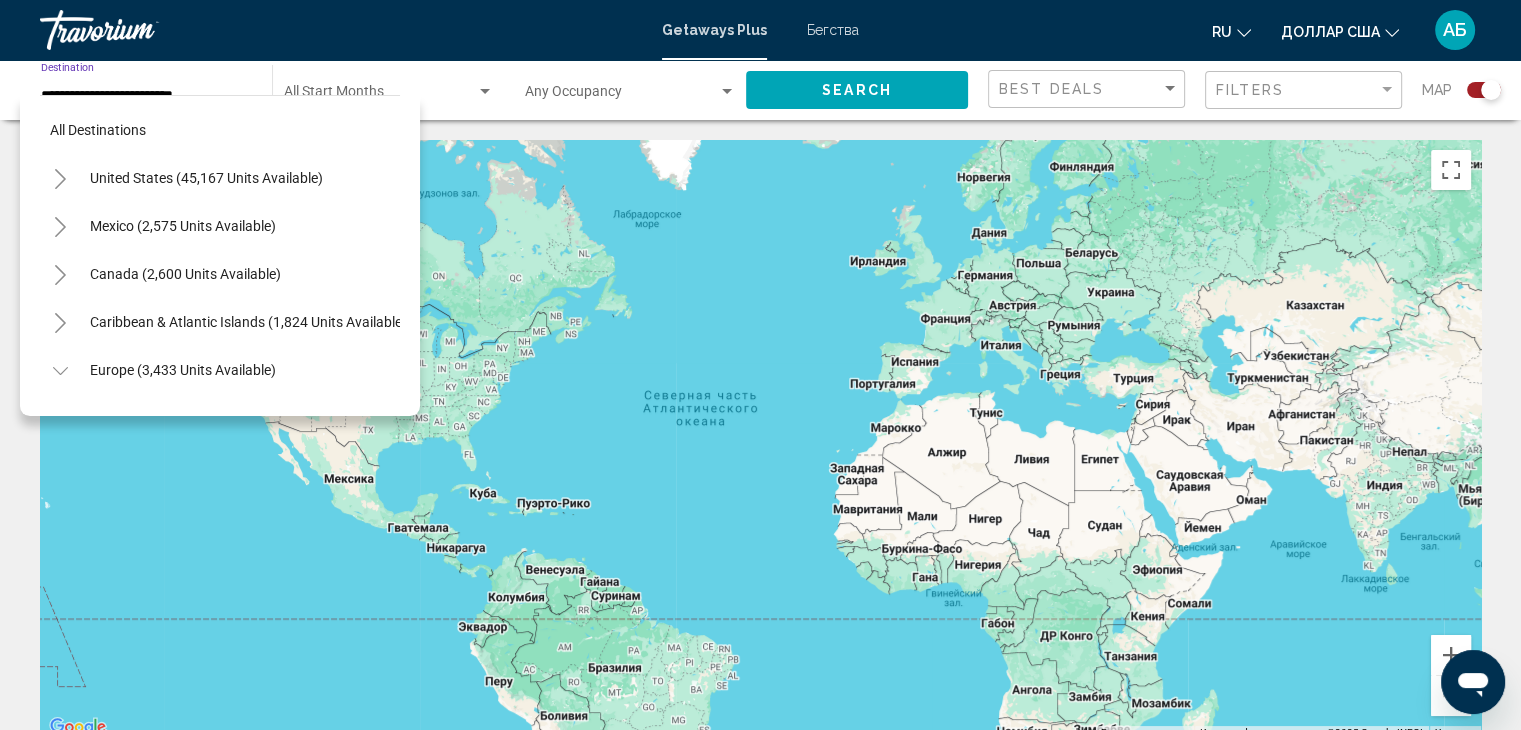 scroll, scrollTop: 414, scrollLeft: 0, axis: vertical 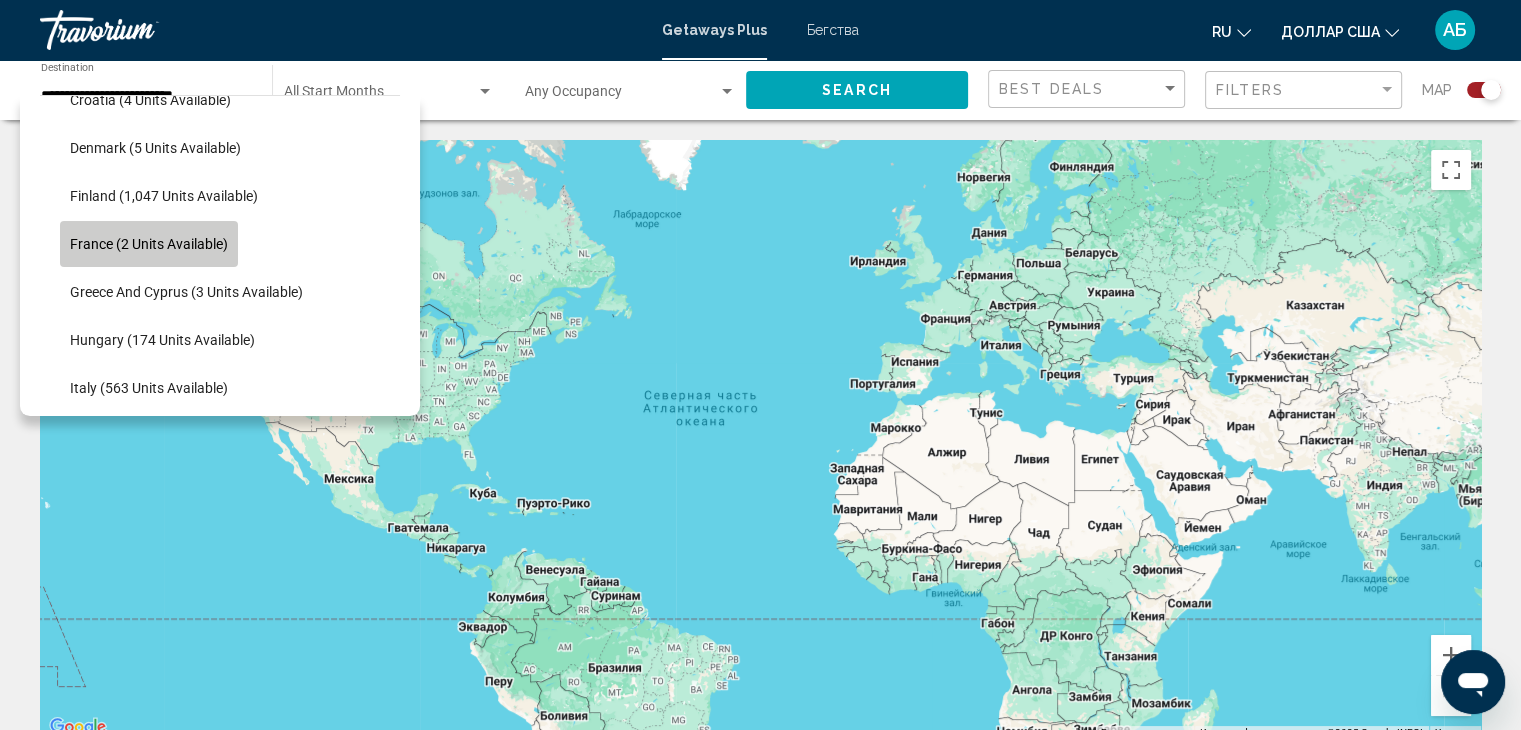 click on "France (2 units available)" 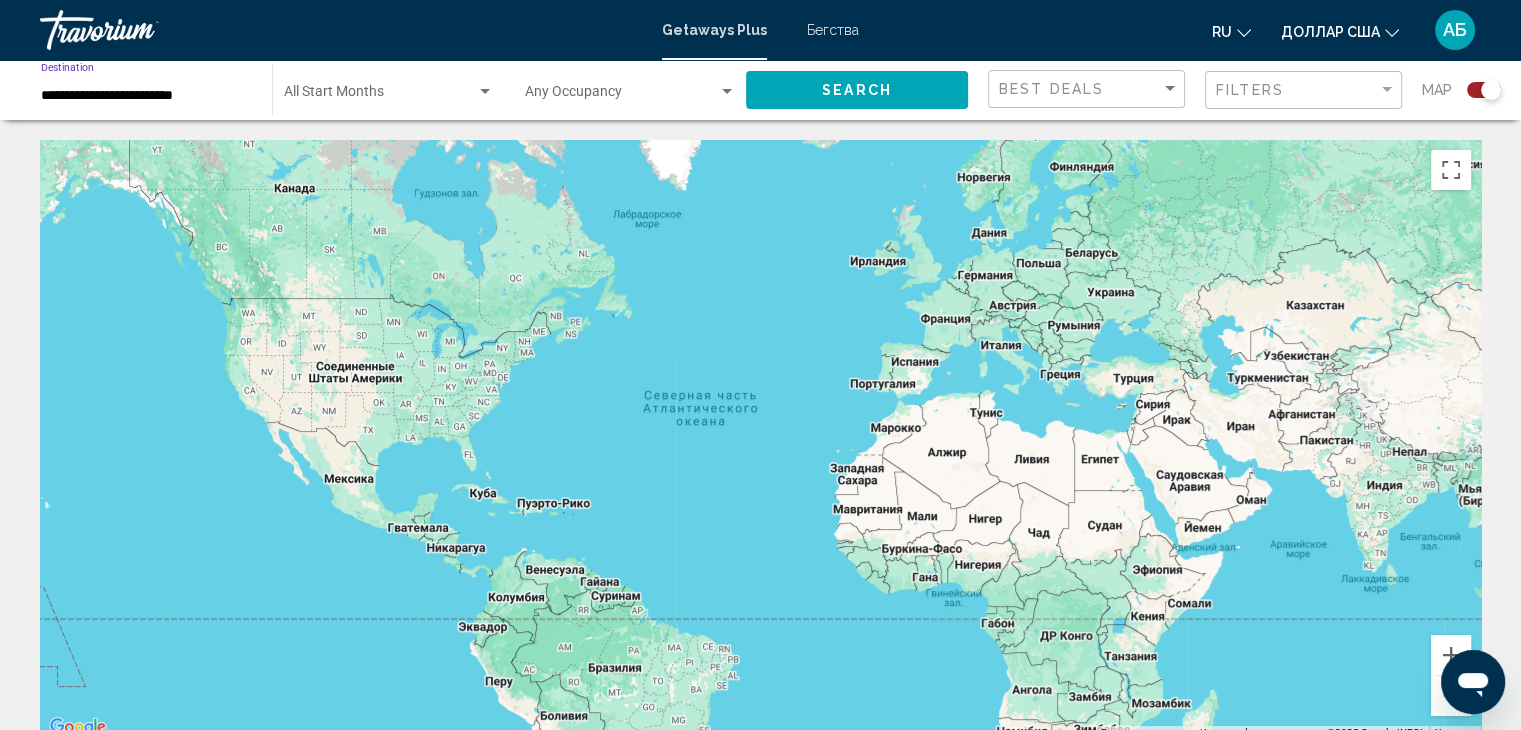 click on "Start Month All Start Months" 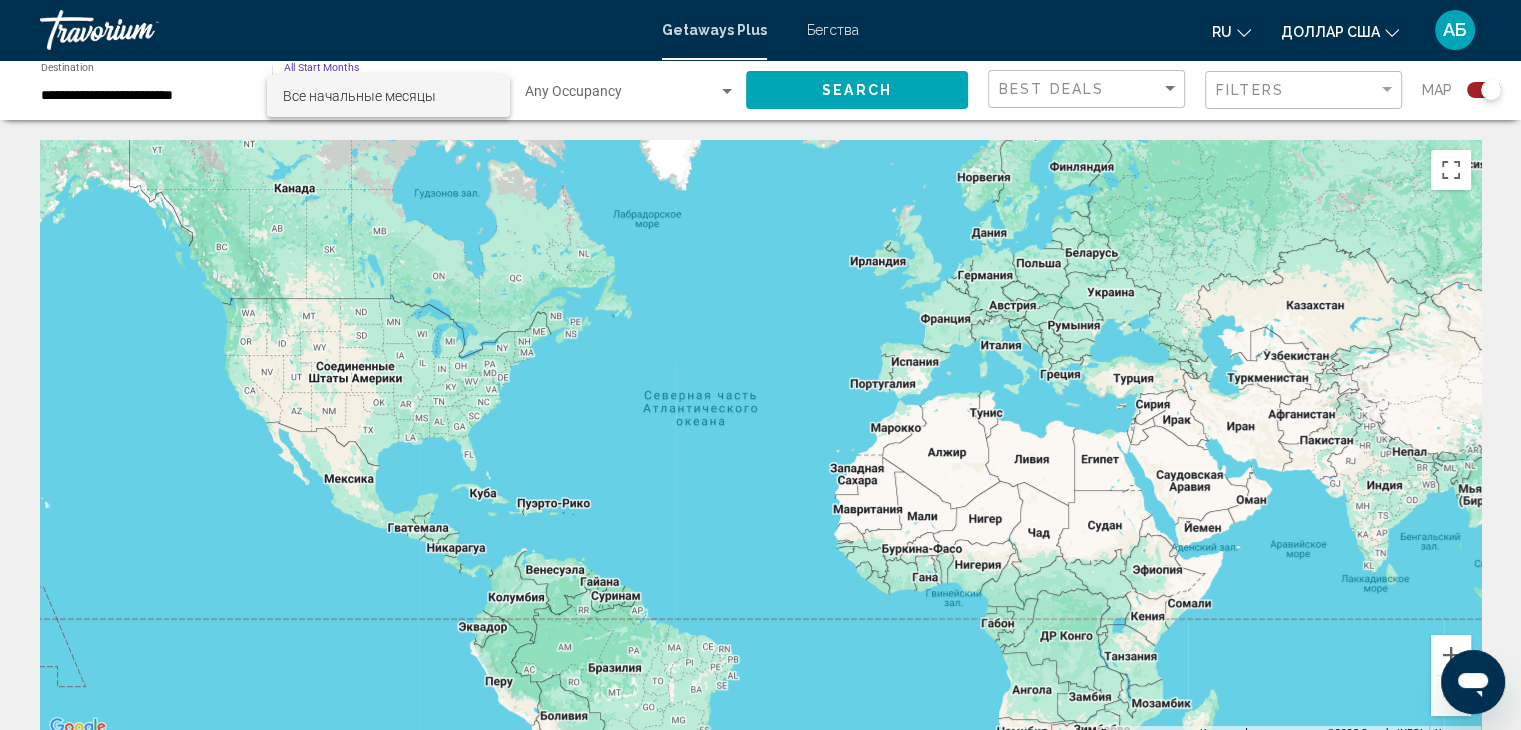 click on "Все начальные месяцы" at bounding box center (359, 96) 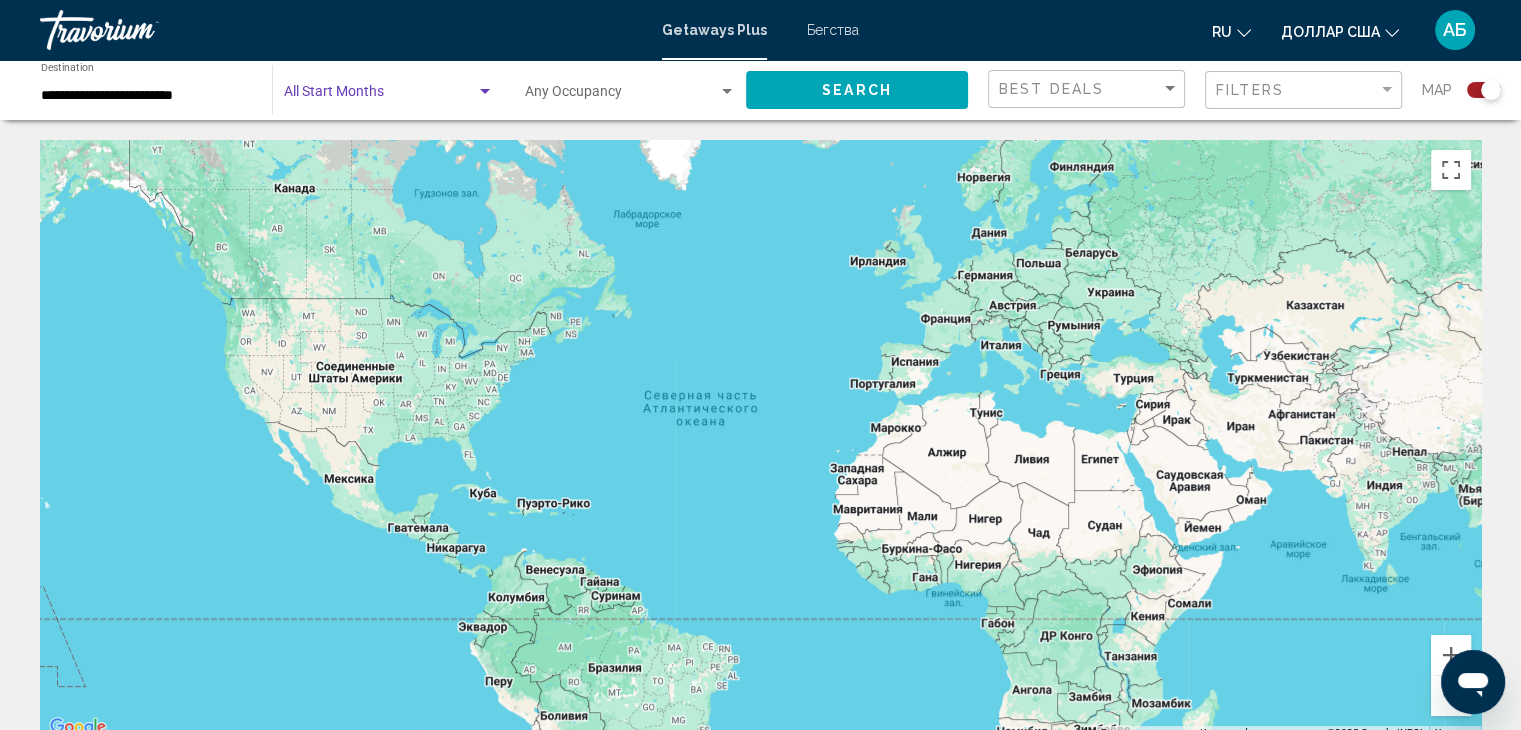 click at bounding box center [485, 91] 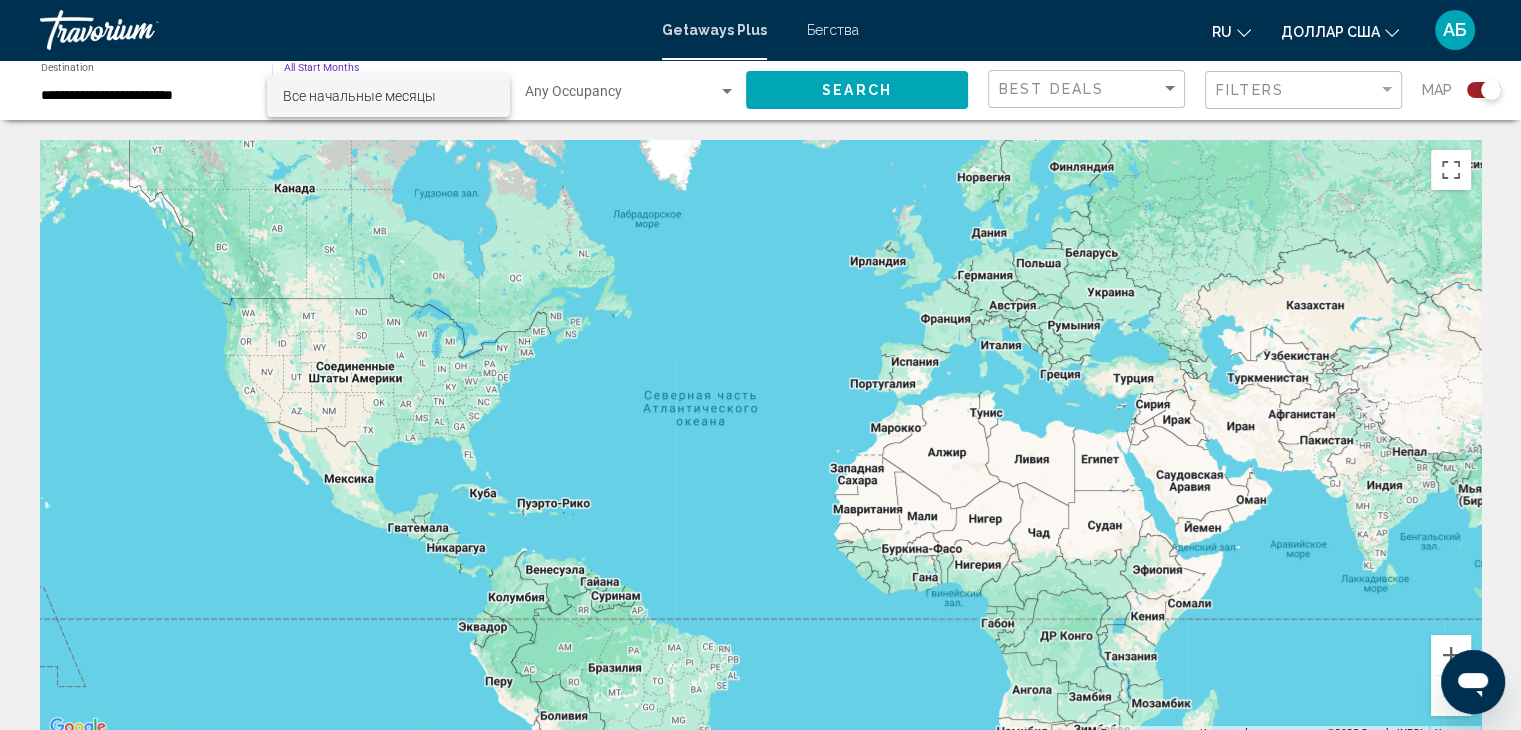 click on "Все начальные месяцы" at bounding box center (388, 96) 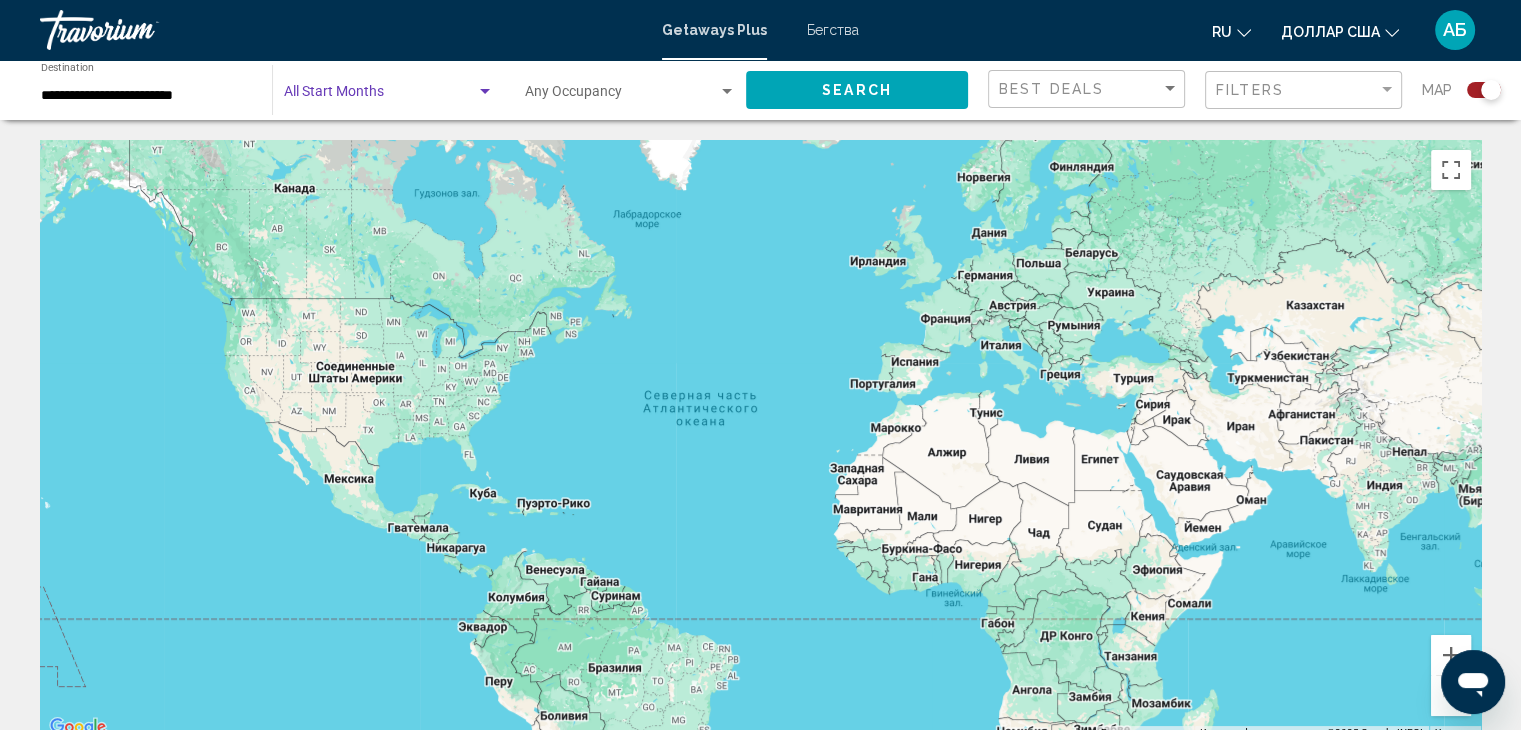 click at bounding box center (485, 92) 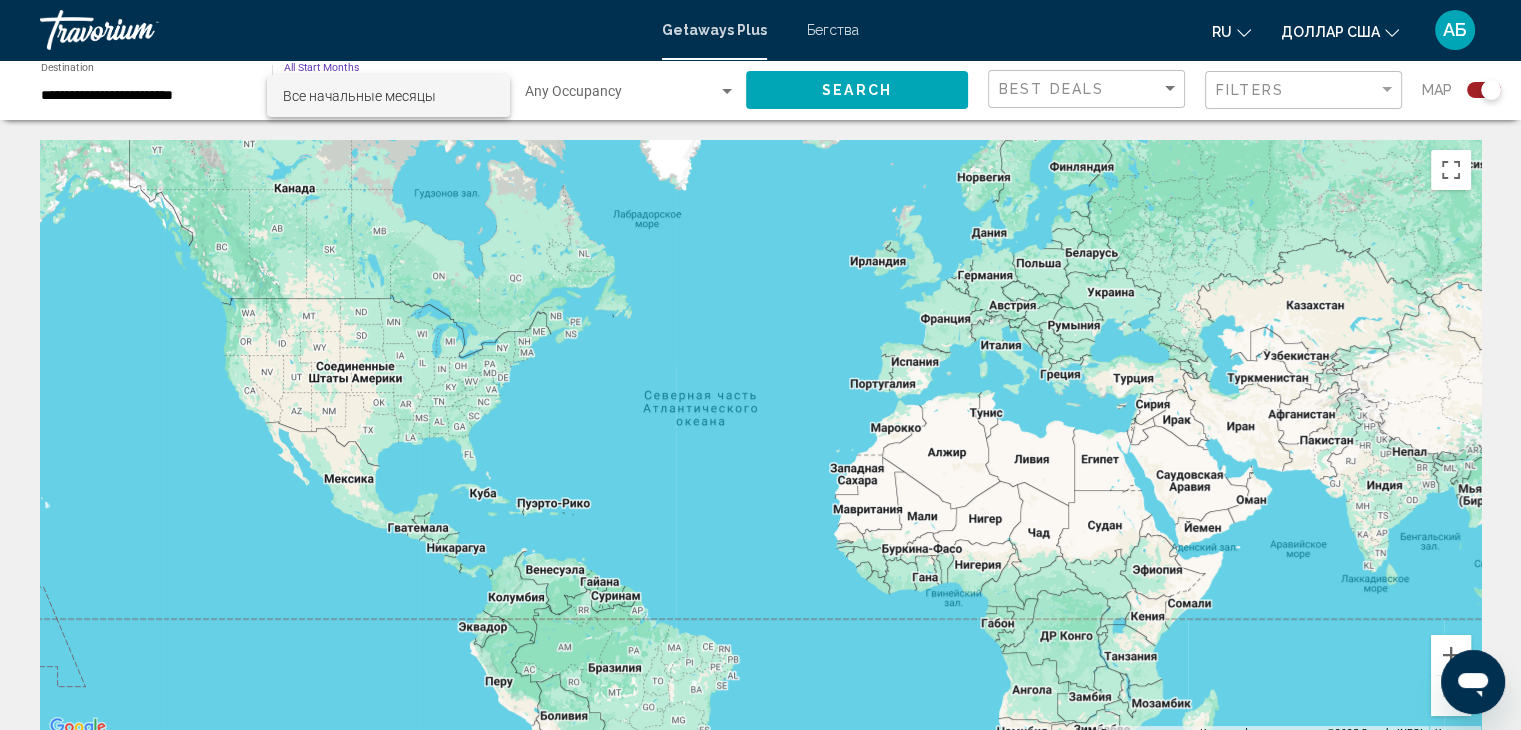 click at bounding box center [760, 365] 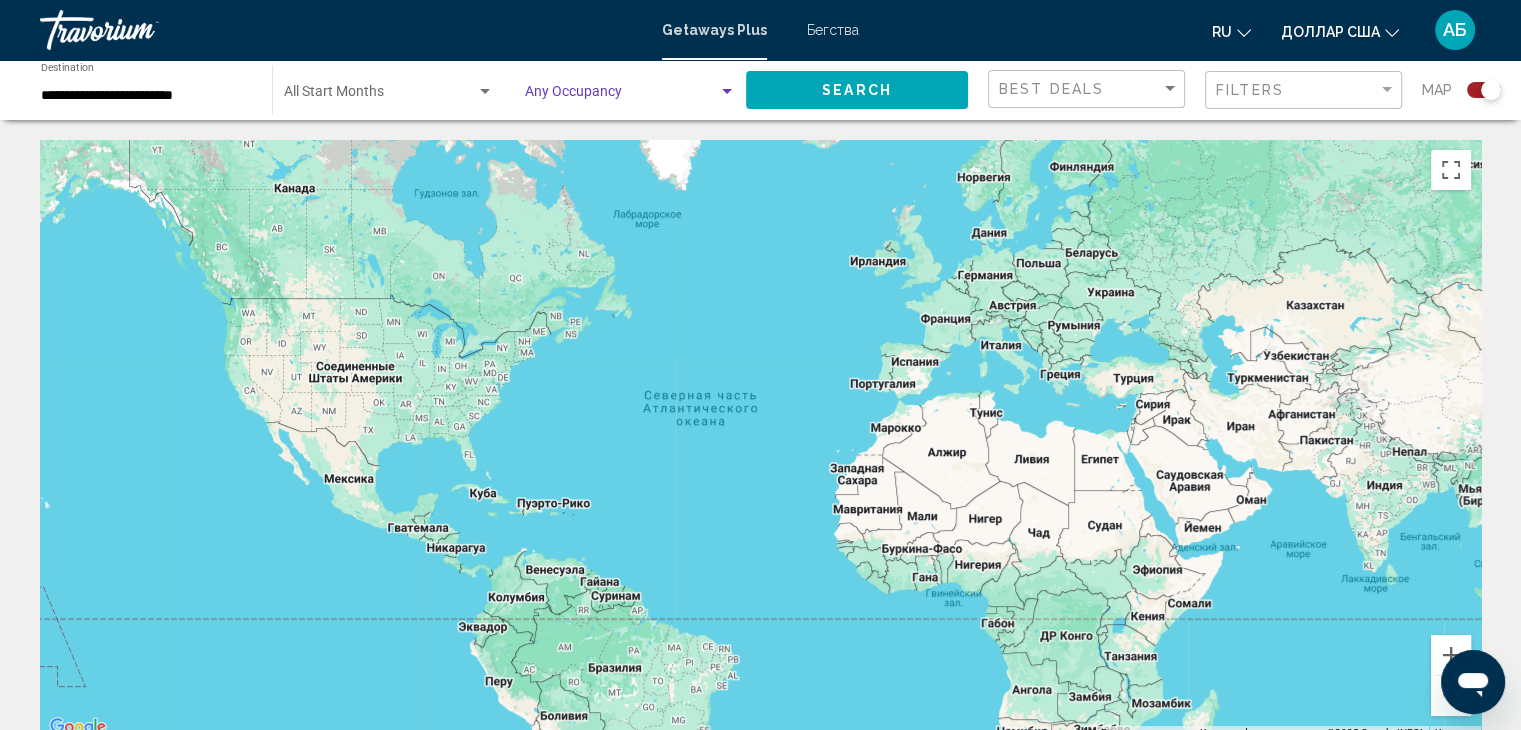 click at bounding box center [727, 91] 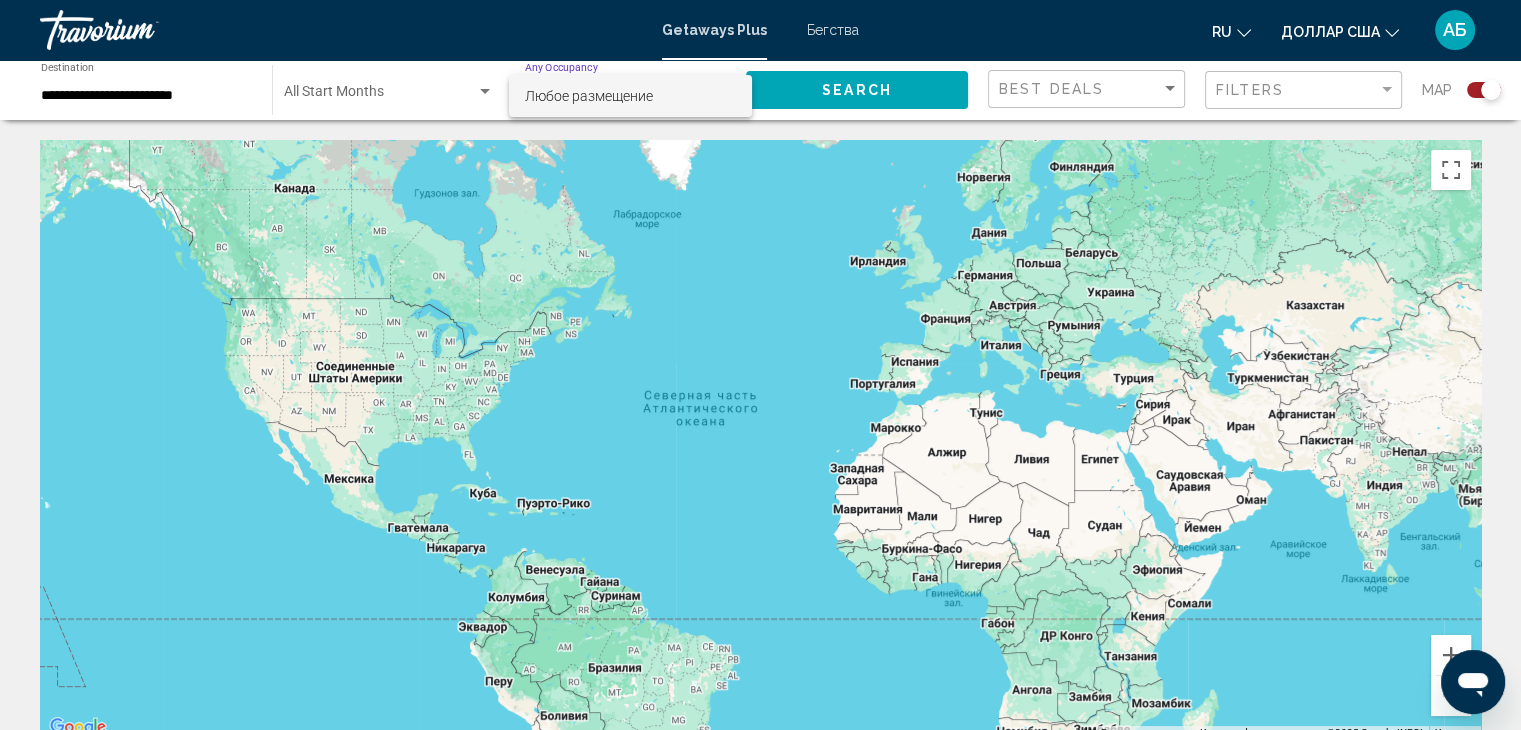click on "Любое размещение" at bounding box center (630, 96) 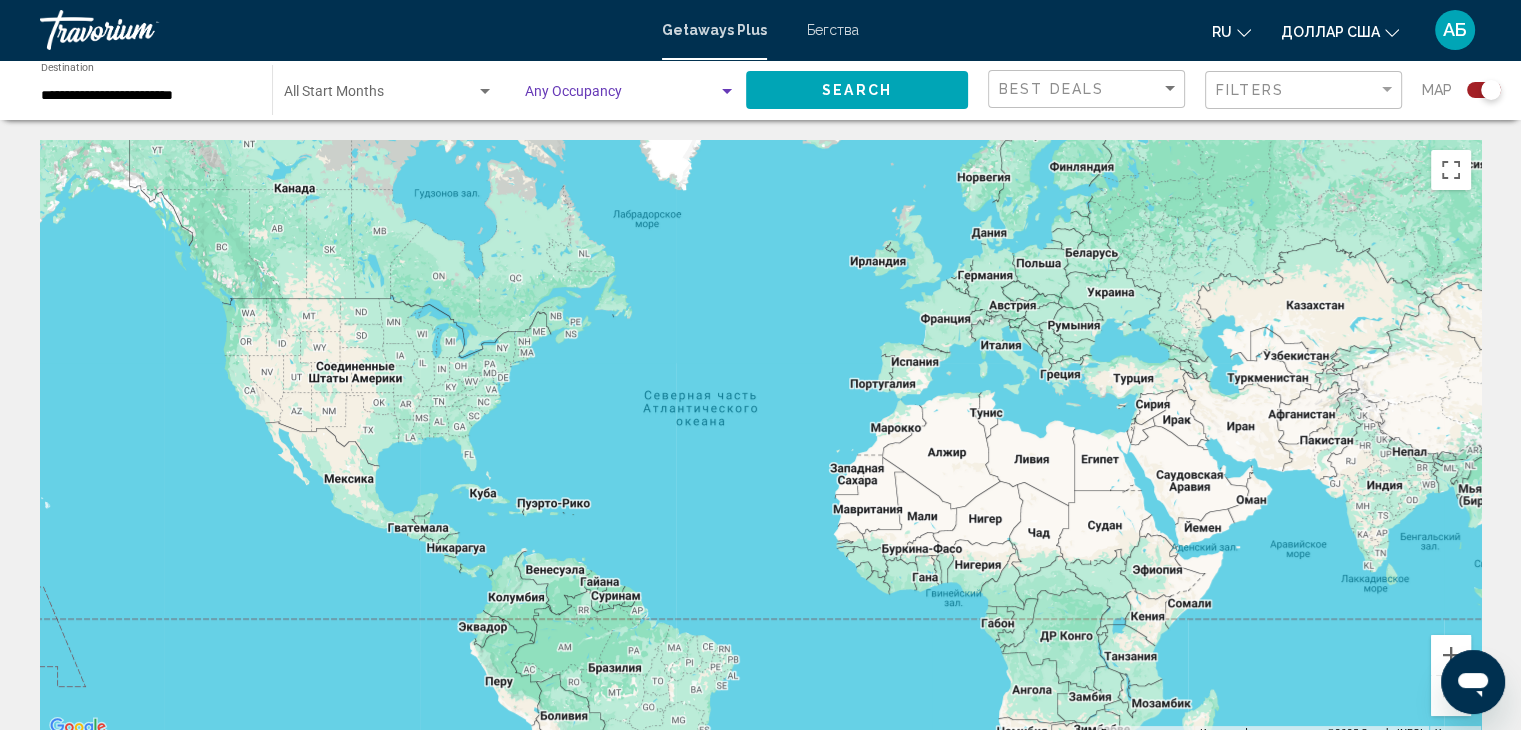 click on "Search" 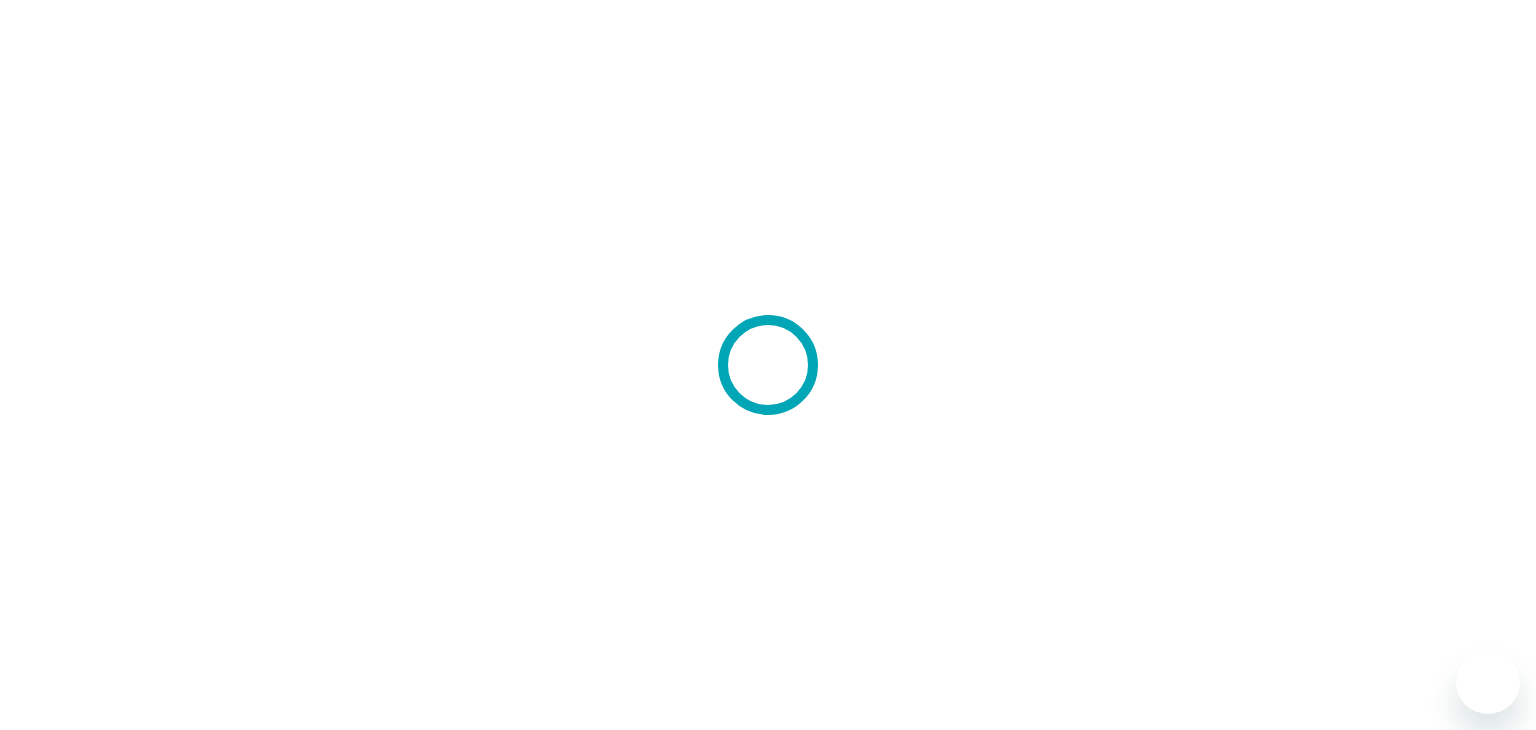 scroll, scrollTop: 0, scrollLeft: 0, axis: both 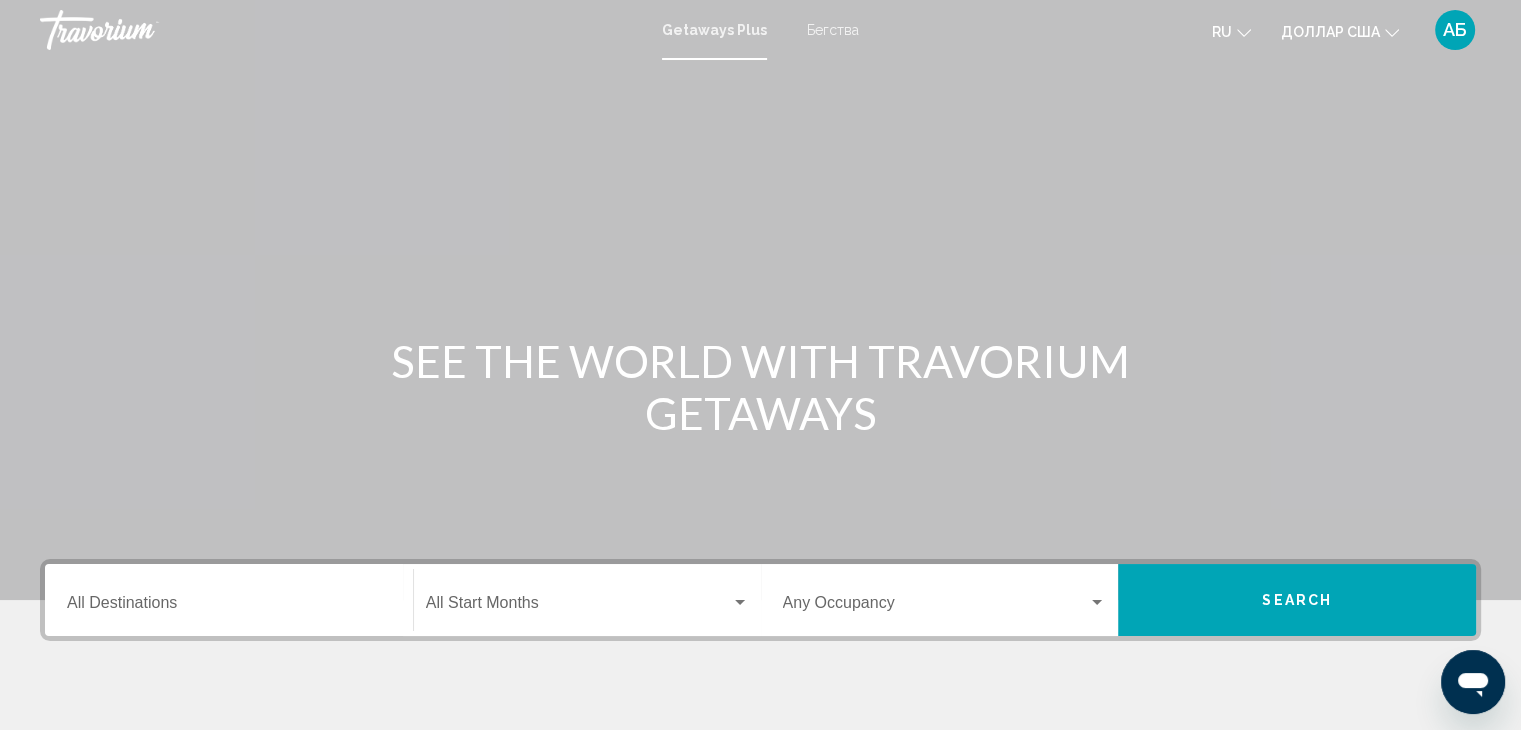 click on "Destination All Destinations" at bounding box center [229, 607] 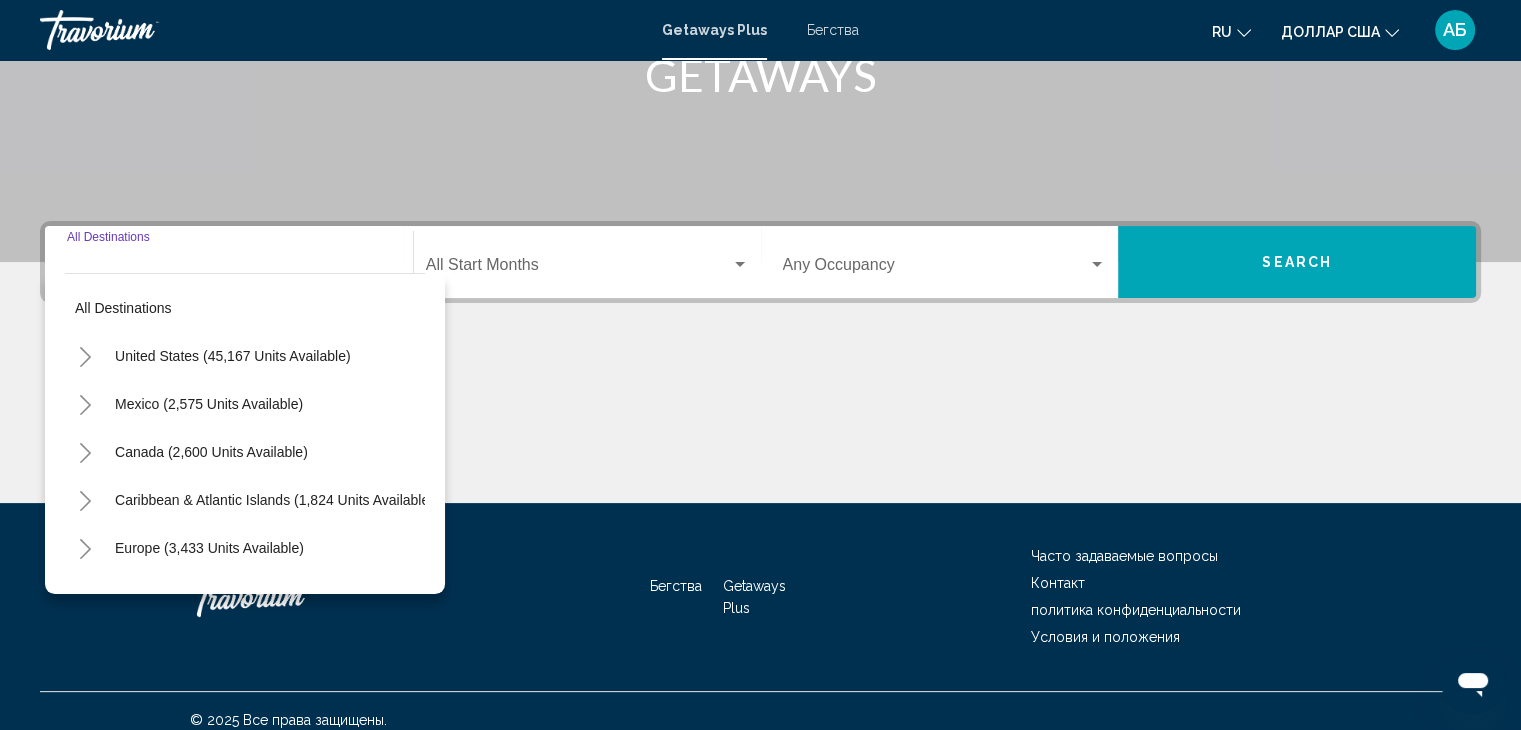 scroll, scrollTop: 356, scrollLeft: 0, axis: vertical 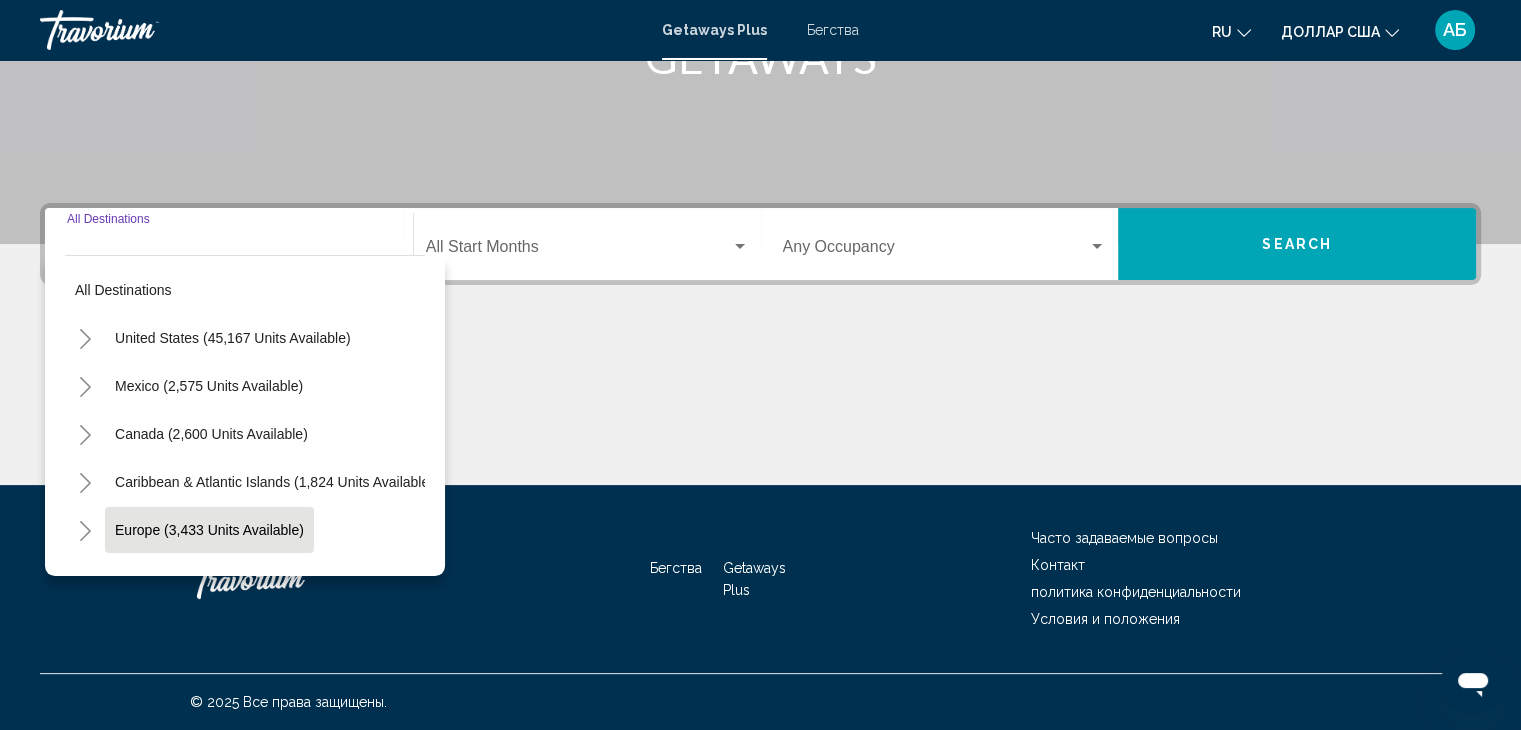 click on "Europe (3,433 units available)" at bounding box center [208, 578] 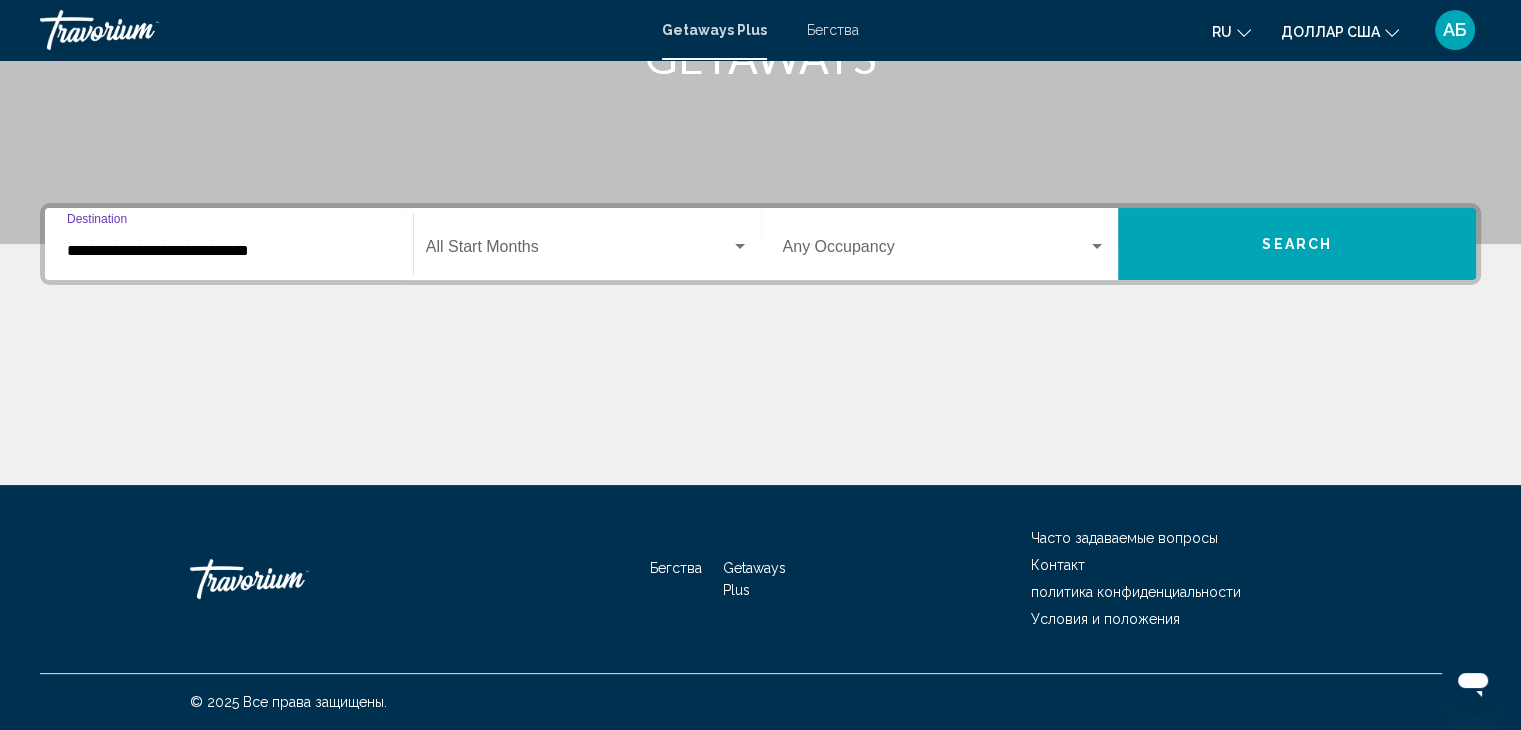 click on "**********" at bounding box center [229, 251] 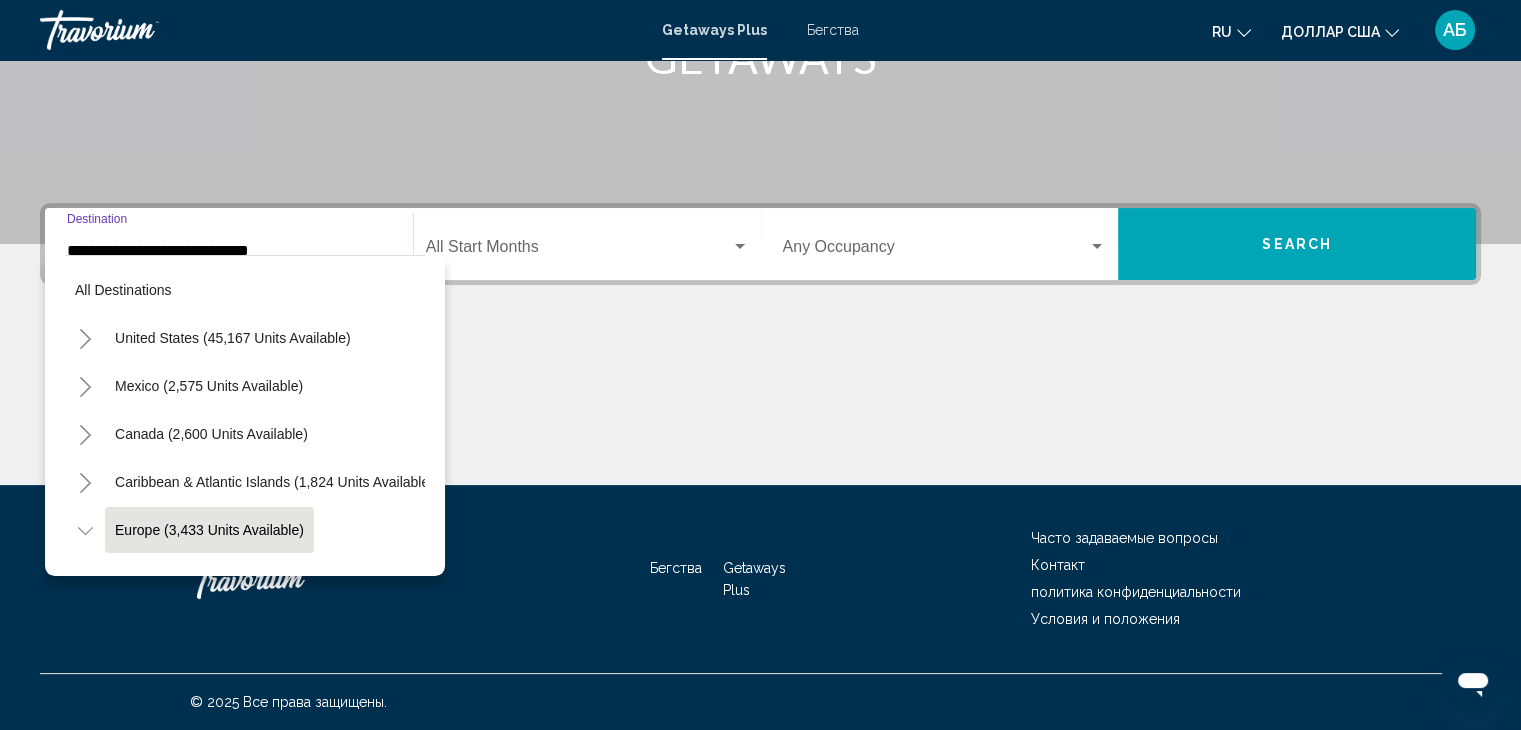 scroll, scrollTop: 126, scrollLeft: 0, axis: vertical 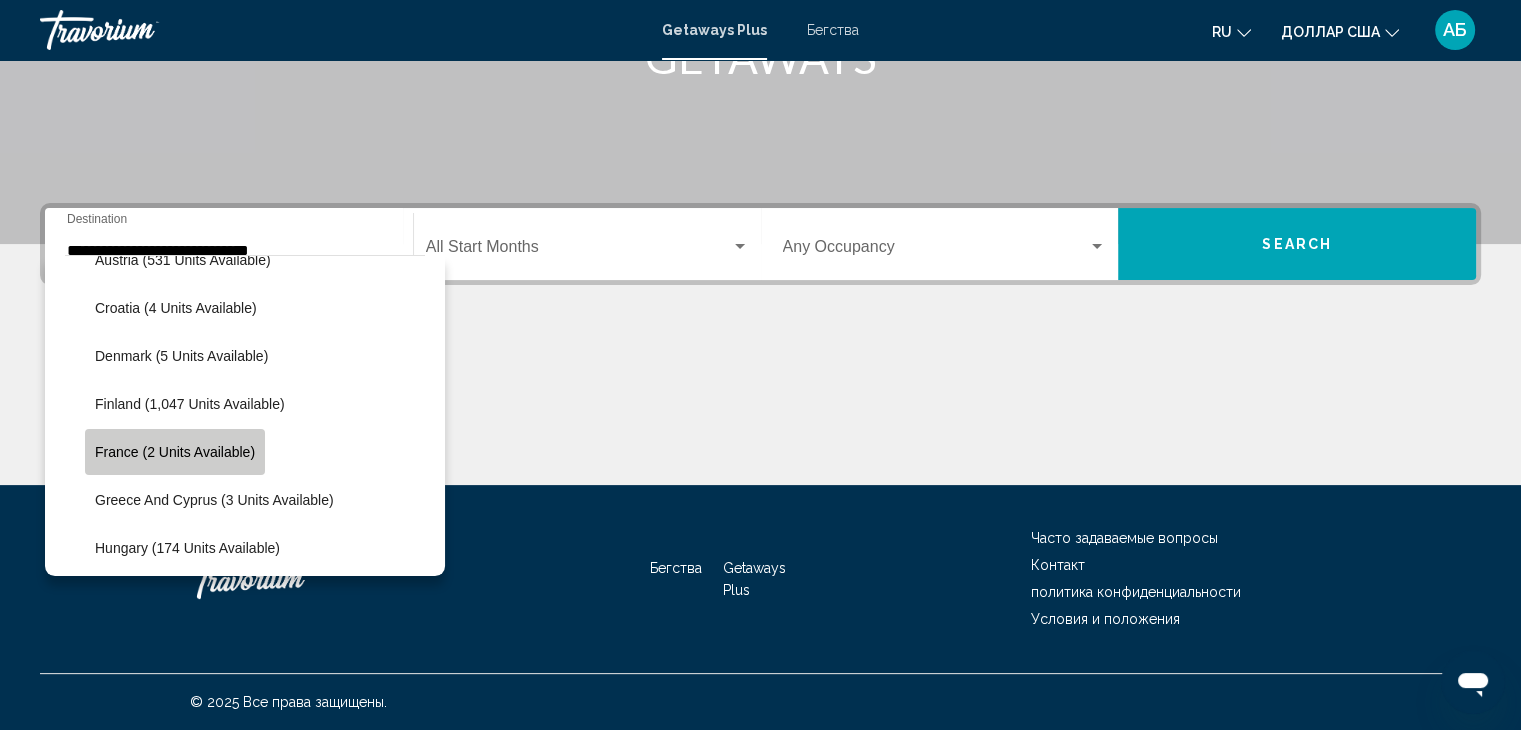 click on "France (2 units available)" 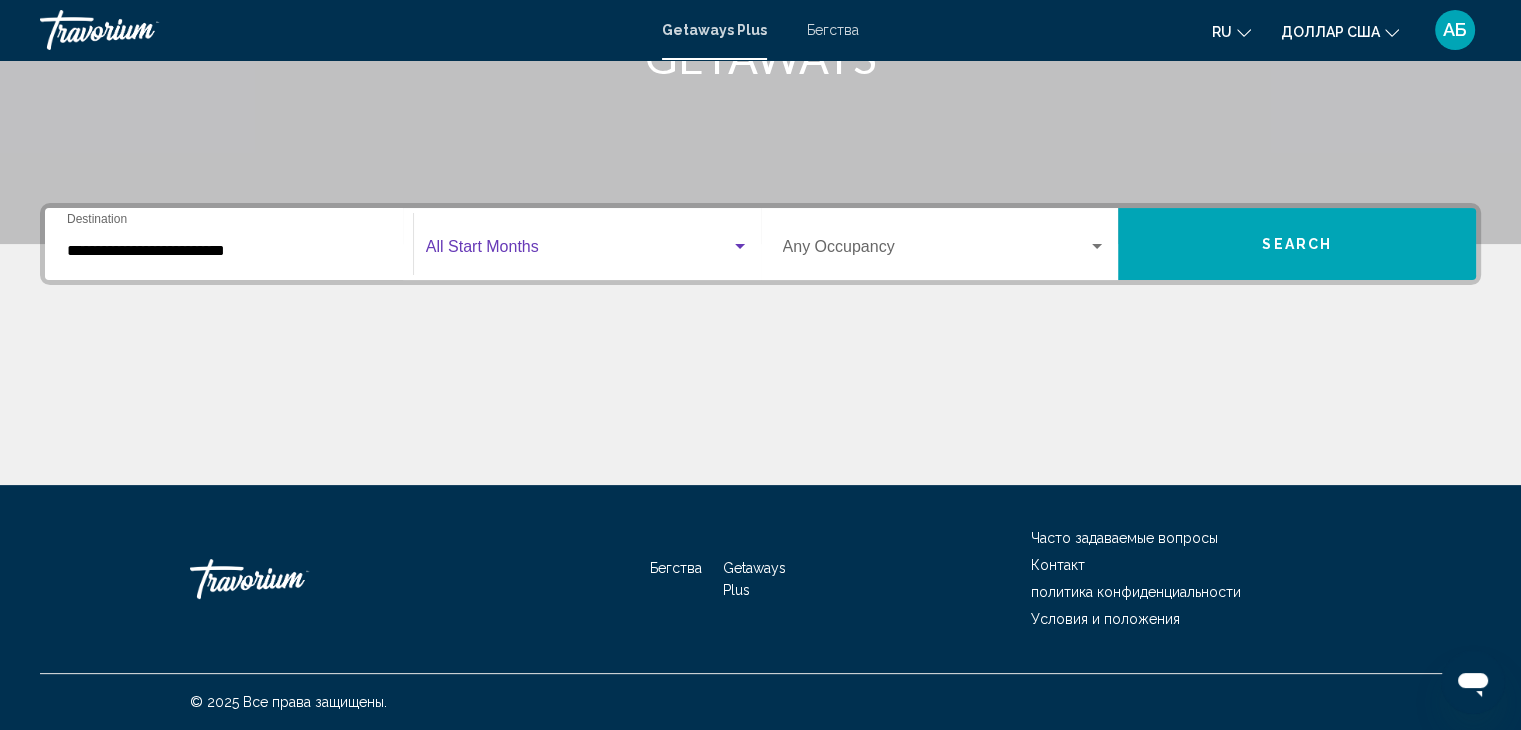 click at bounding box center (740, 246) 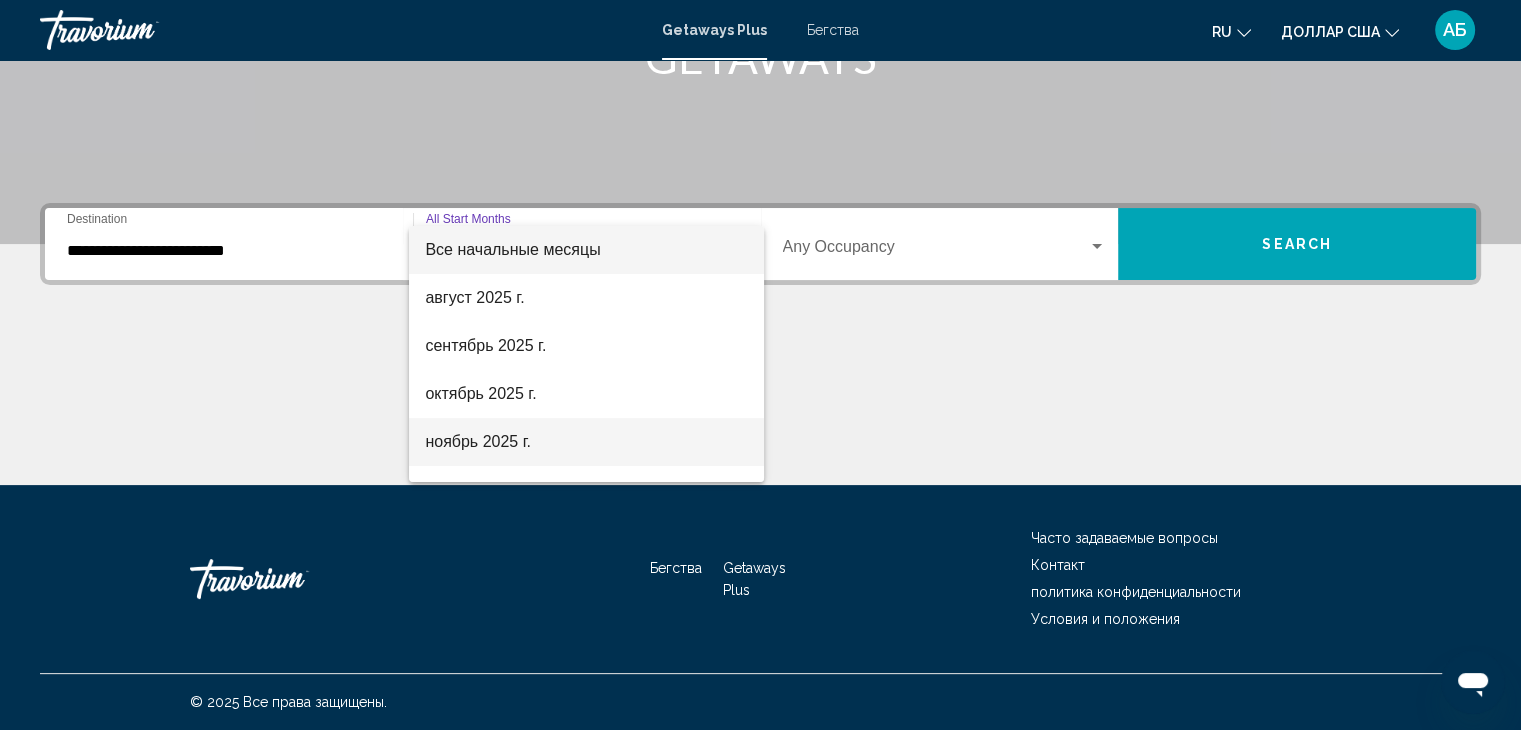 click on "ноябрь 2025 г." at bounding box center [478, 441] 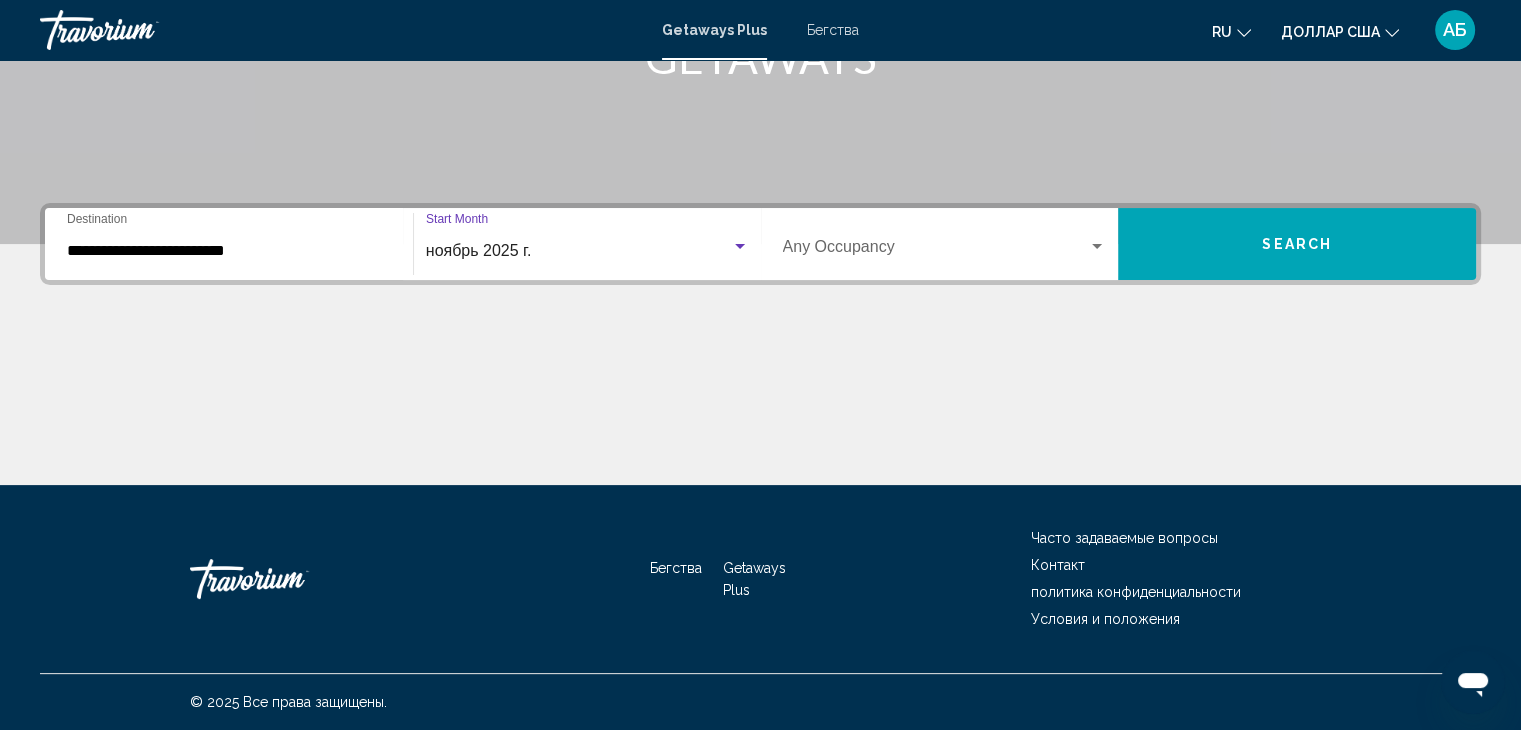 click at bounding box center (1097, 246) 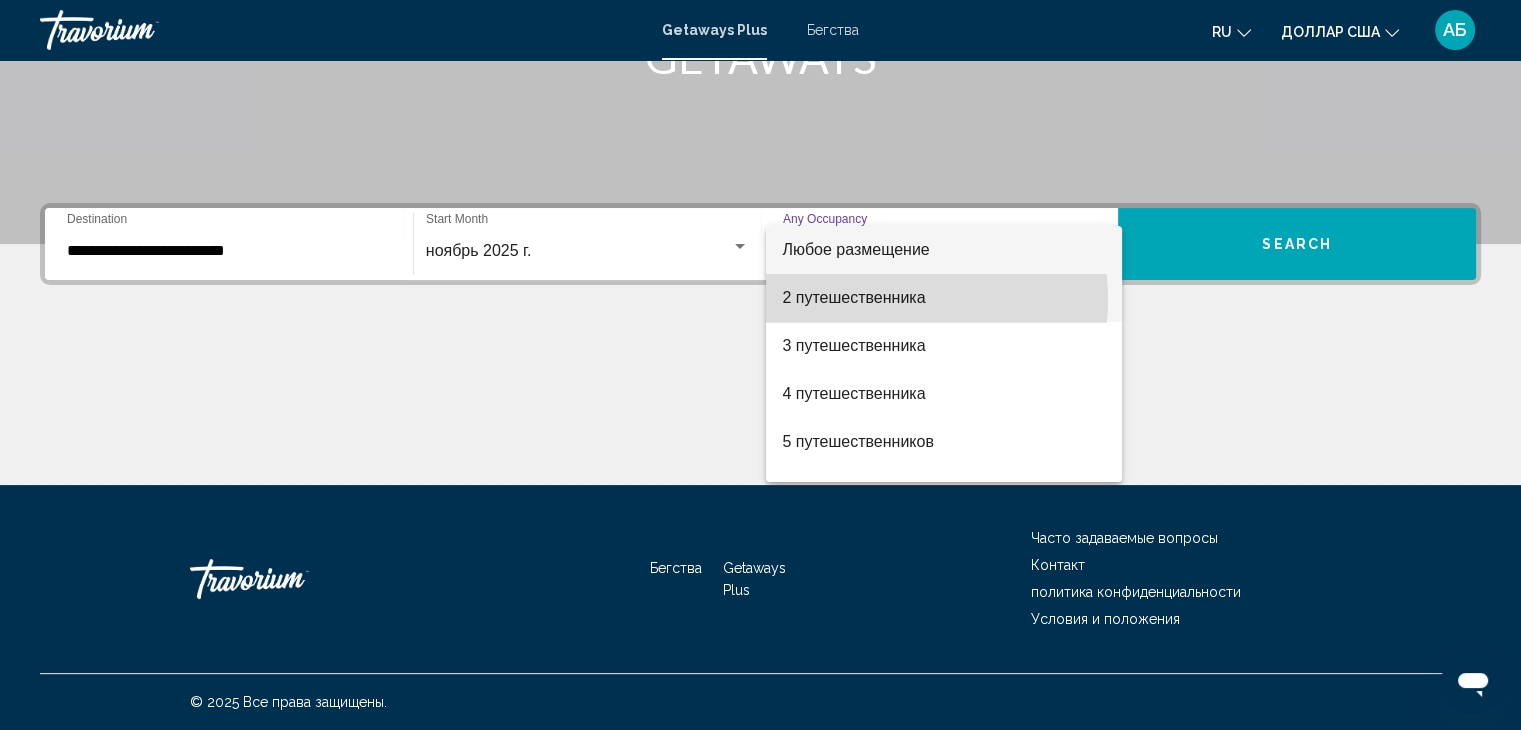 click on "2 путешественника" at bounding box center (853, 297) 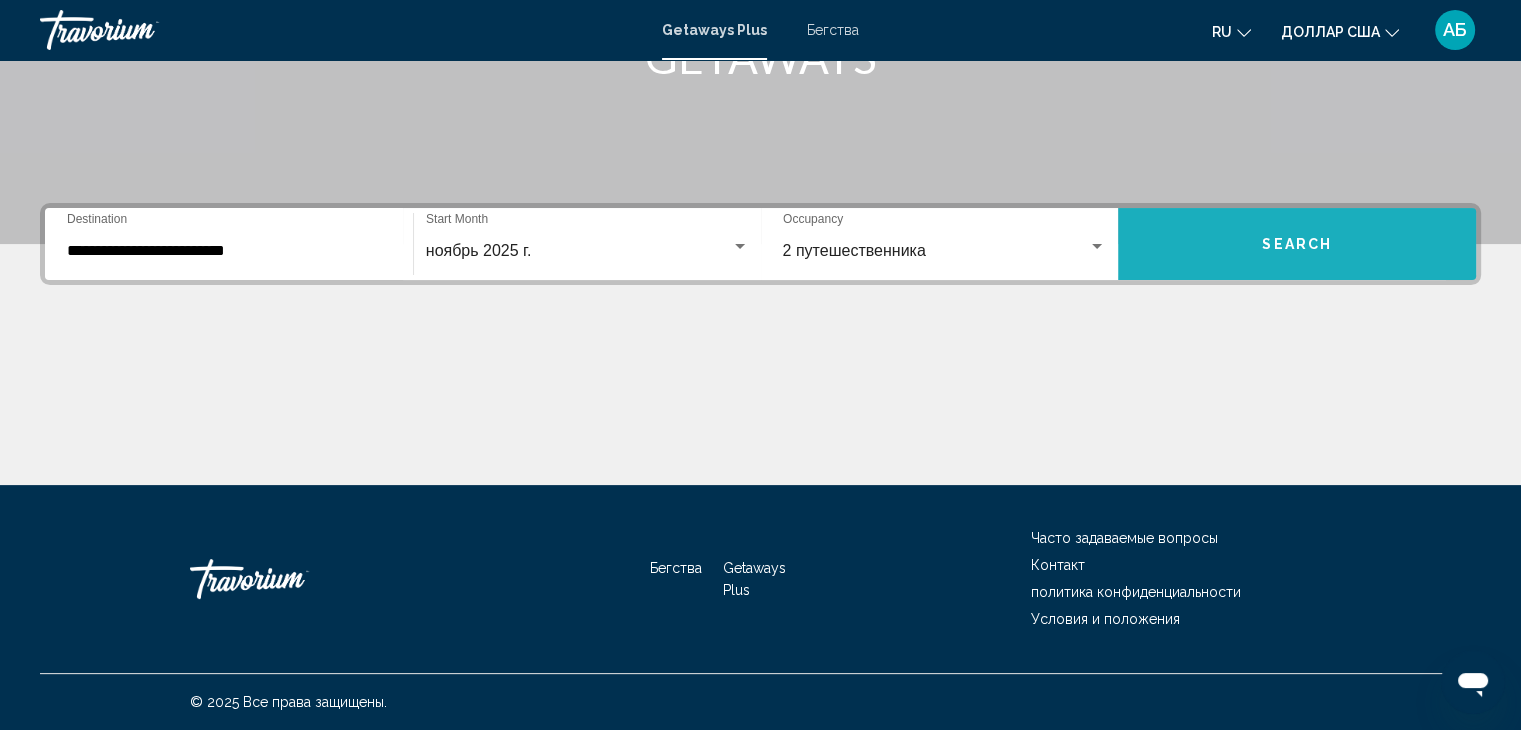 click on "Search" at bounding box center [1297, 244] 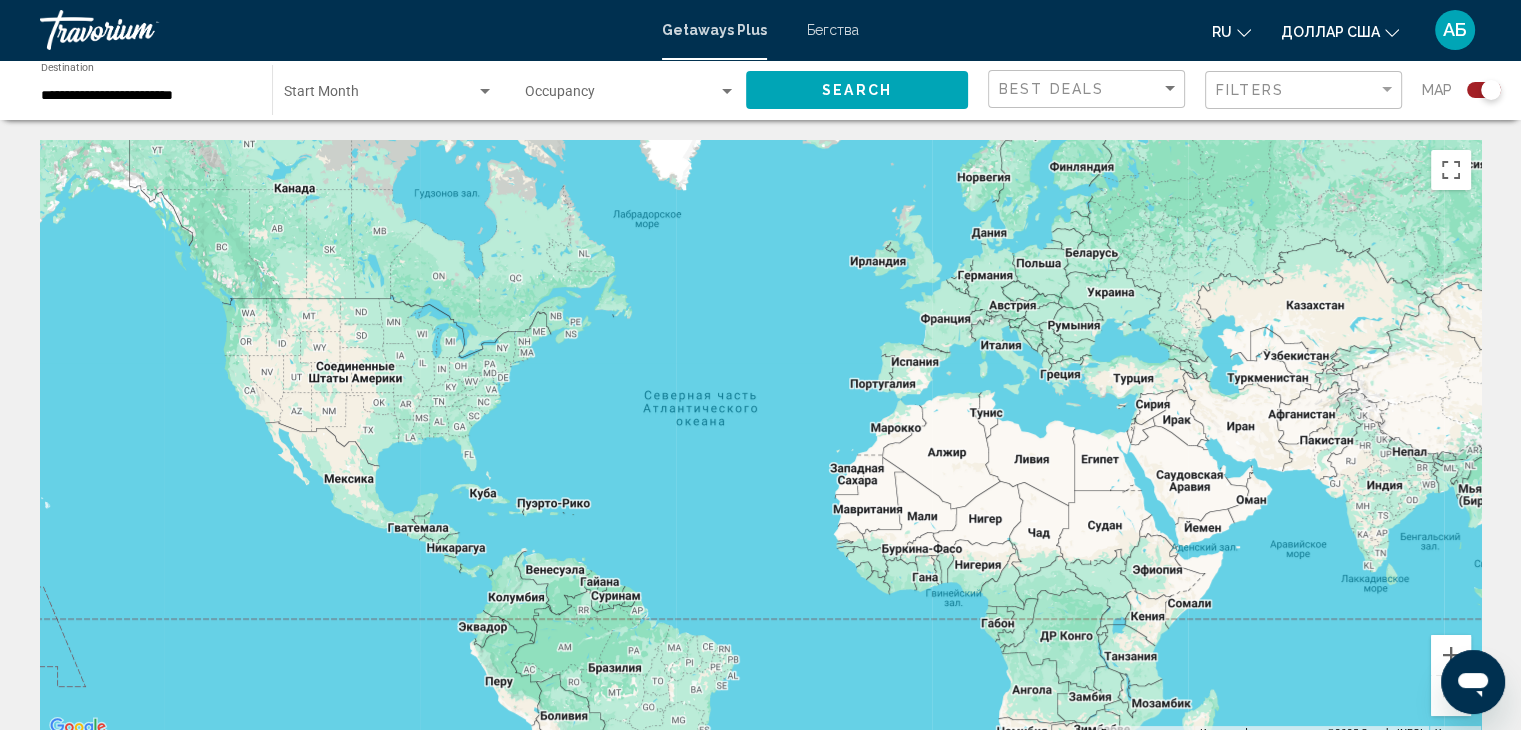 click on "**********" at bounding box center [146, 96] 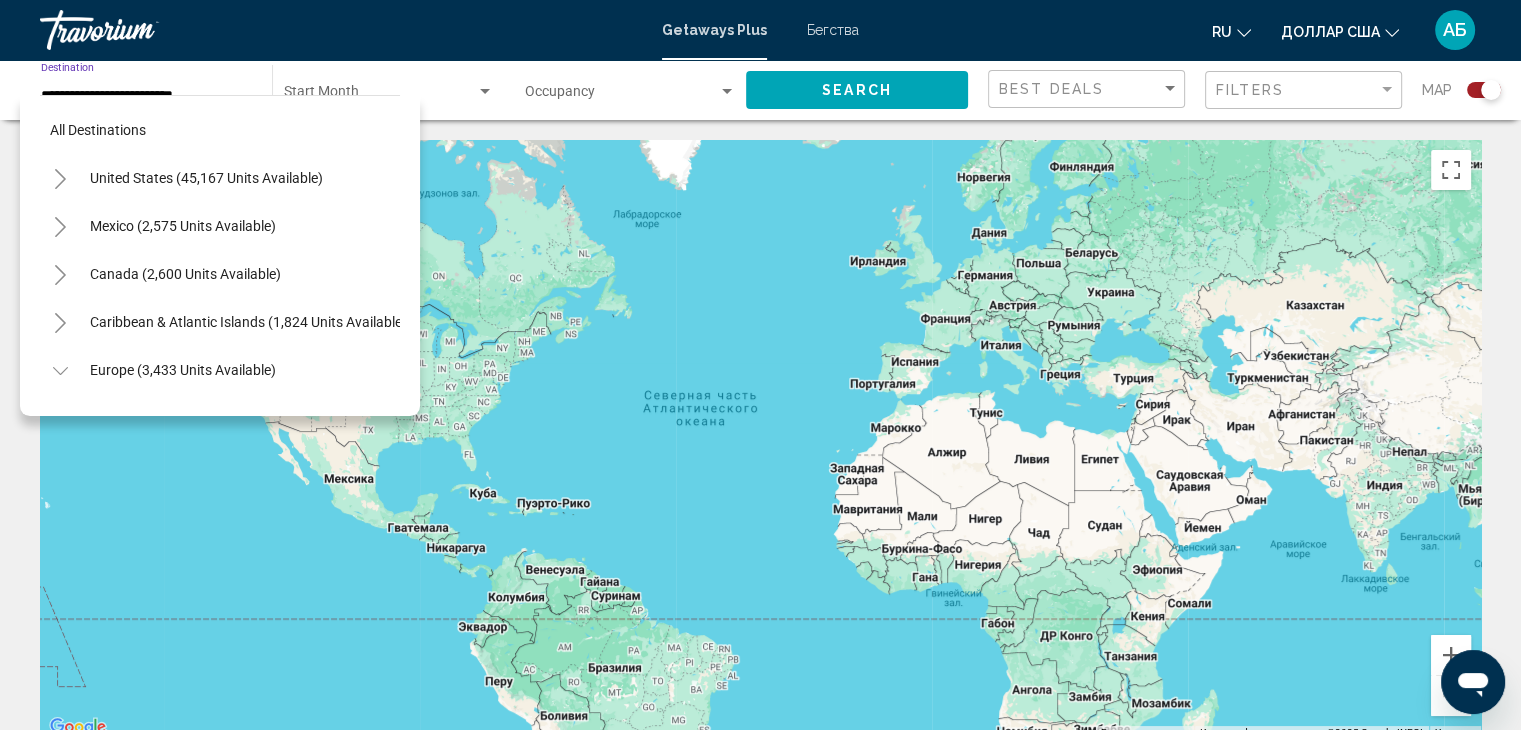 scroll, scrollTop: 414, scrollLeft: 0, axis: vertical 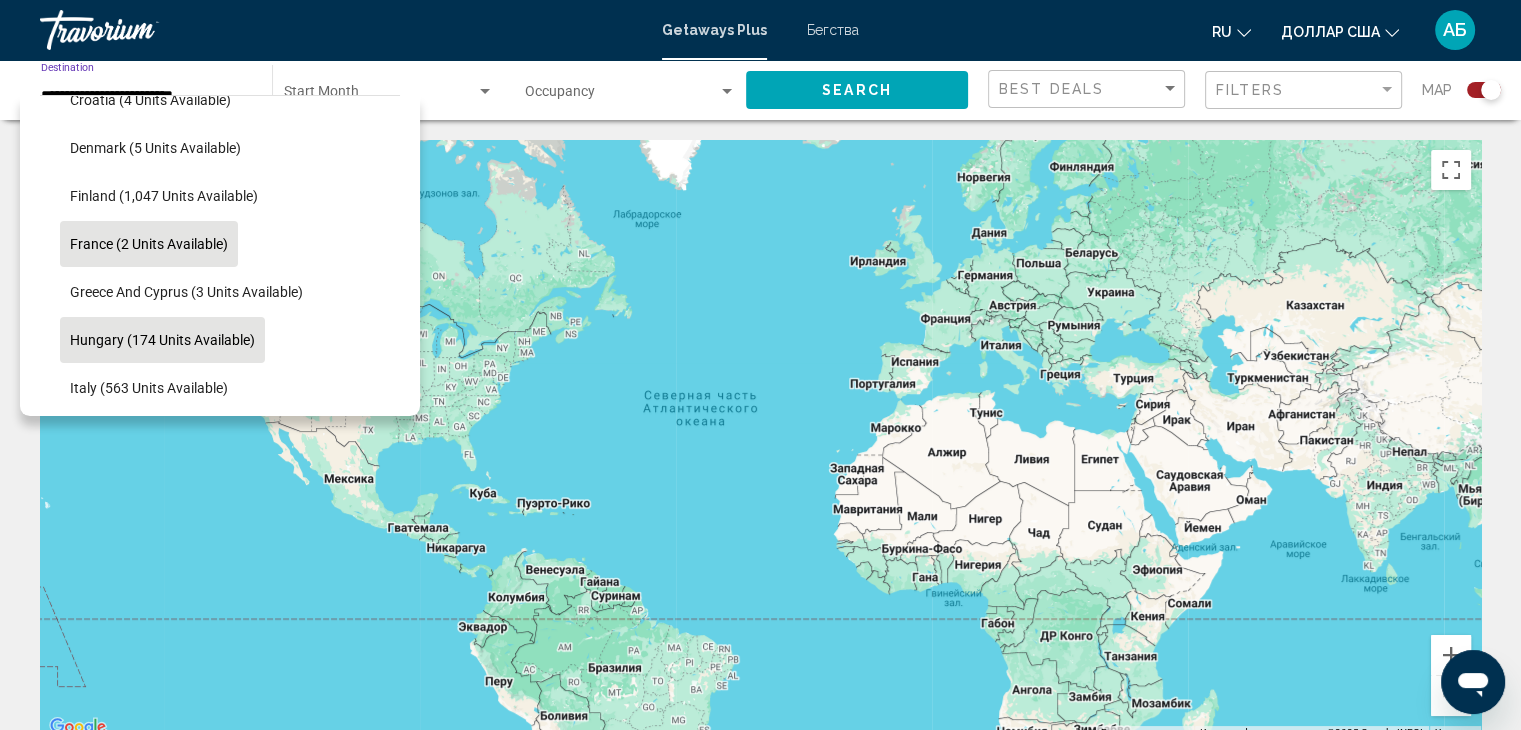 click on "Hungary (174 units available)" 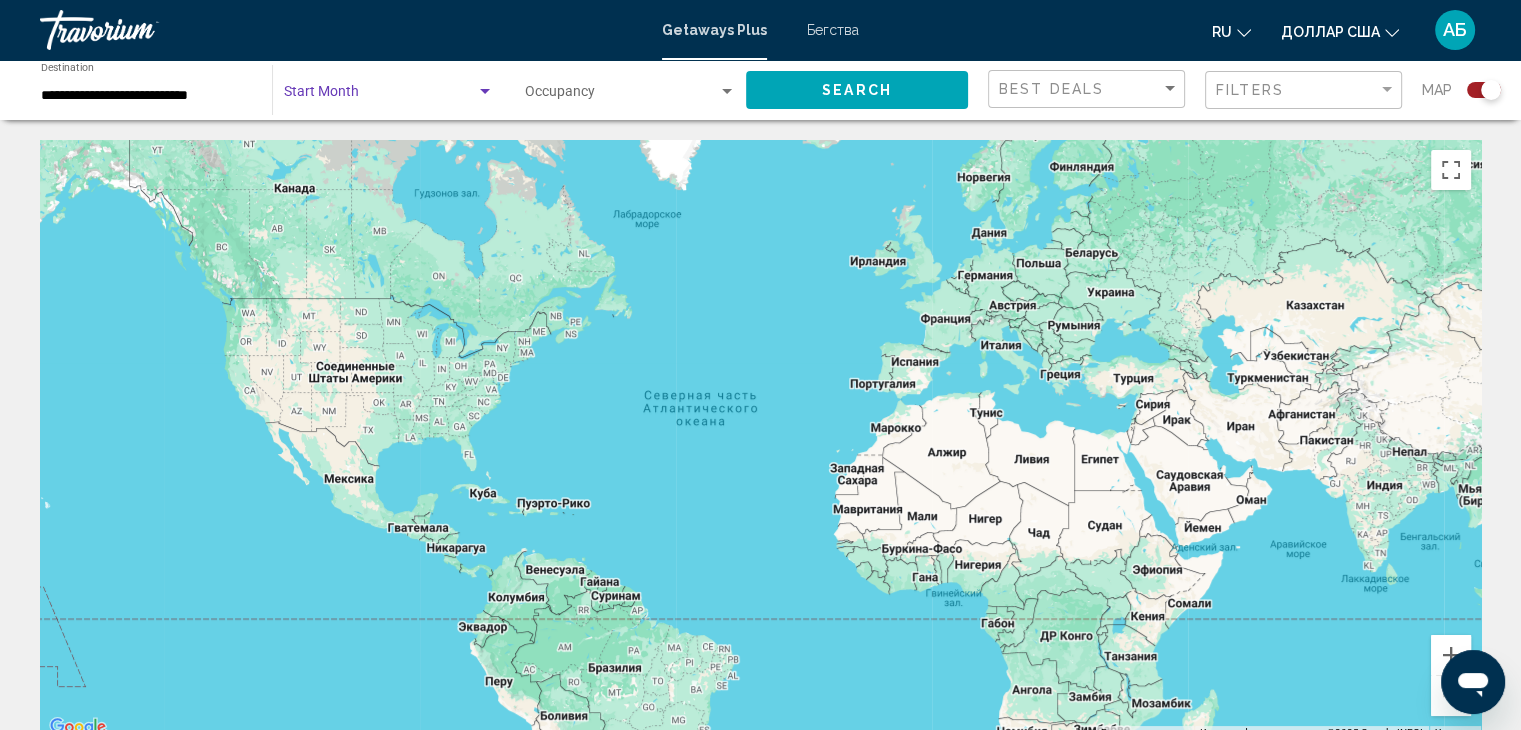 click at bounding box center (485, 92) 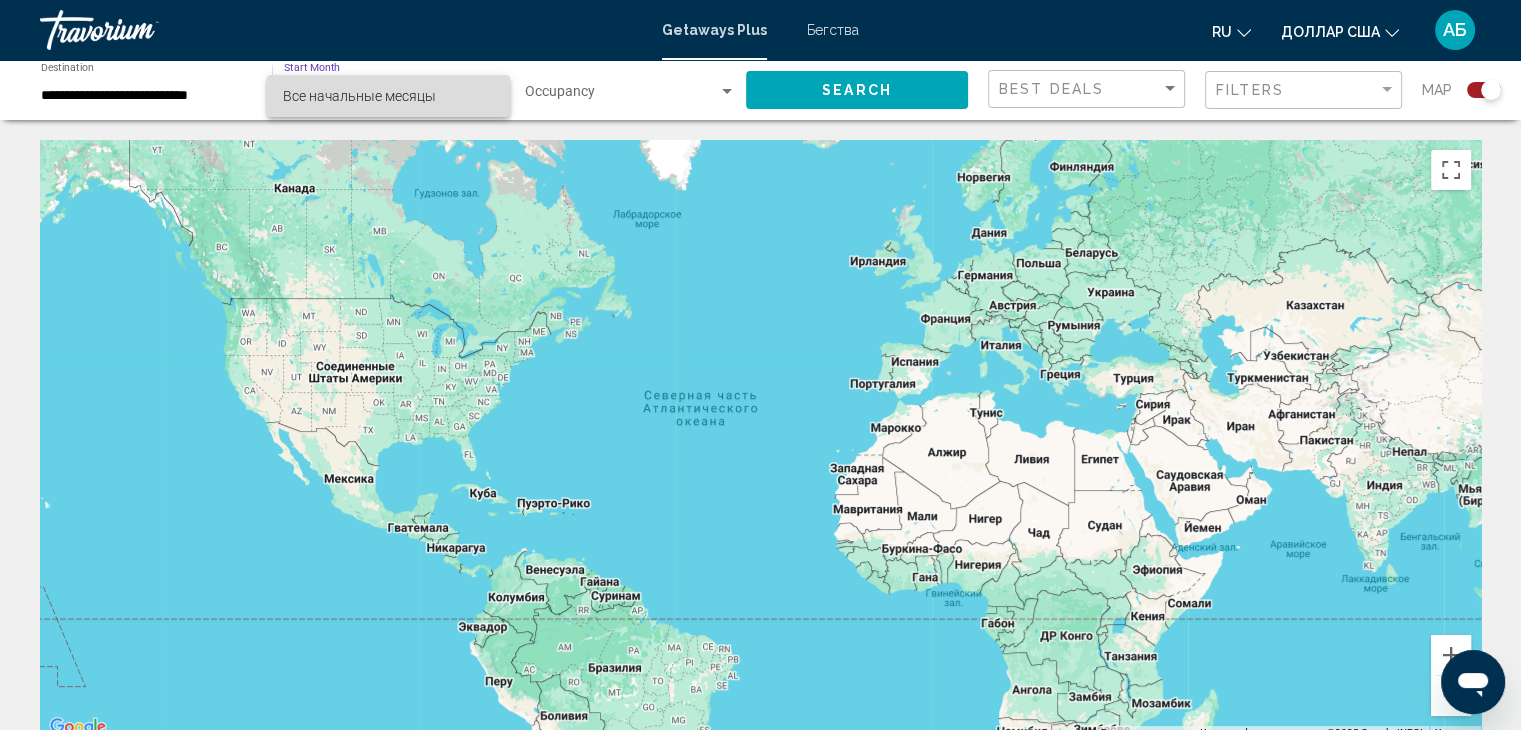 click on "Все начальные месяцы" at bounding box center [388, 96] 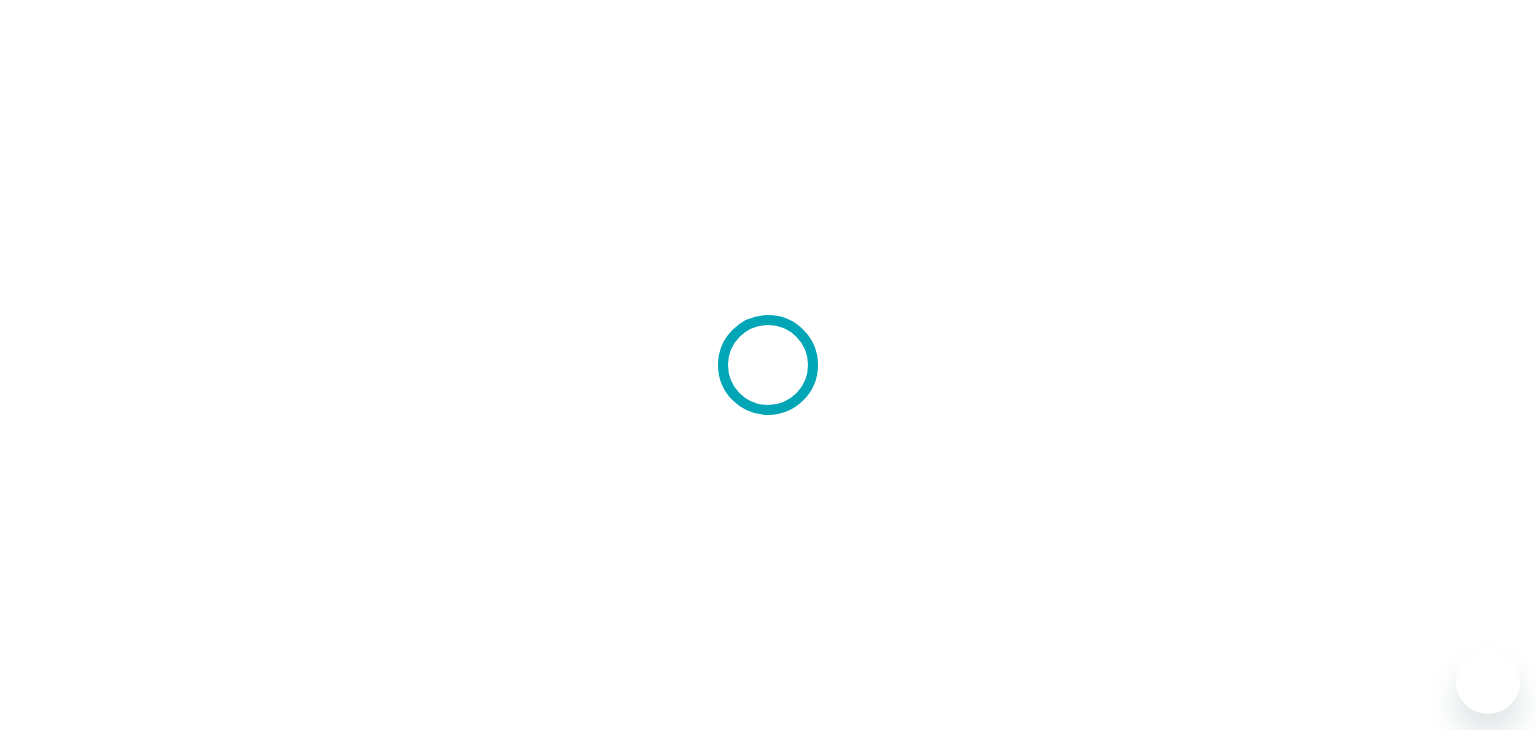 scroll, scrollTop: 0, scrollLeft: 0, axis: both 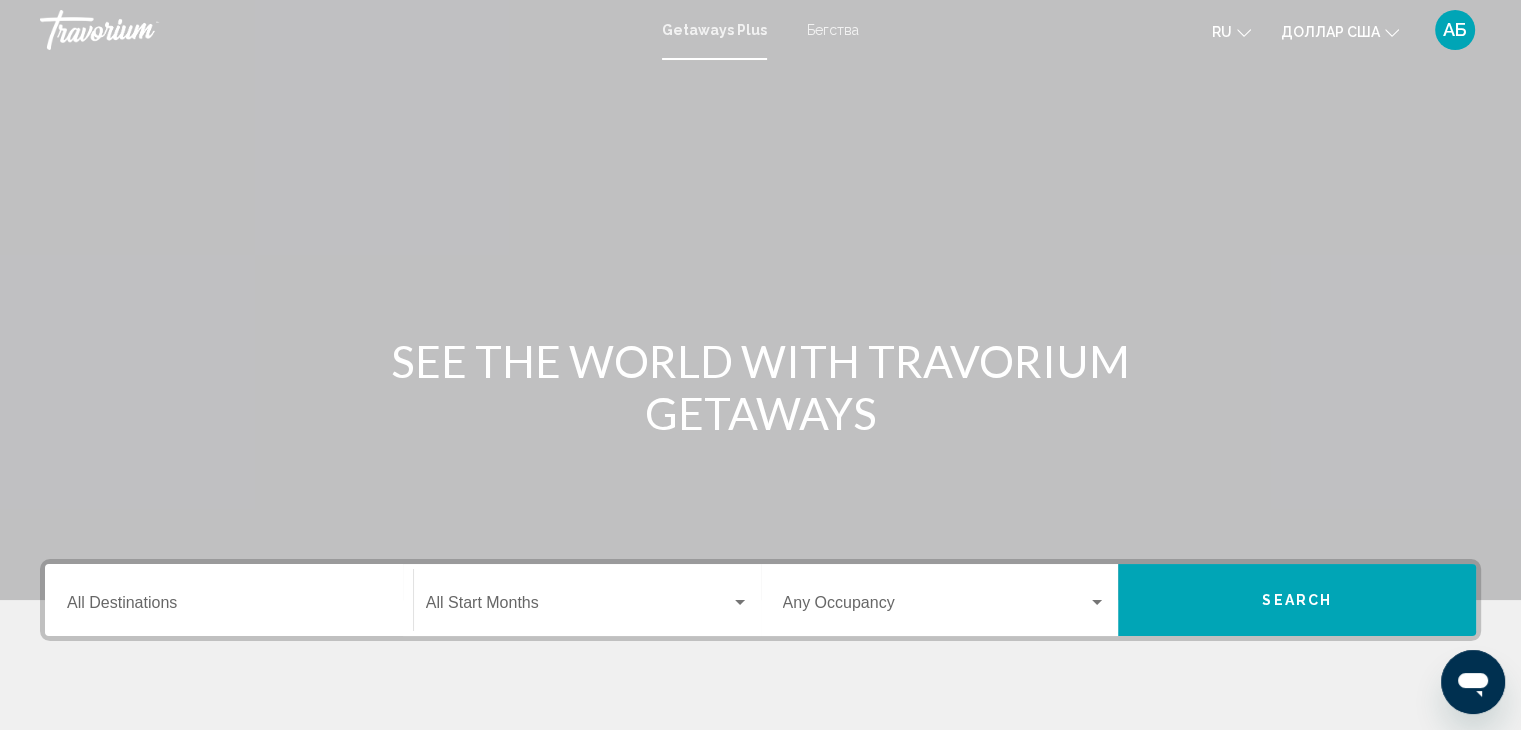 click on "Destination All Destinations" at bounding box center [229, 600] 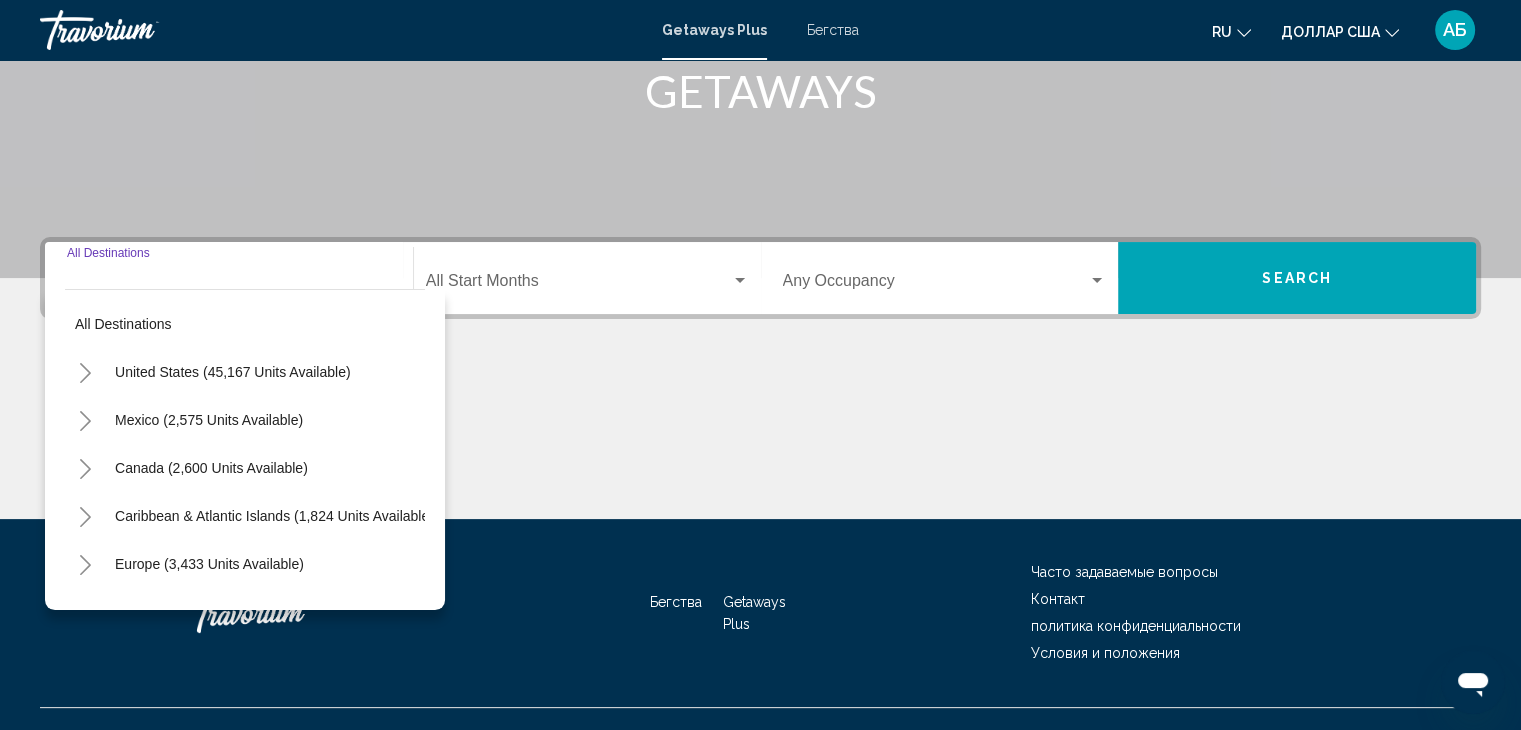 scroll, scrollTop: 356, scrollLeft: 0, axis: vertical 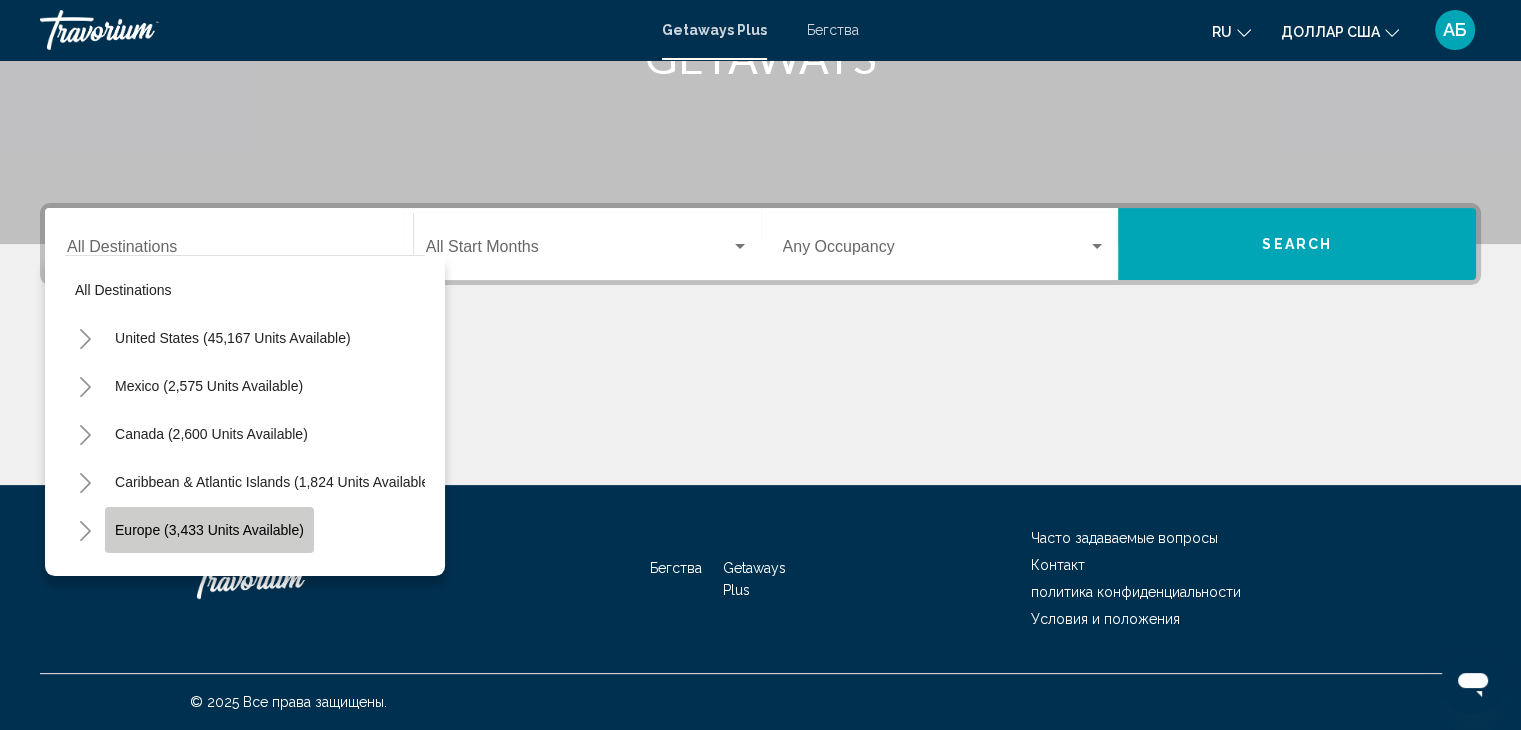 click on "Europe (3,433 units available)" 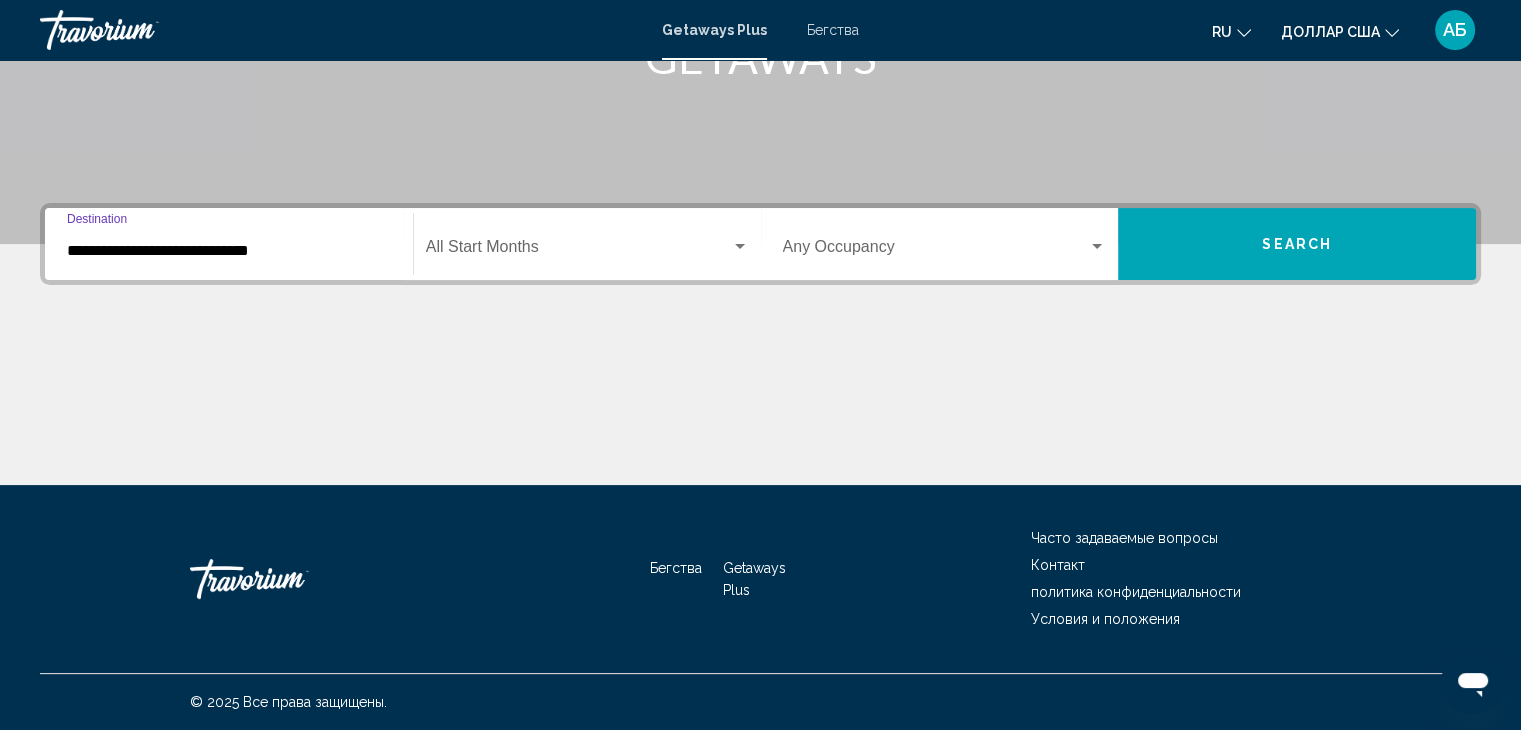 click on "**********" at bounding box center (229, 251) 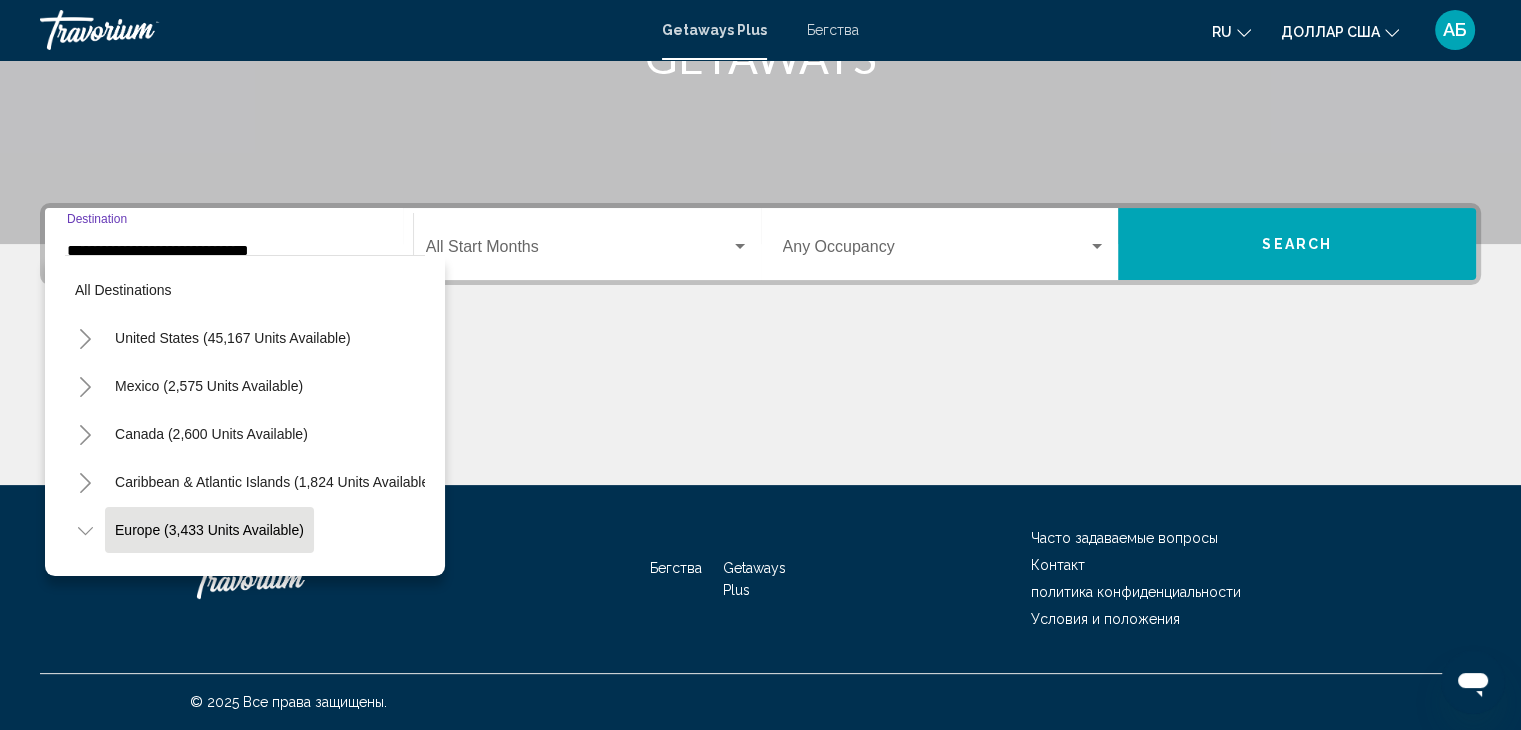 scroll, scrollTop: 126, scrollLeft: 0, axis: vertical 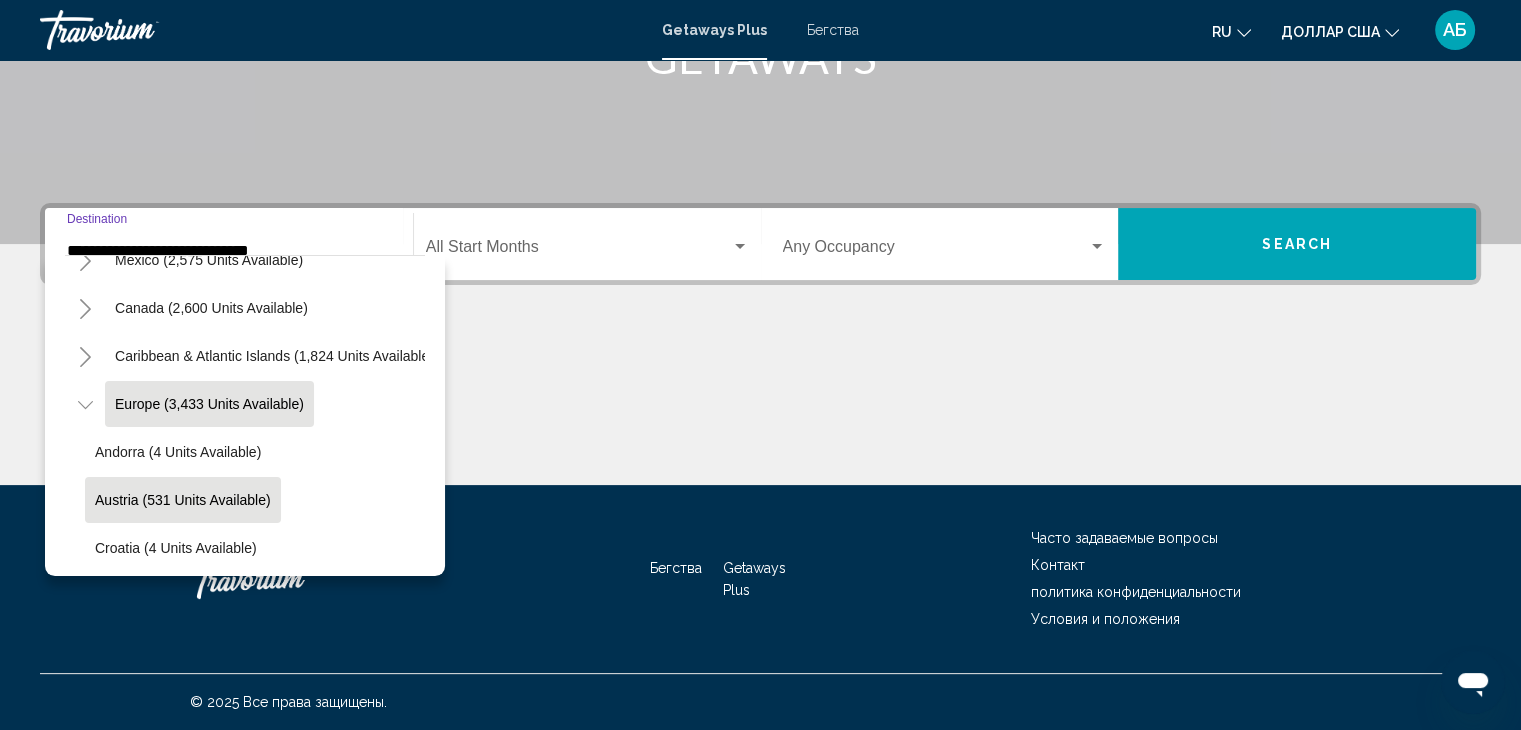 click on "Austria (531 units available)" 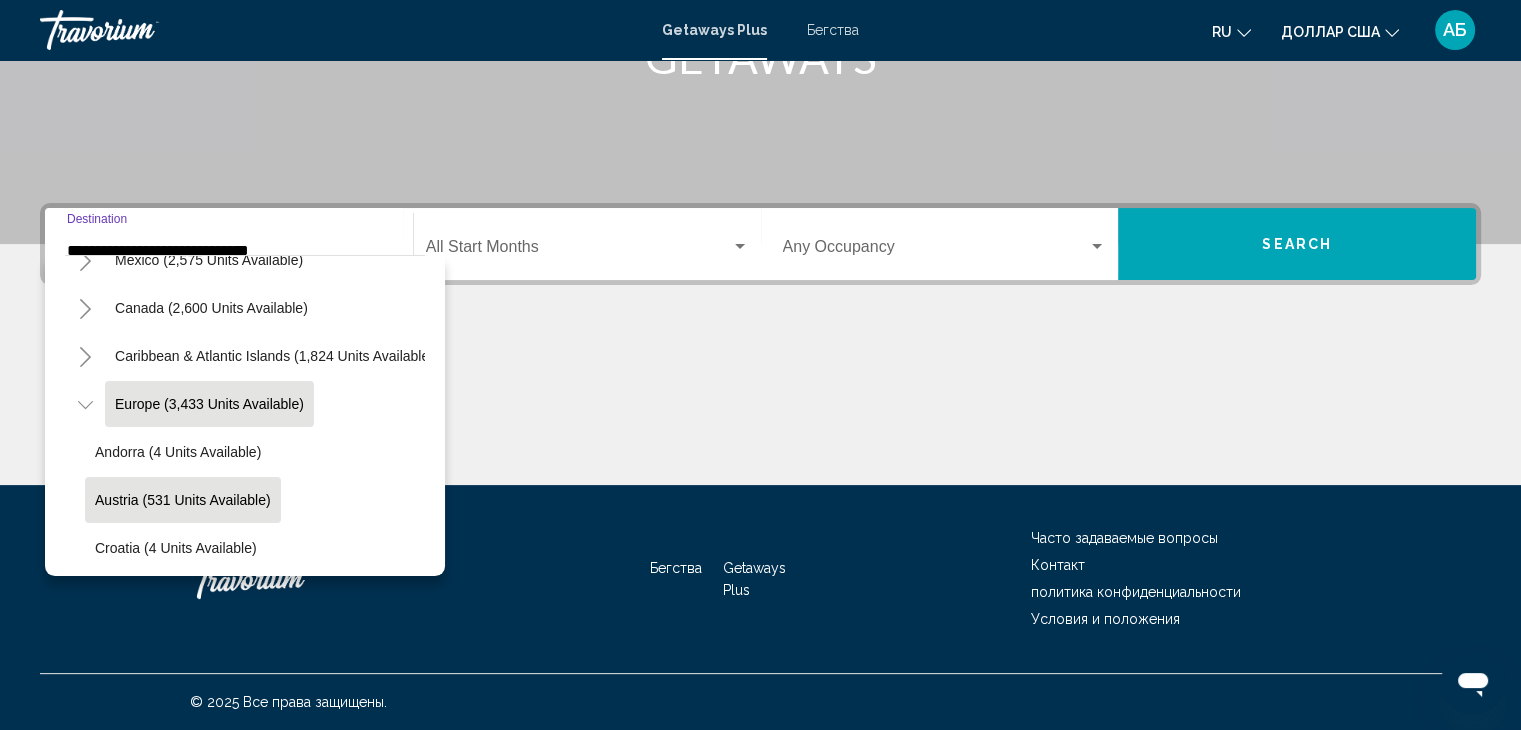 type on "**********" 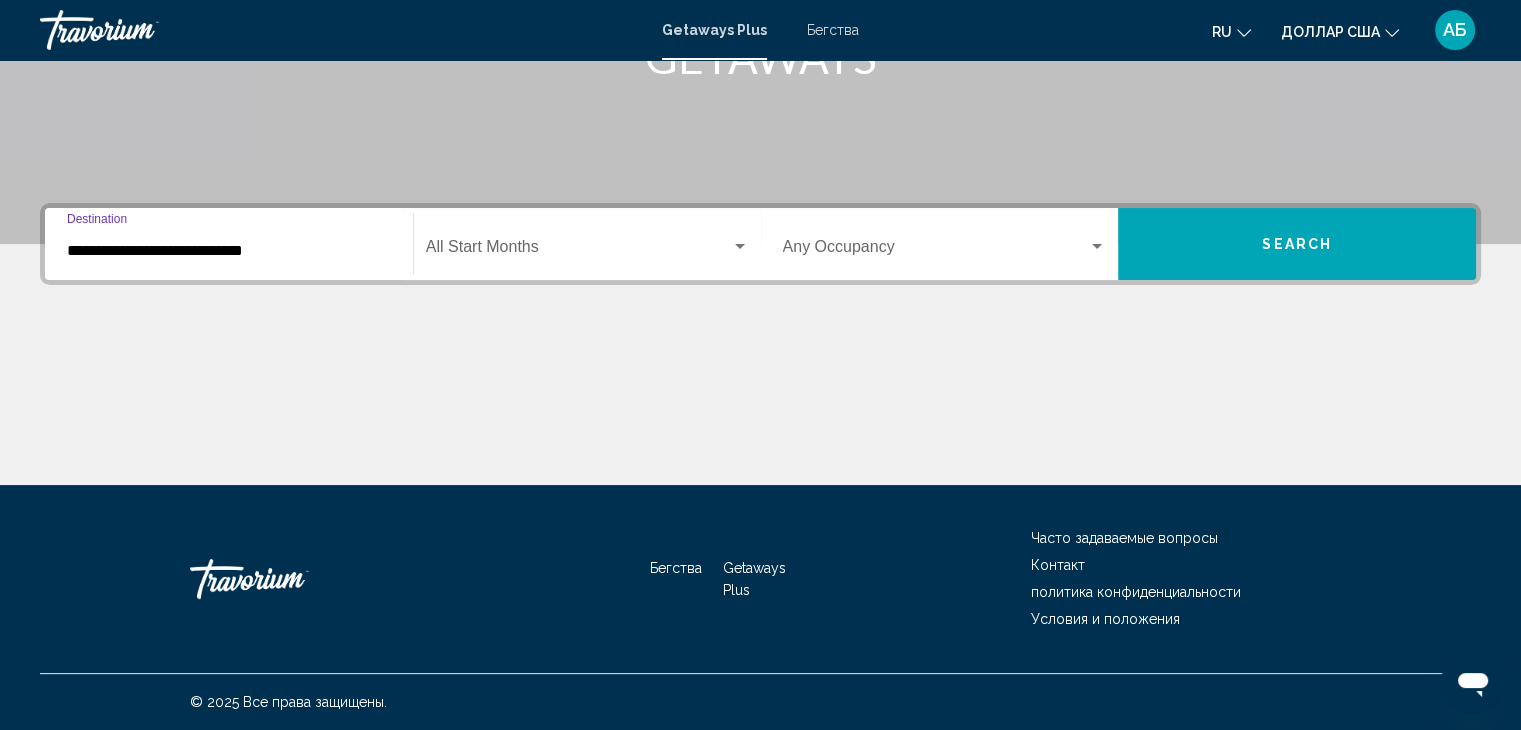 click at bounding box center [740, 247] 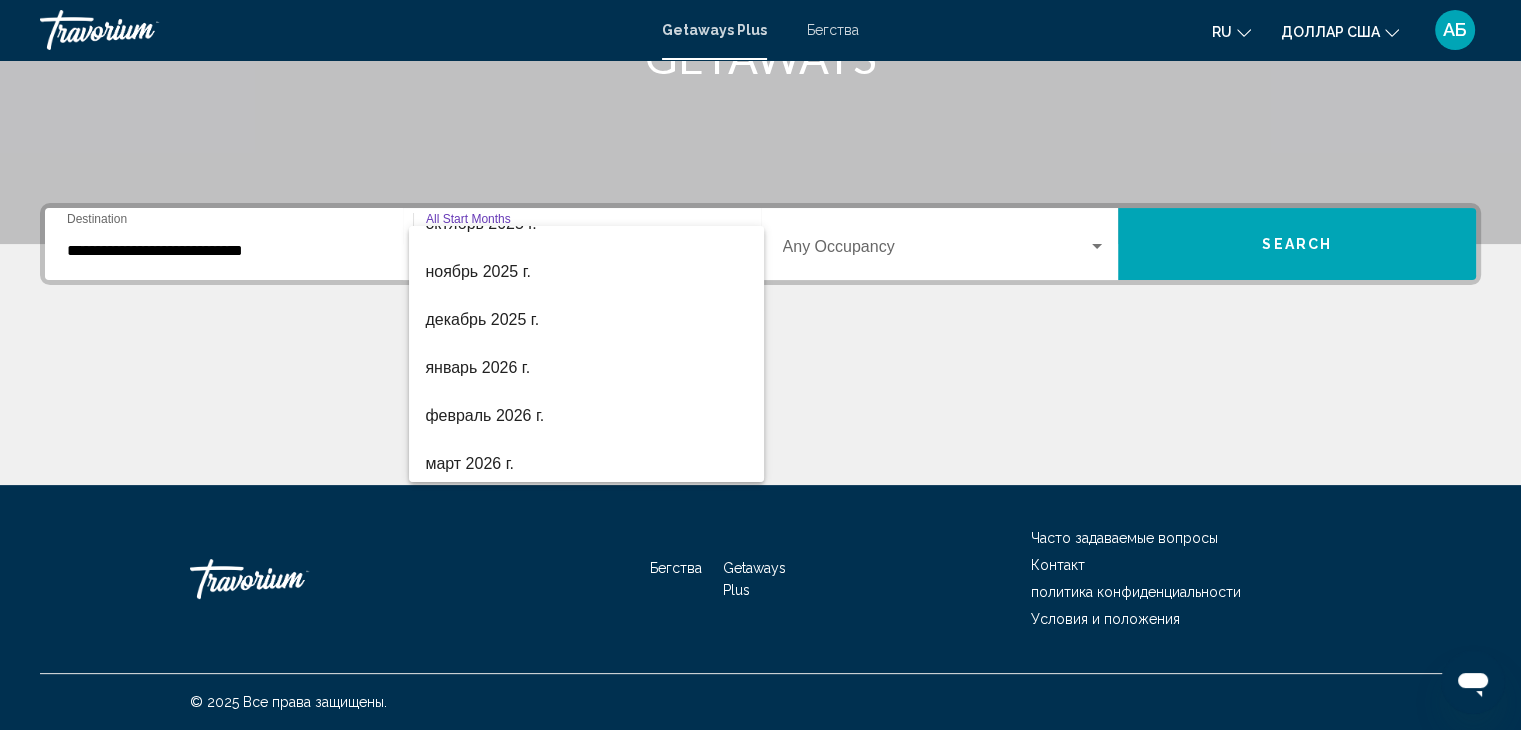scroll, scrollTop: 200, scrollLeft: 0, axis: vertical 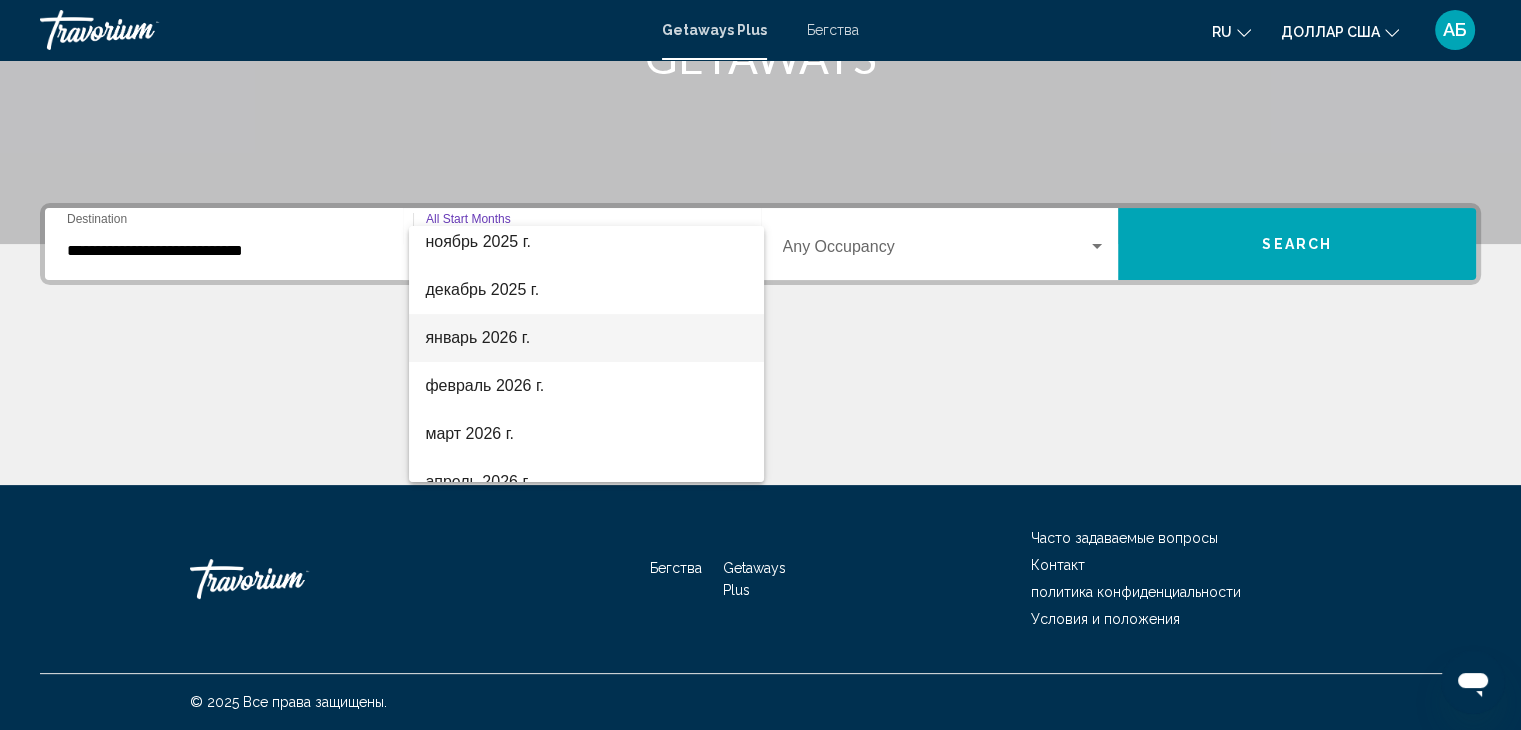 click on "январь 2026 г." at bounding box center [477, 337] 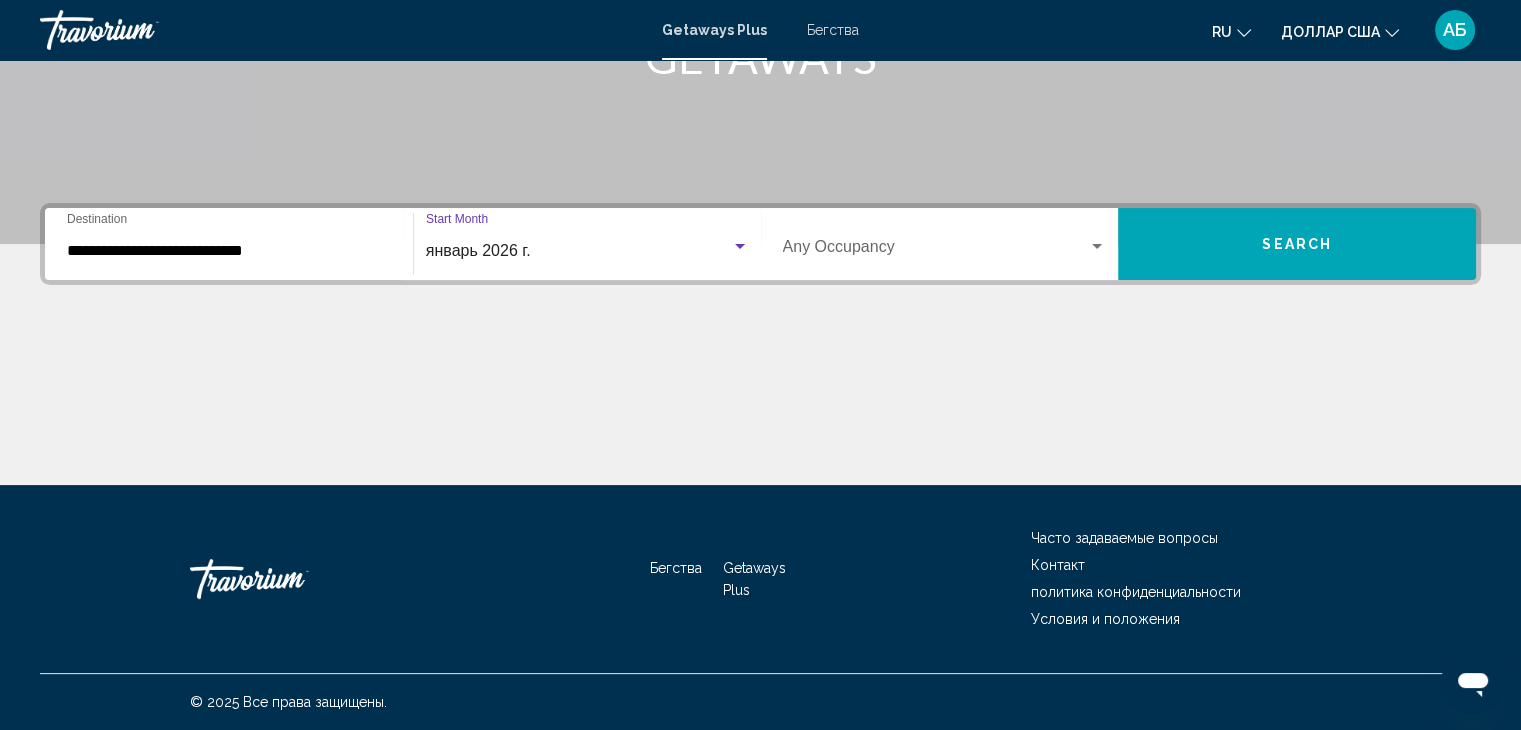 click at bounding box center (1097, 246) 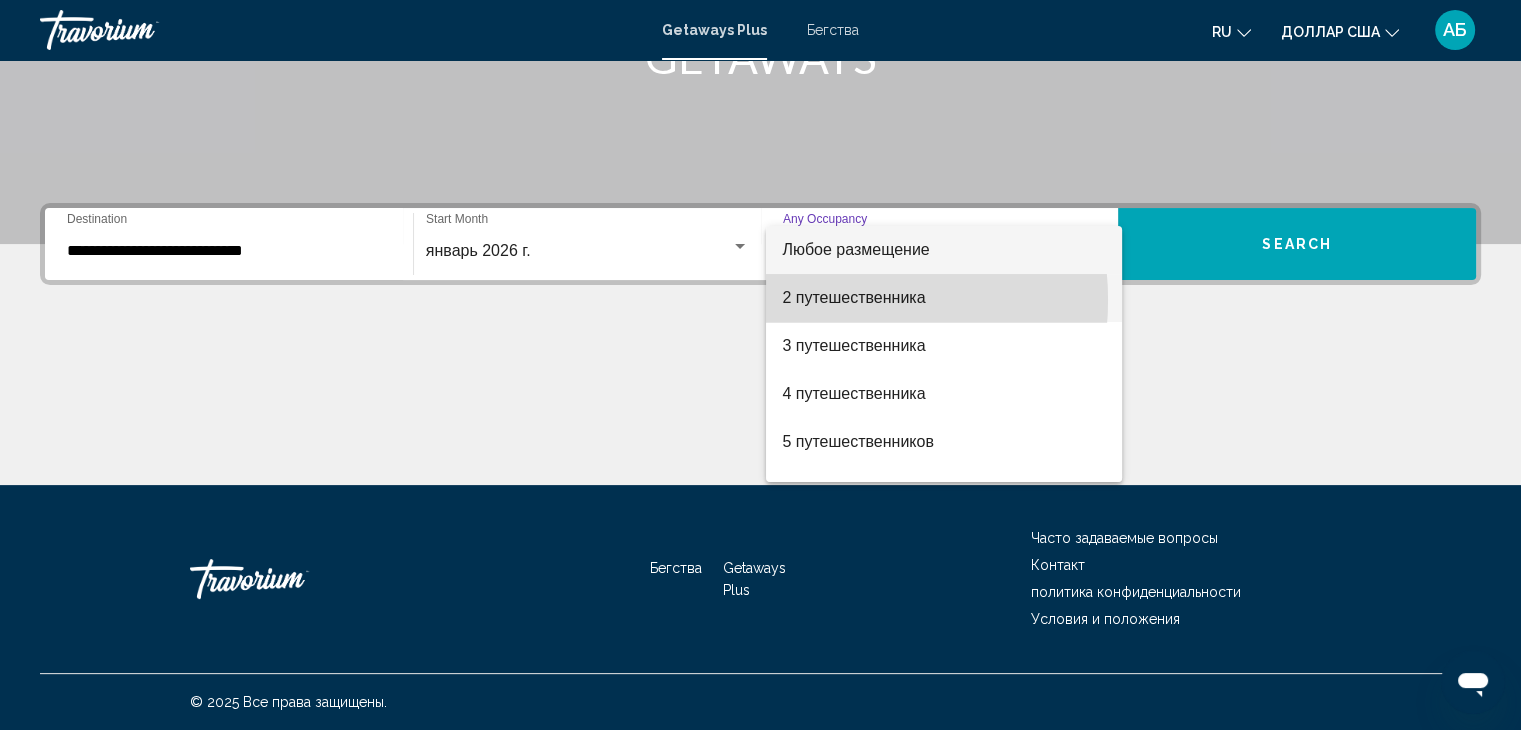 click on "2 путешественника" at bounding box center (853, 297) 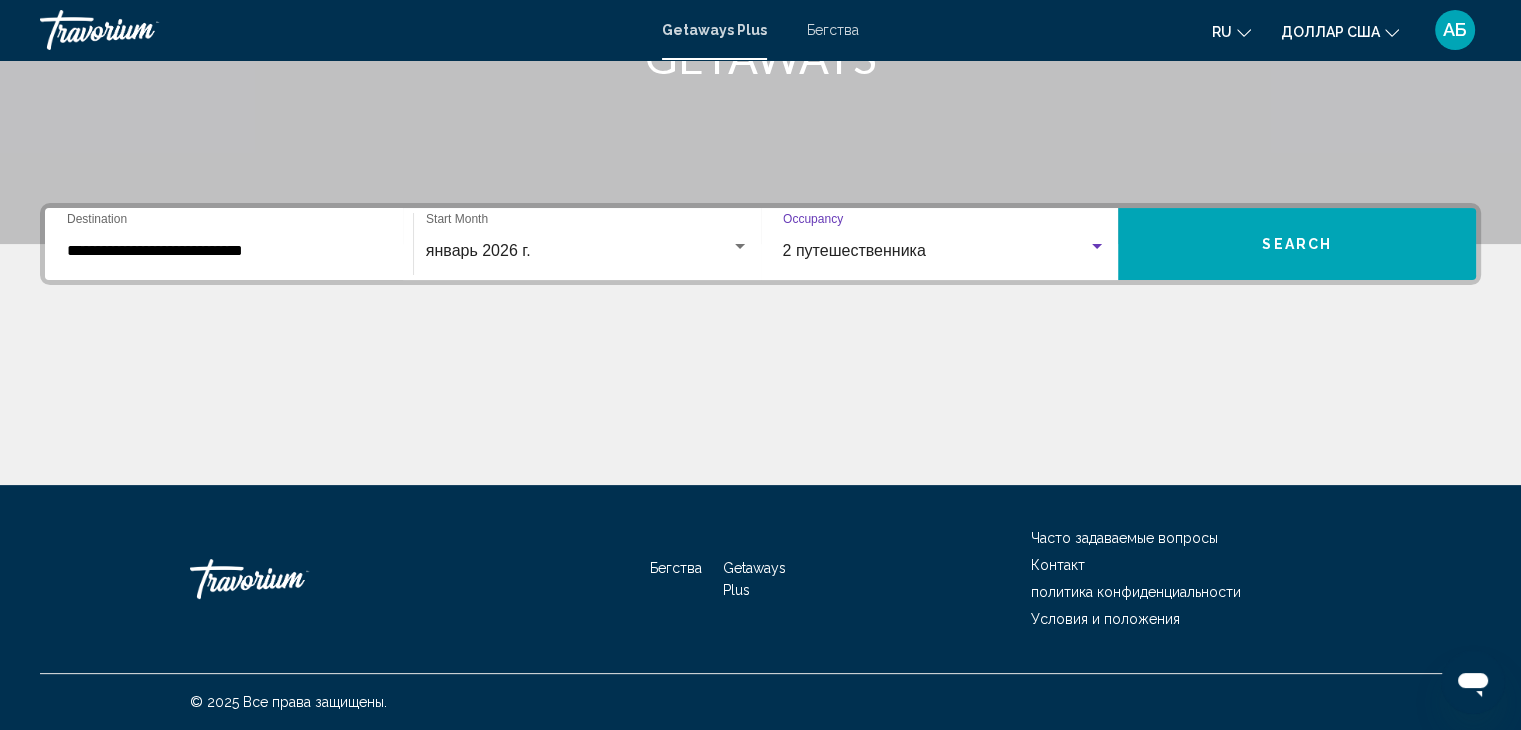 click on "Search" at bounding box center (1297, 244) 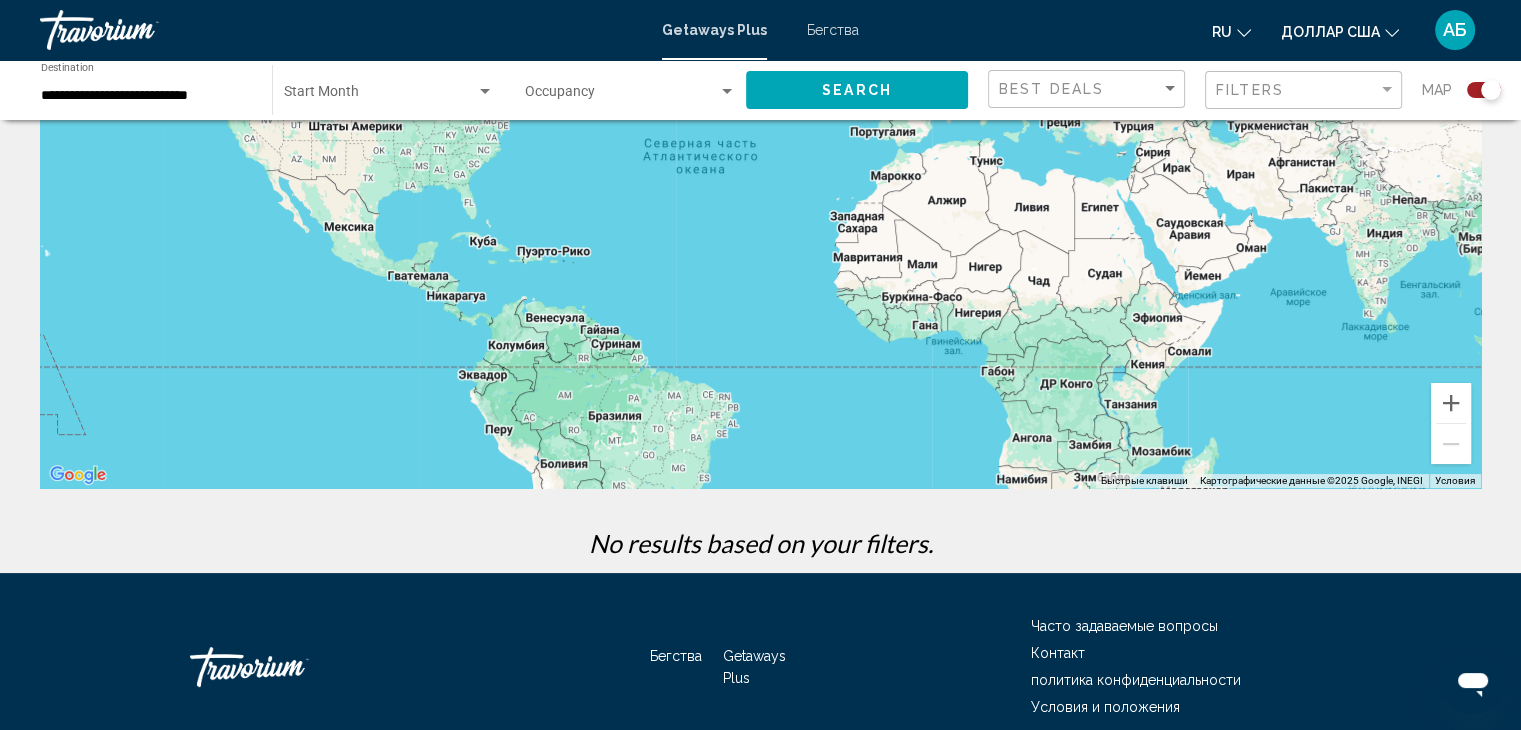 scroll, scrollTop: 340, scrollLeft: 0, axis: vertical 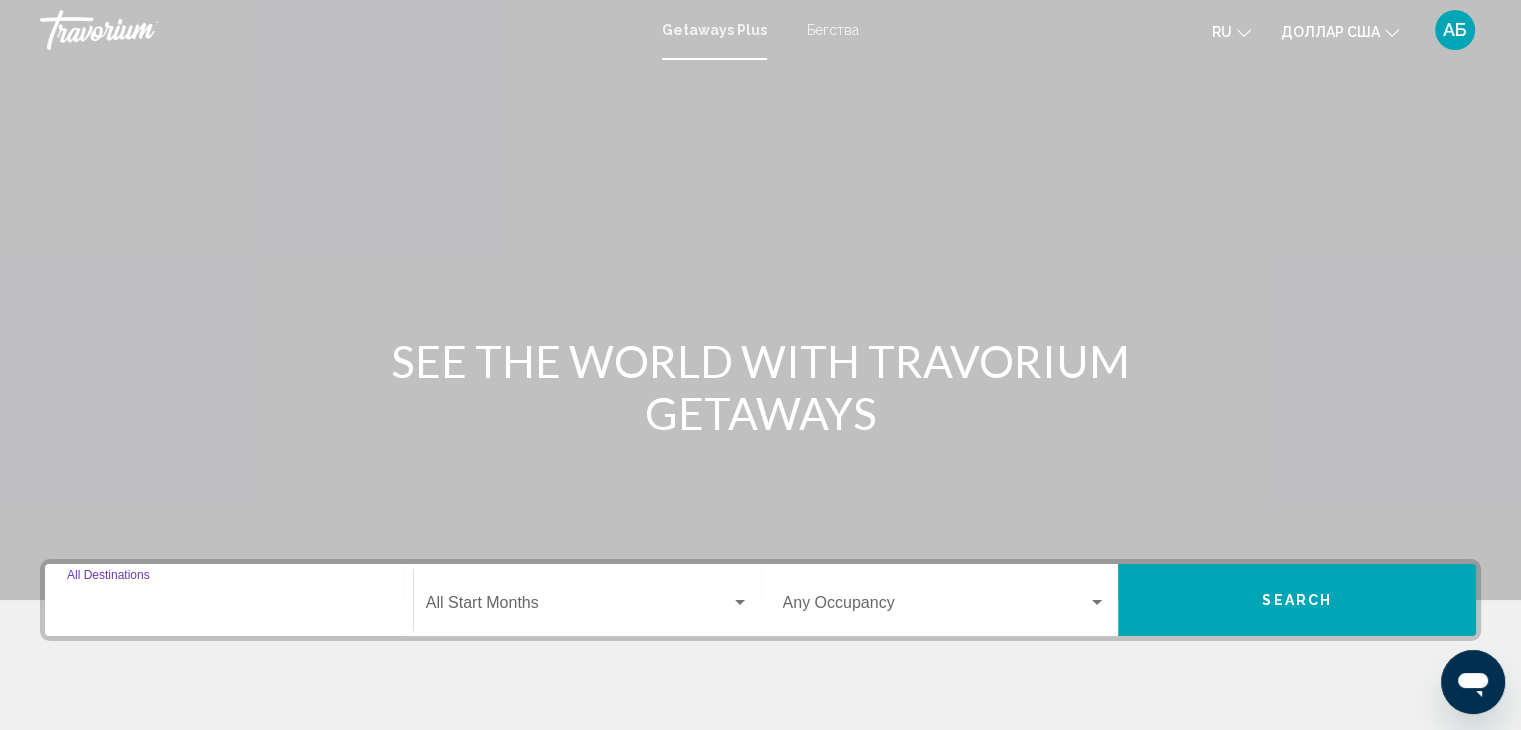 click on "Destination All Destinations" at bounding box center (229, 607) 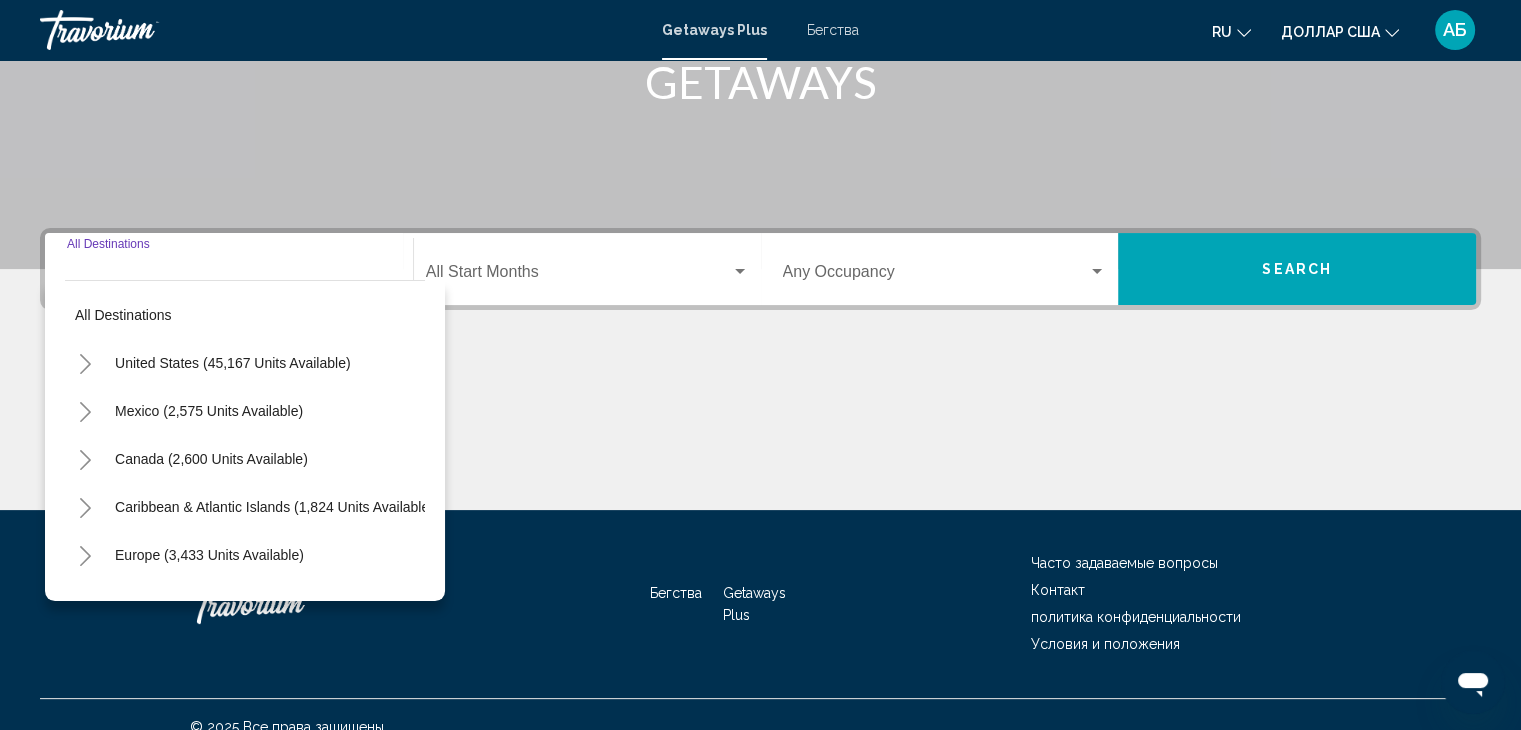scroll, scrollTop: 356, scrollLeft: 0, axis: vertical 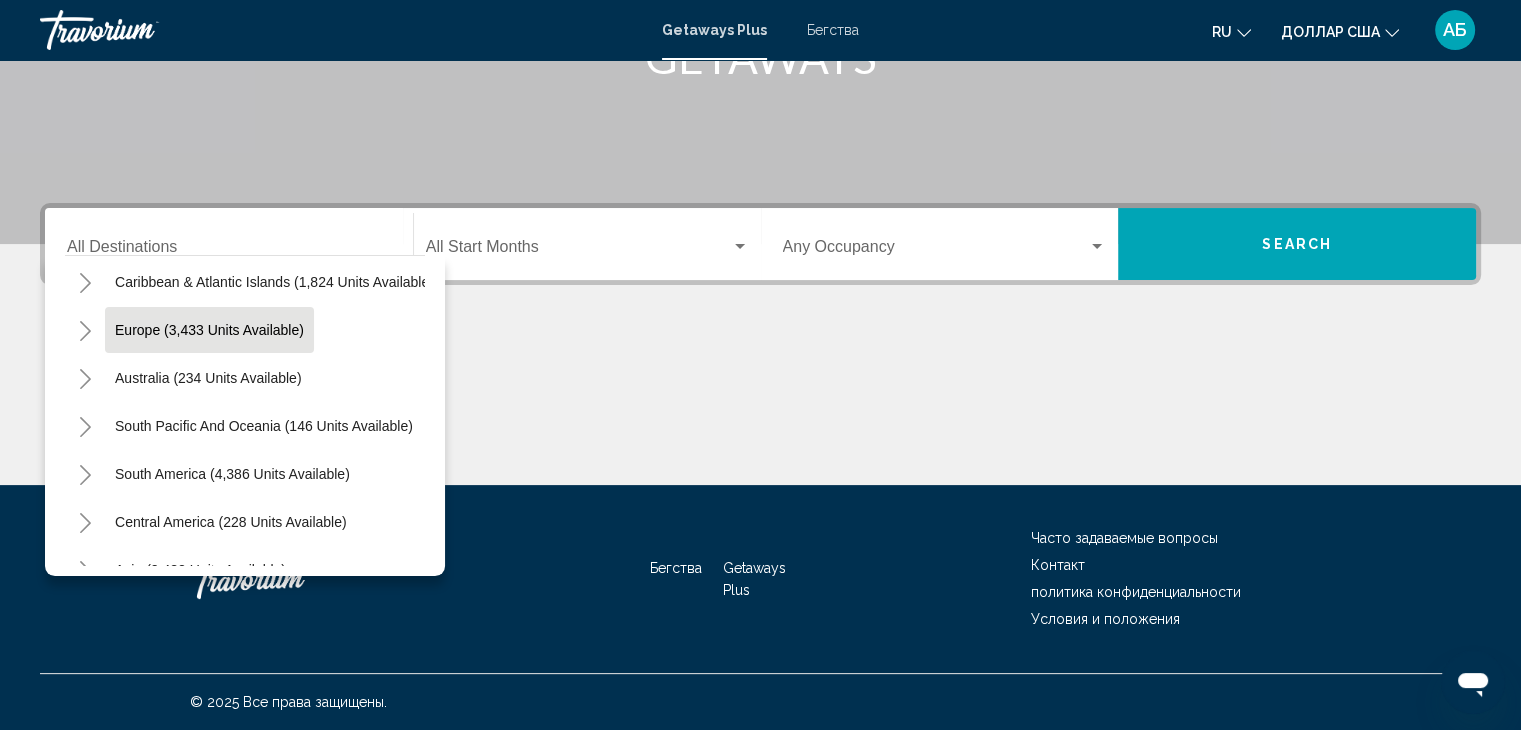 click on "Europe (3,433 units available)" at bounding box center [208, 378] 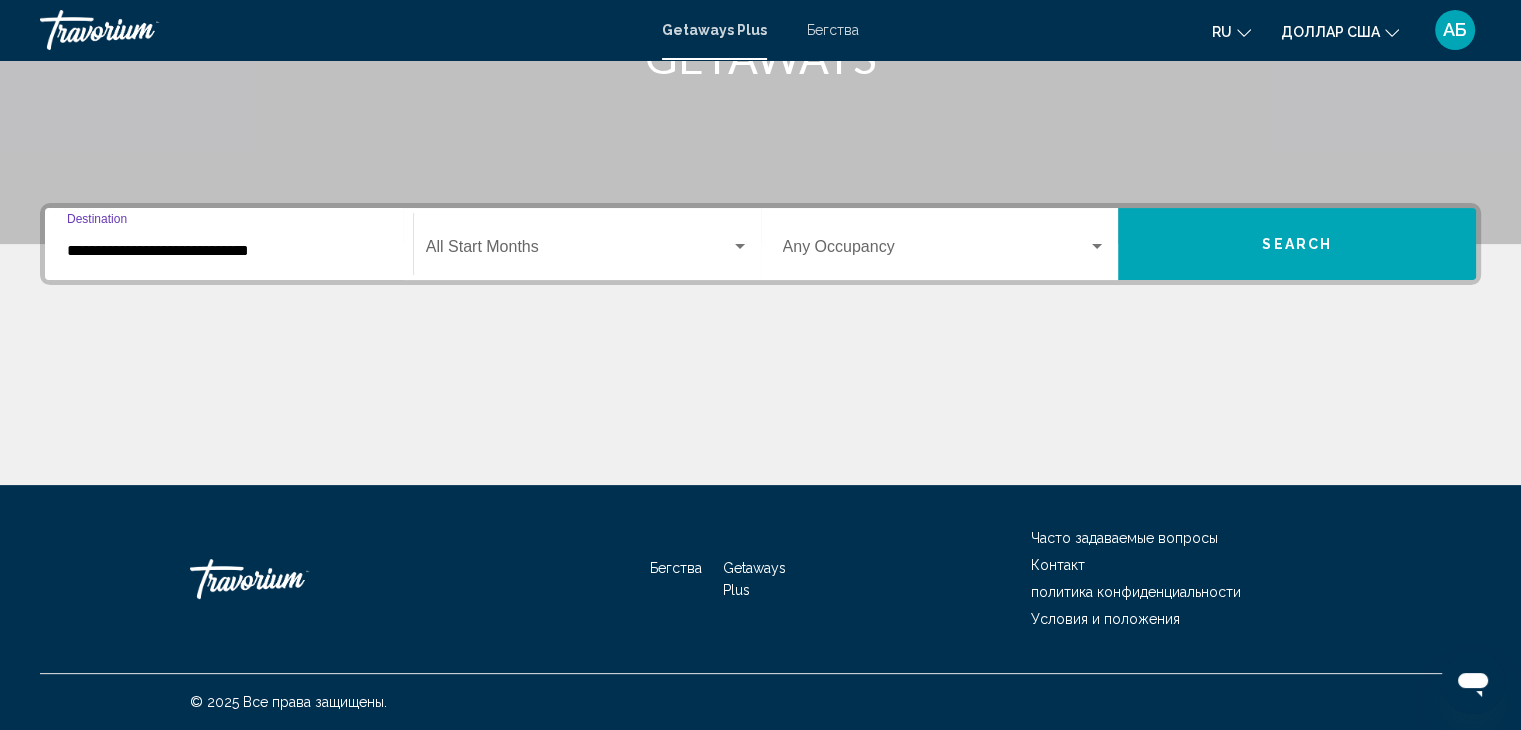 click on "**********" at bounding box center (229, 251) 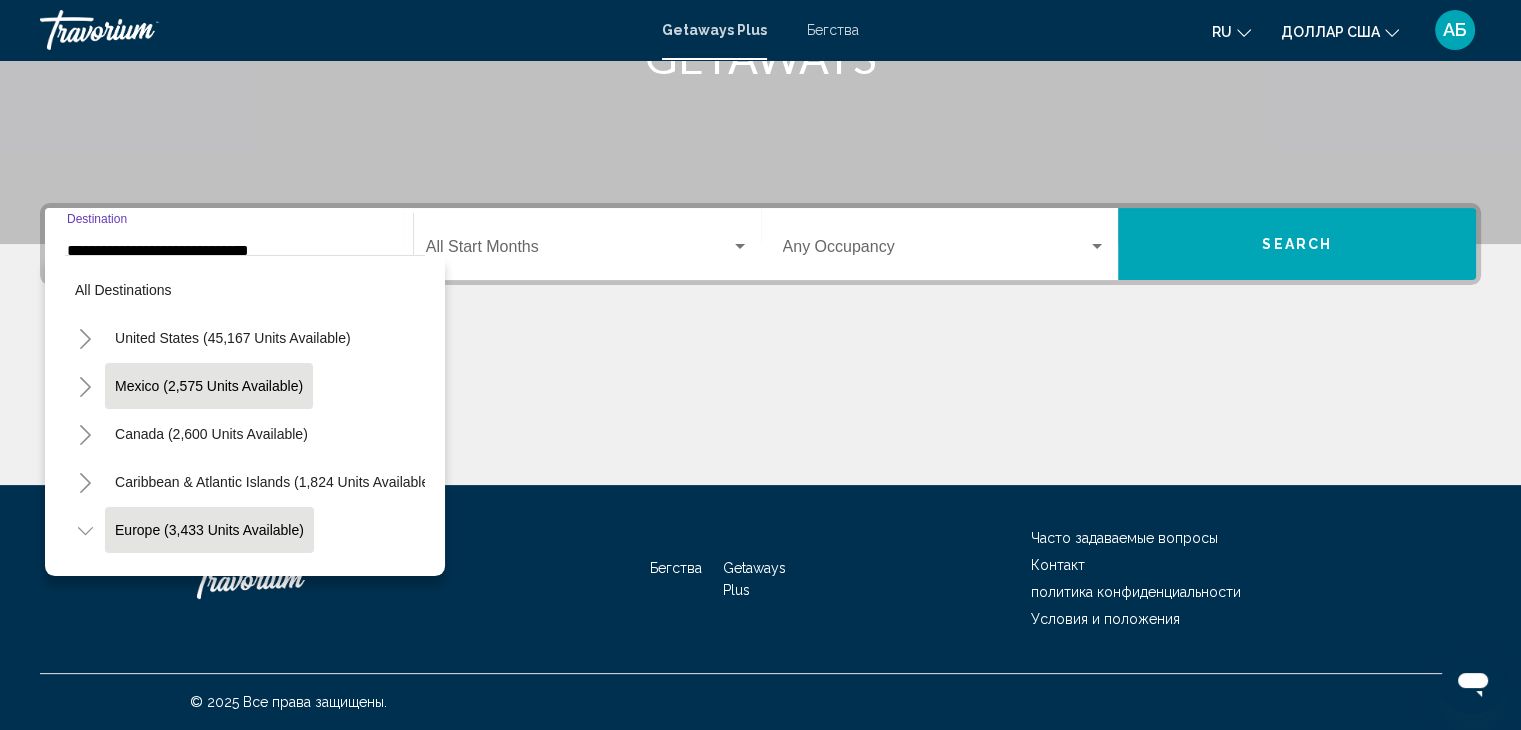 scroll, scrollTop: 126, scrollLeft: 0, axis: vertical 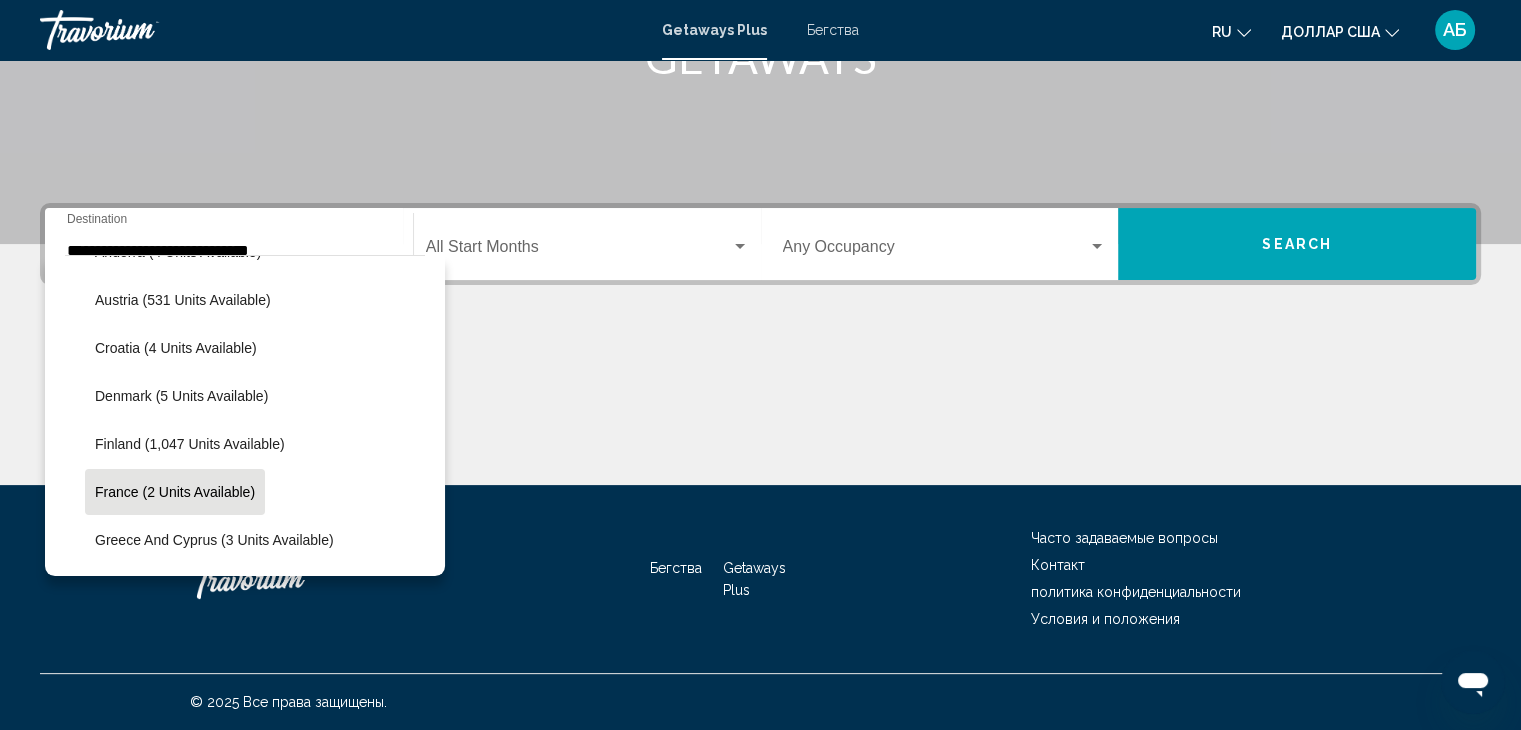 click on "France (2 units available)" 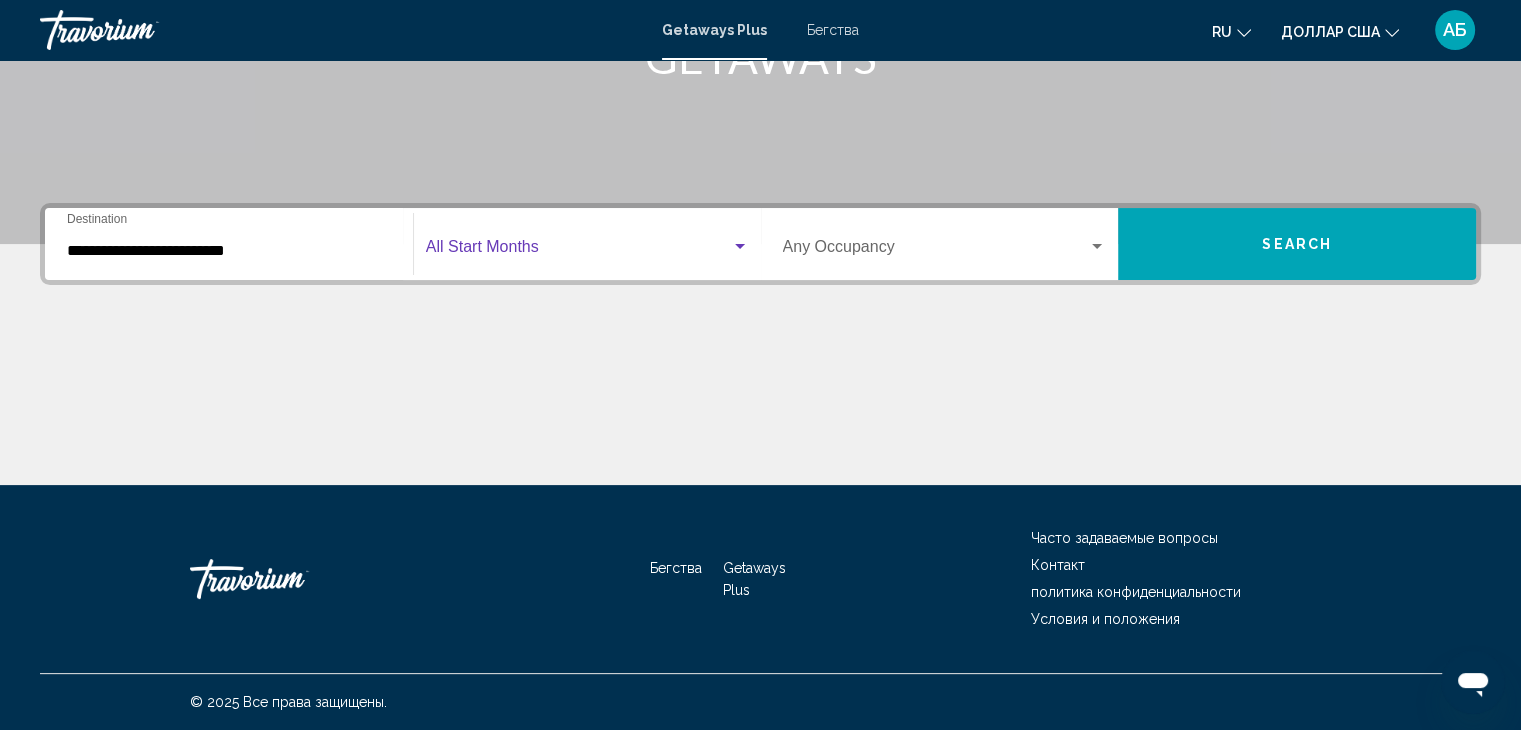 click at bounding box center [740, 247] 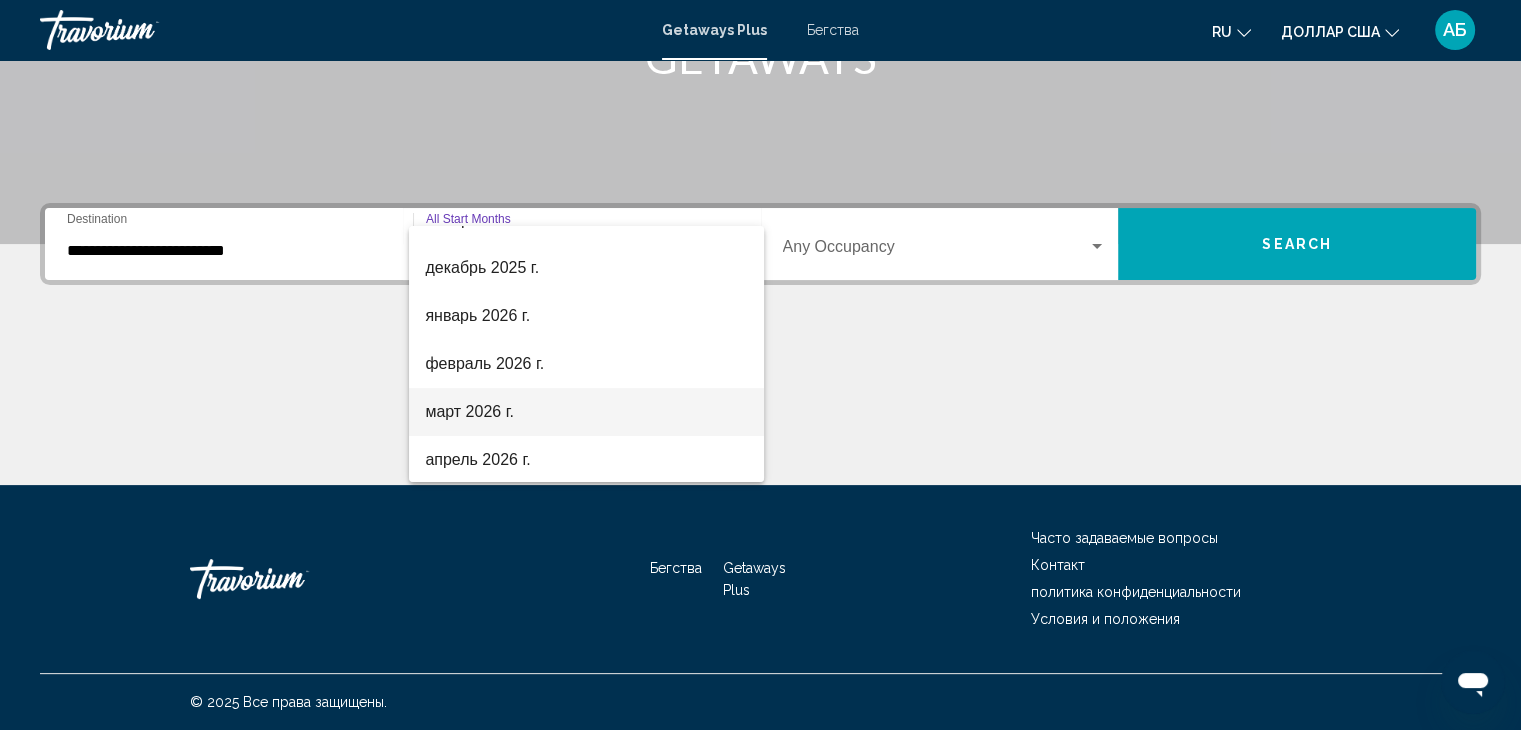 scroll, scrollTop: 240, scrollLeft: 0, axis: vertical 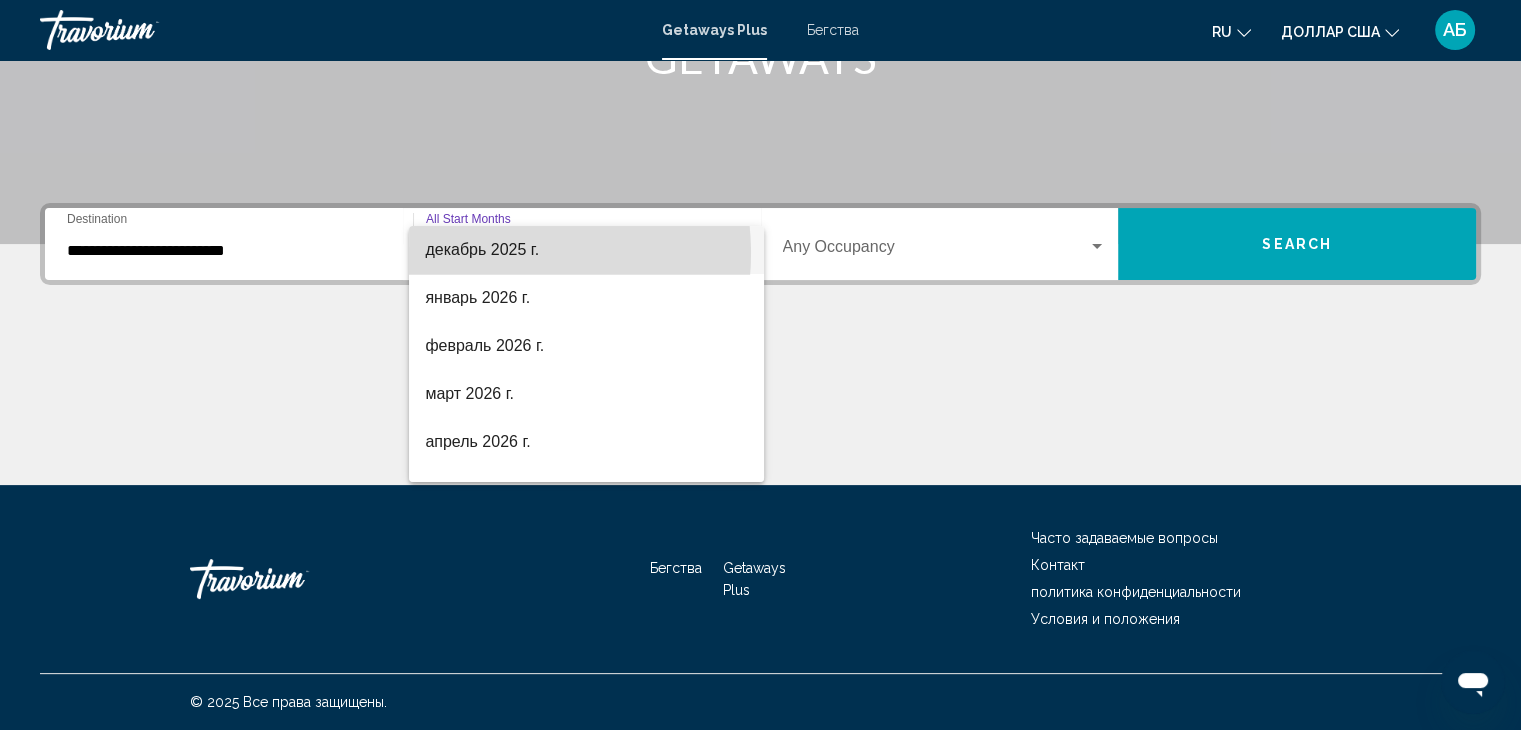 click on "декабрь 2025 г." at bounding box center (482, 249) 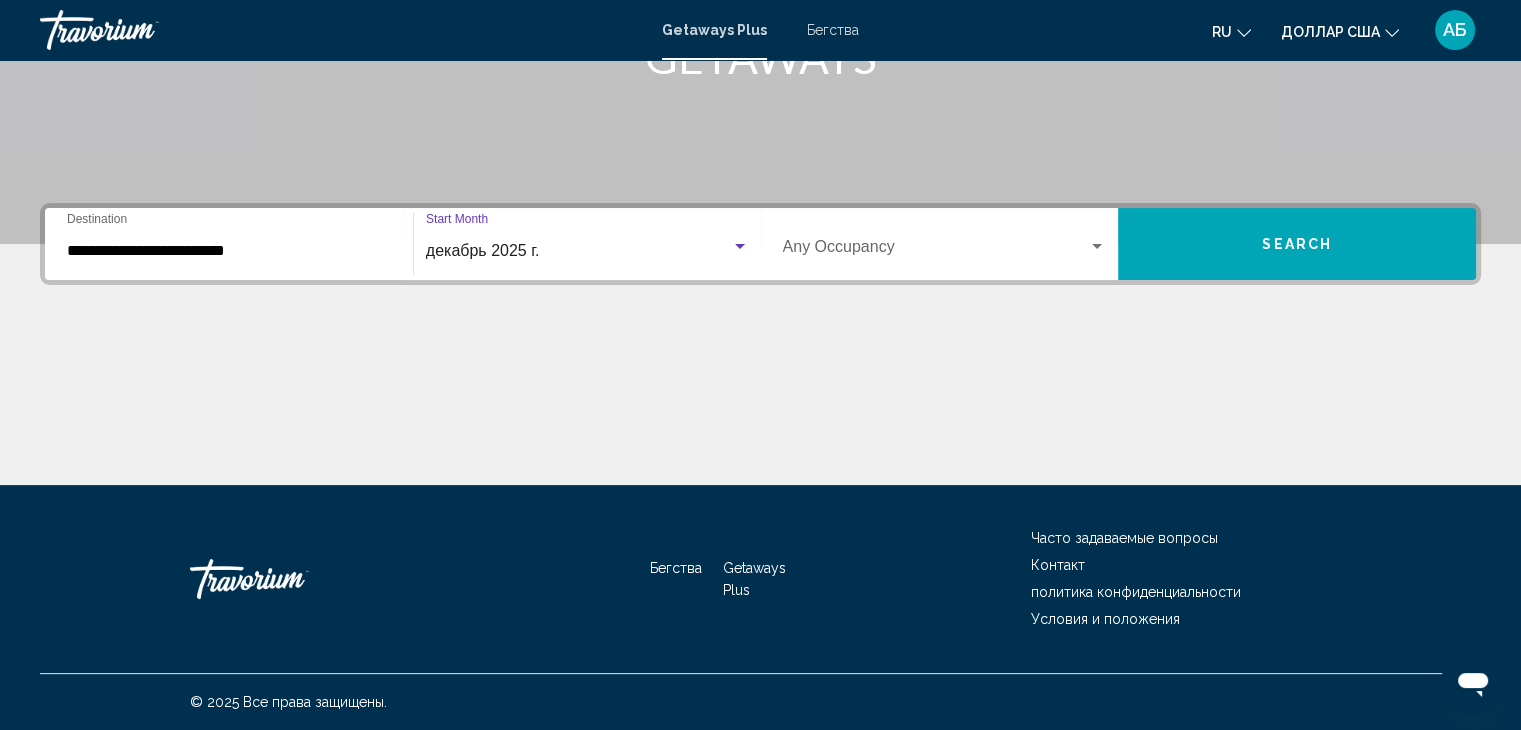 click at bounding box center [1097, 247] 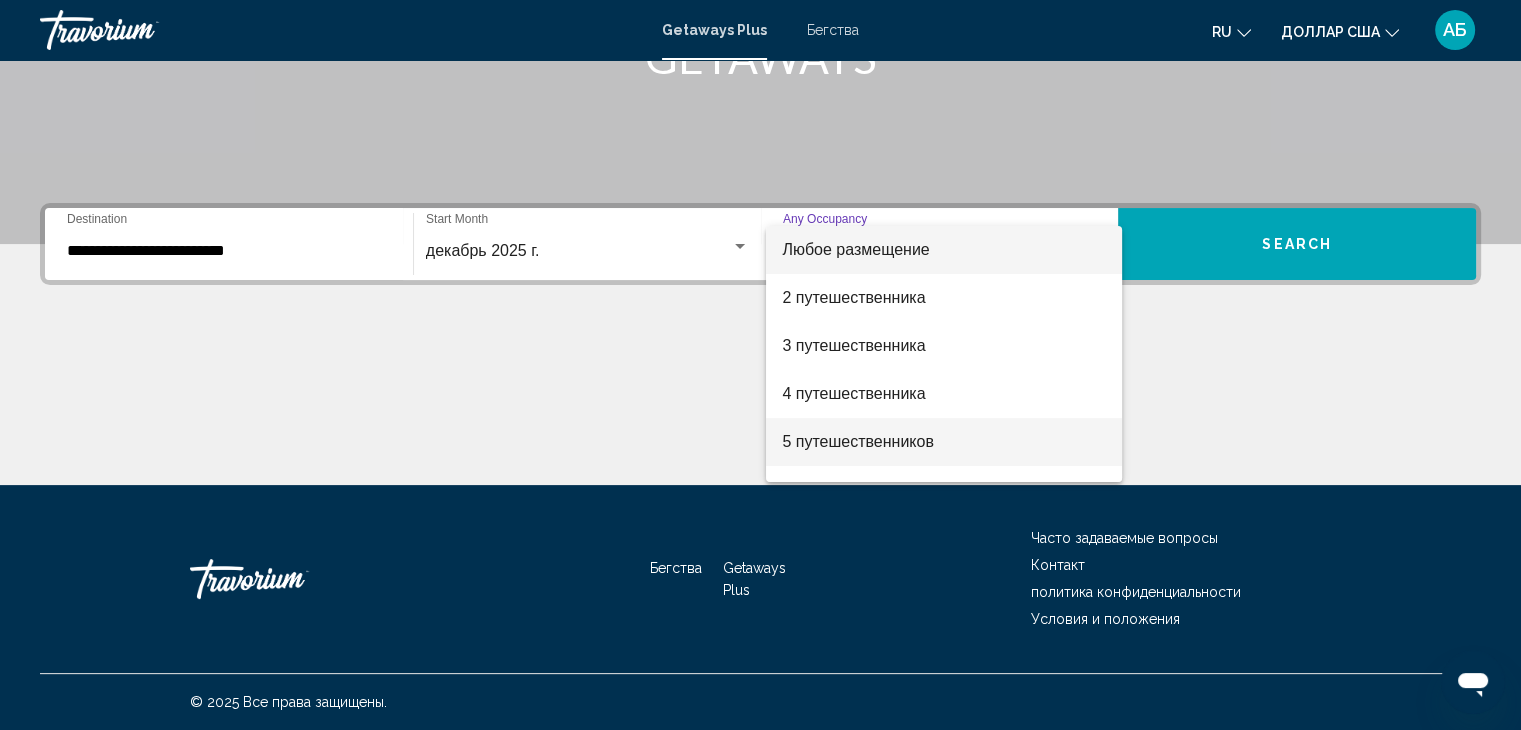 click on "5 путешественников" at bounding box center (858, 441) 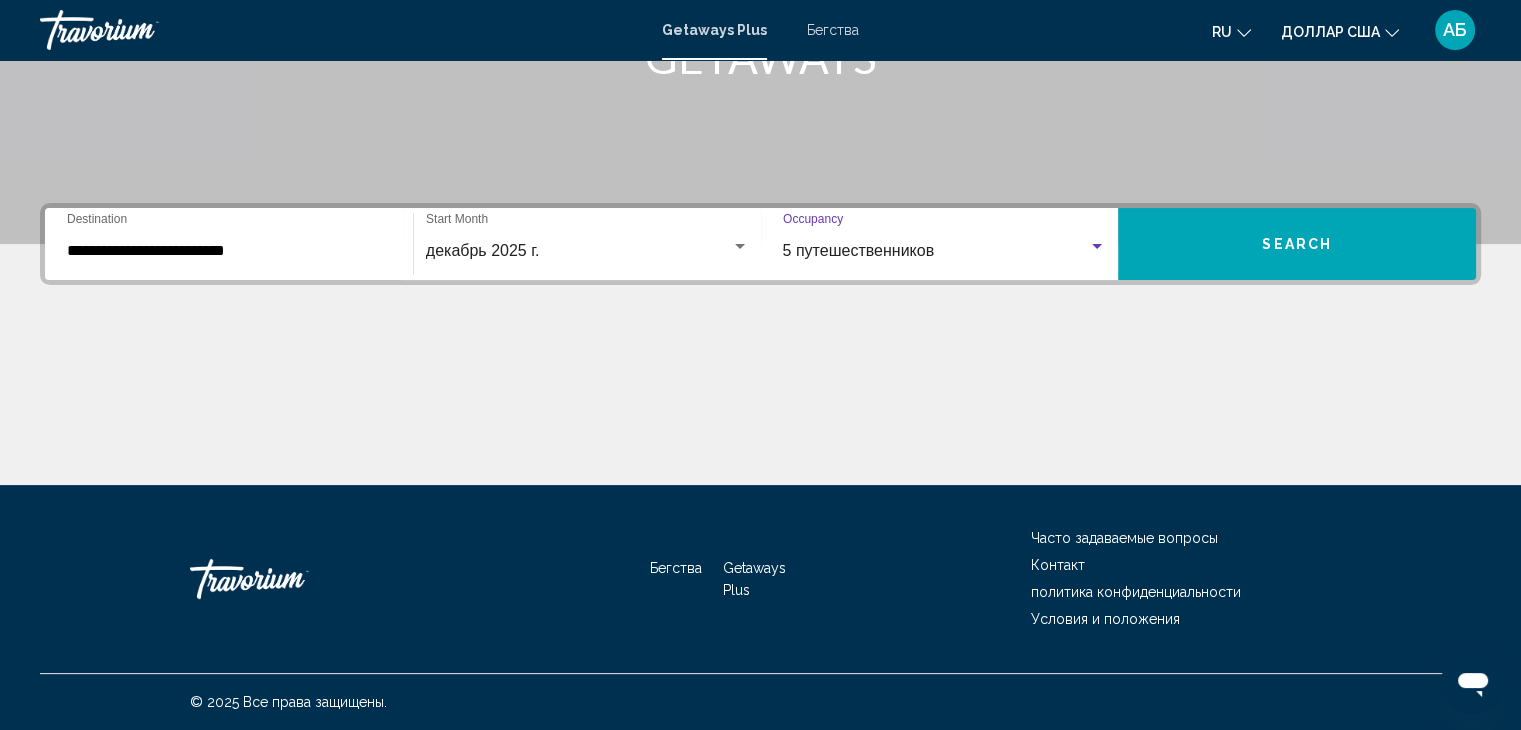 click on "Search" at bounding box center [1297, 244] 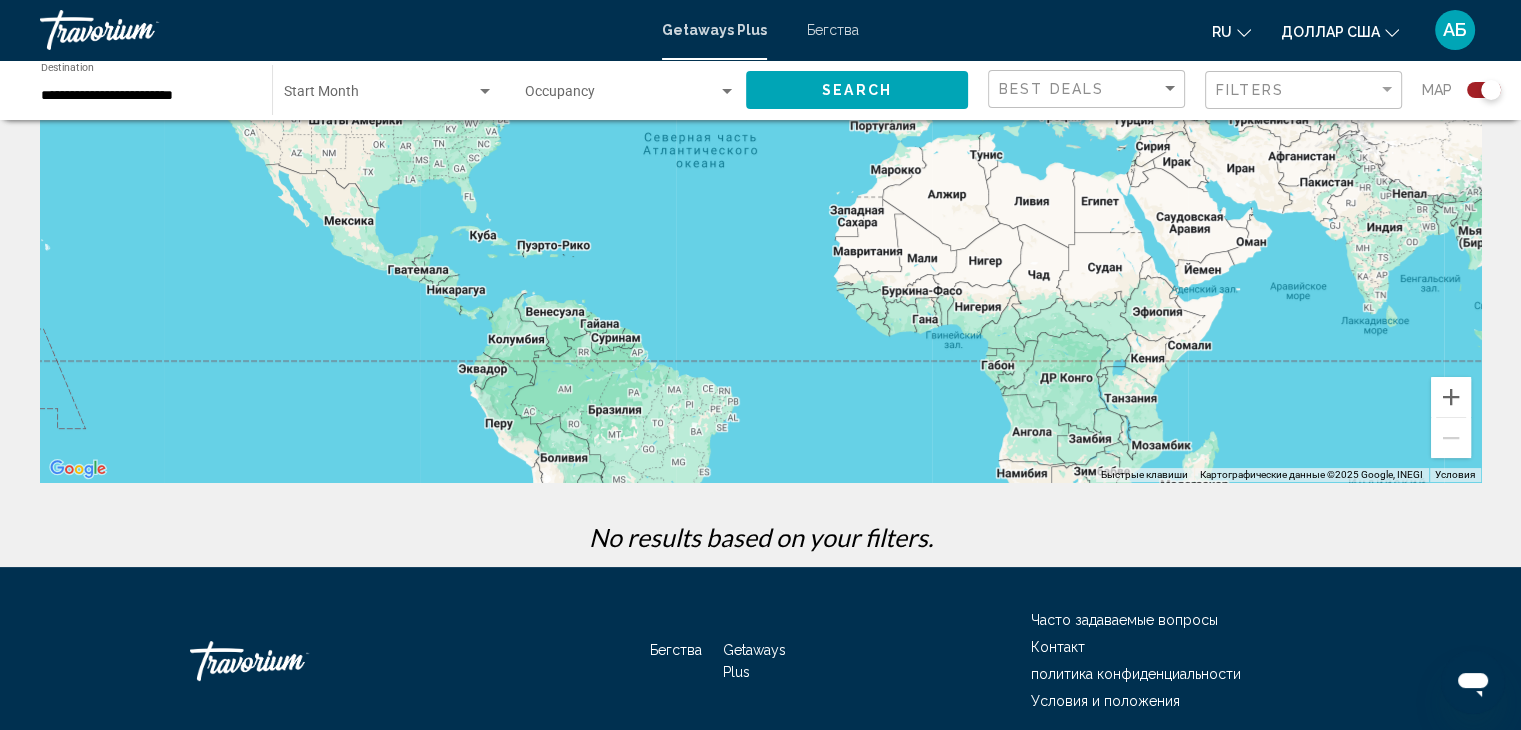 scroll, scrollTop: 340, scrollLeft: 0, axis: vertical 